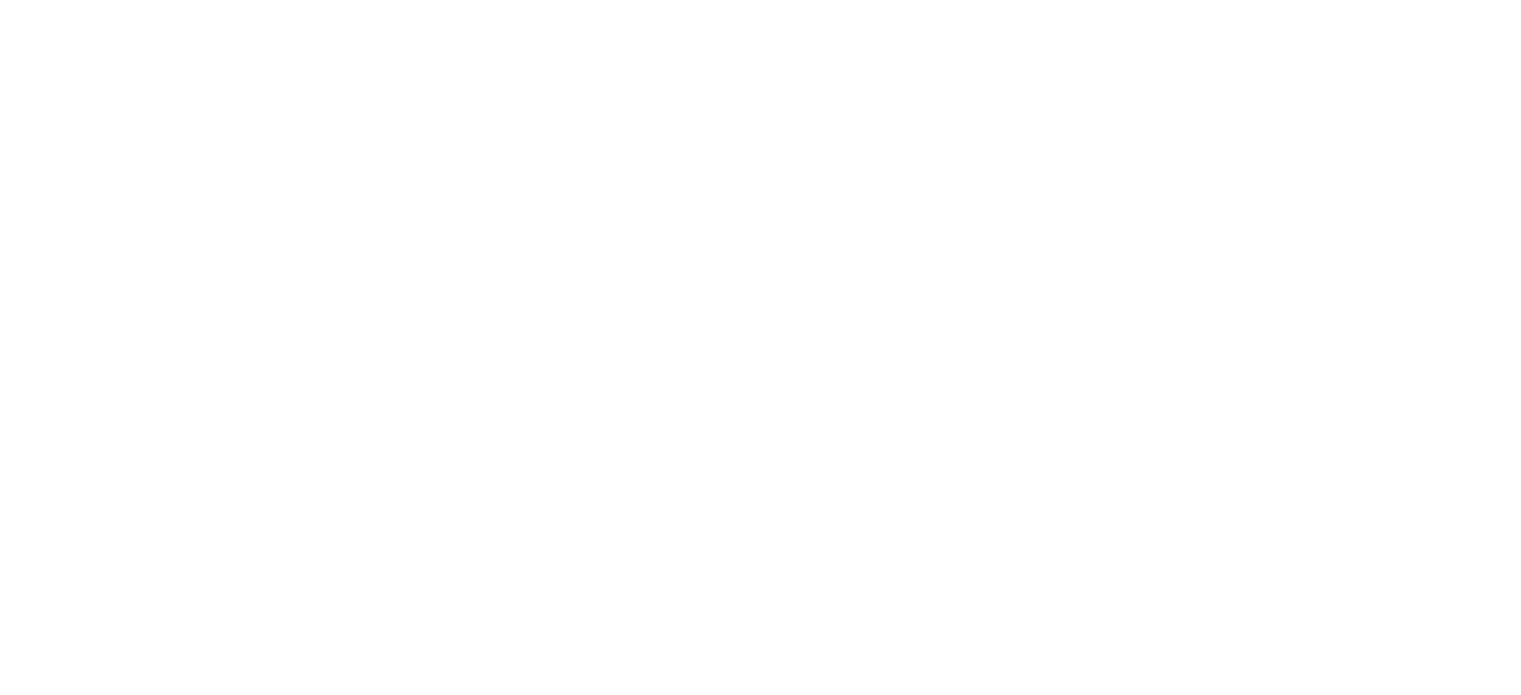 scroll, scrollTop: 141, scrollLeft: 0, axis: vertical 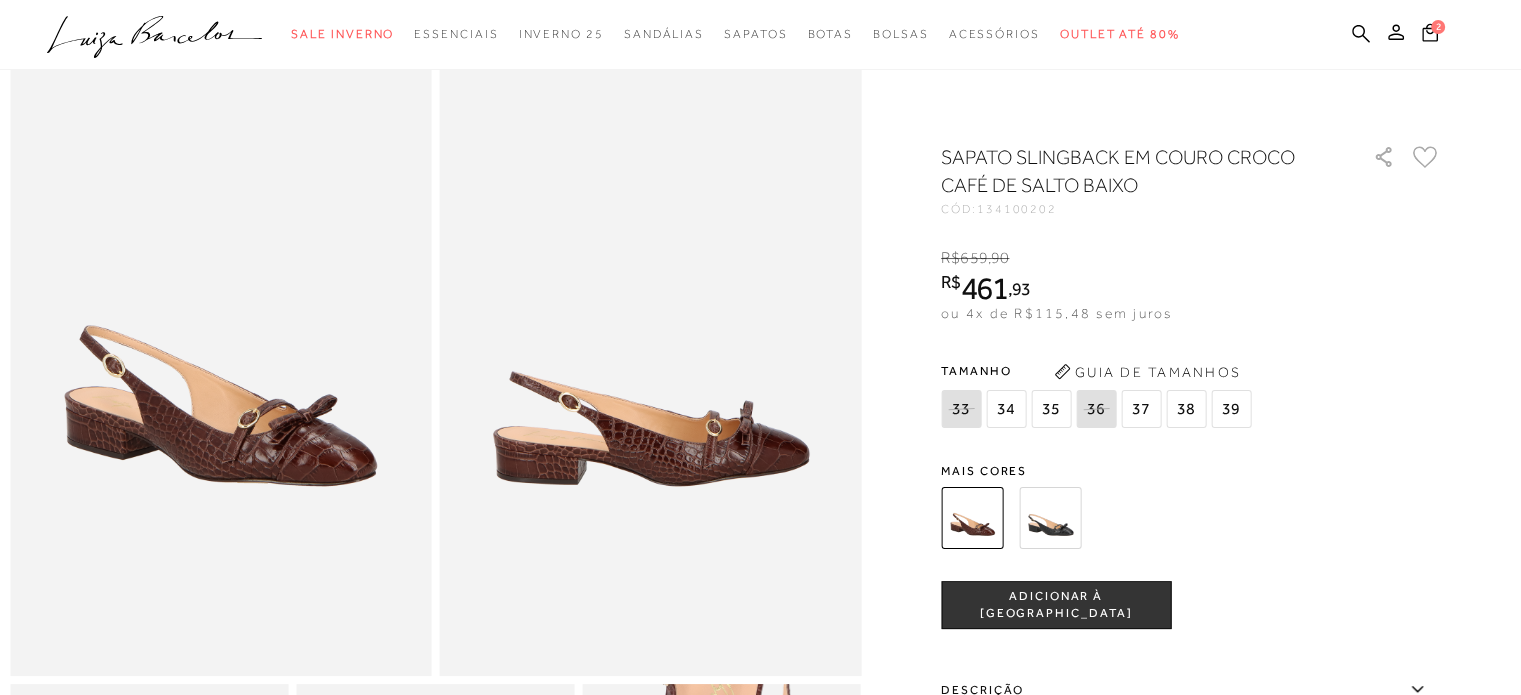 click on "SAPATO SLINGBACK EM COURO CROCO CAFÉ DE SALTO BAIXO
CÓD:
134100202
×
É necessário selecionar um tamanho para adicionar o produto como favorito.
R$ 659 , 90
R$ 461 , 93
ou 4x de R$115,48 sem juros
De  R$ 659,90
Por:  R$ 461,93
Tamanho" at bounding box center (1191, 586) 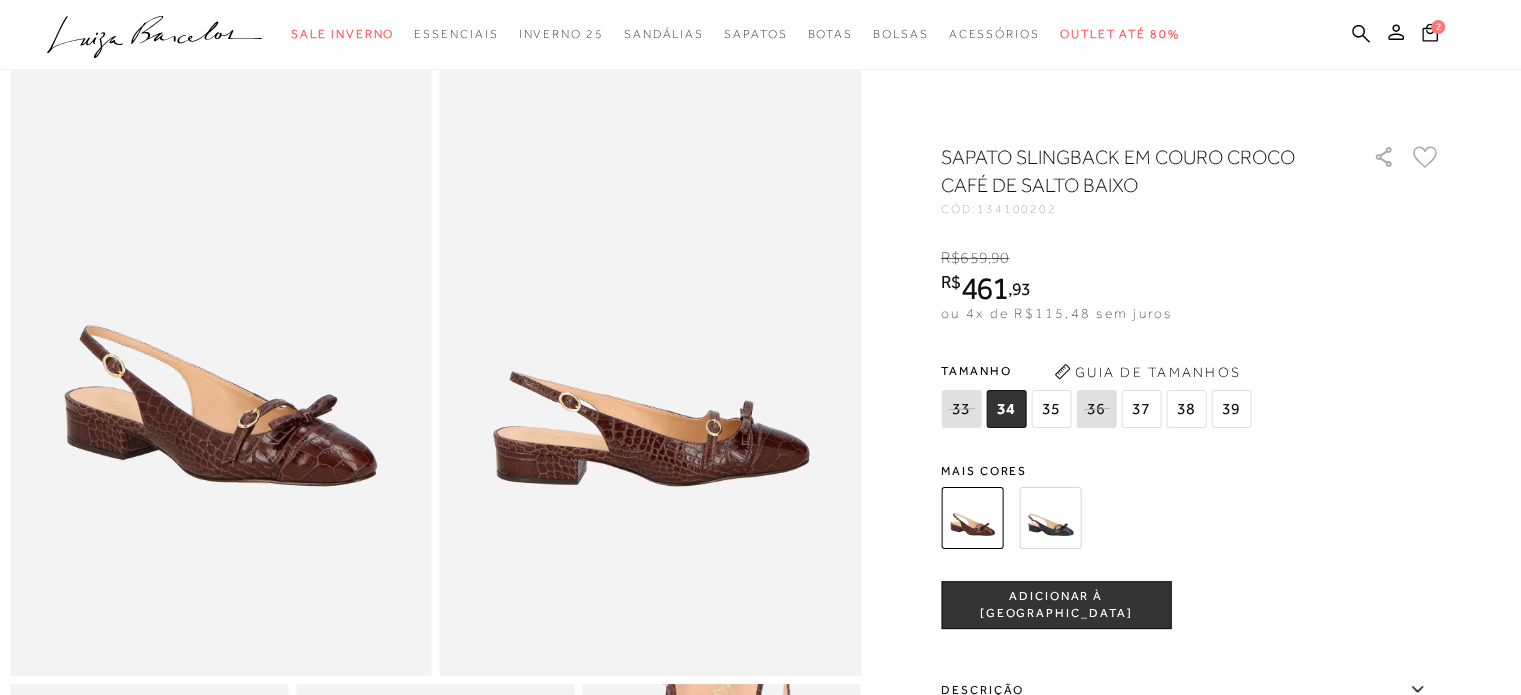 click at bounding box center (1050, 518) 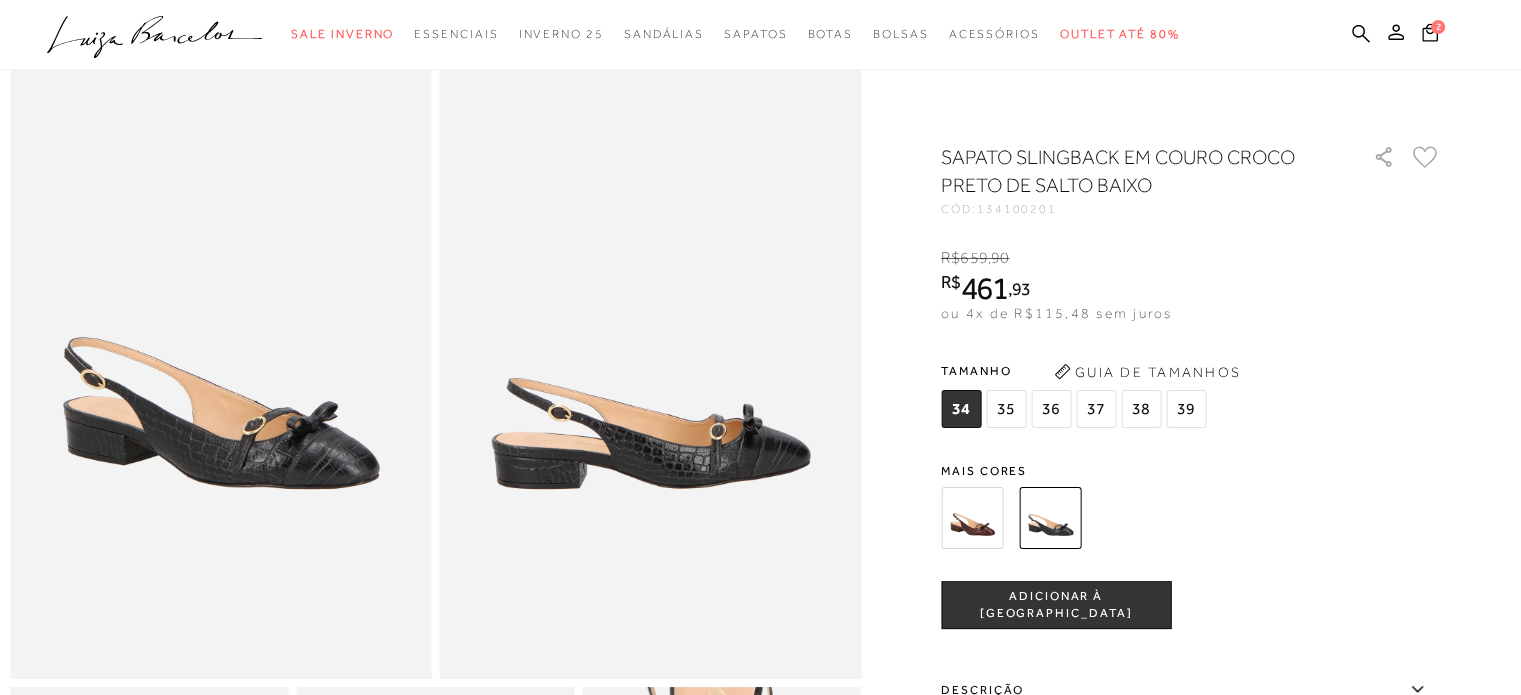 scroll, scrollTop: 100, scrollLeft: 0, axis: vertical 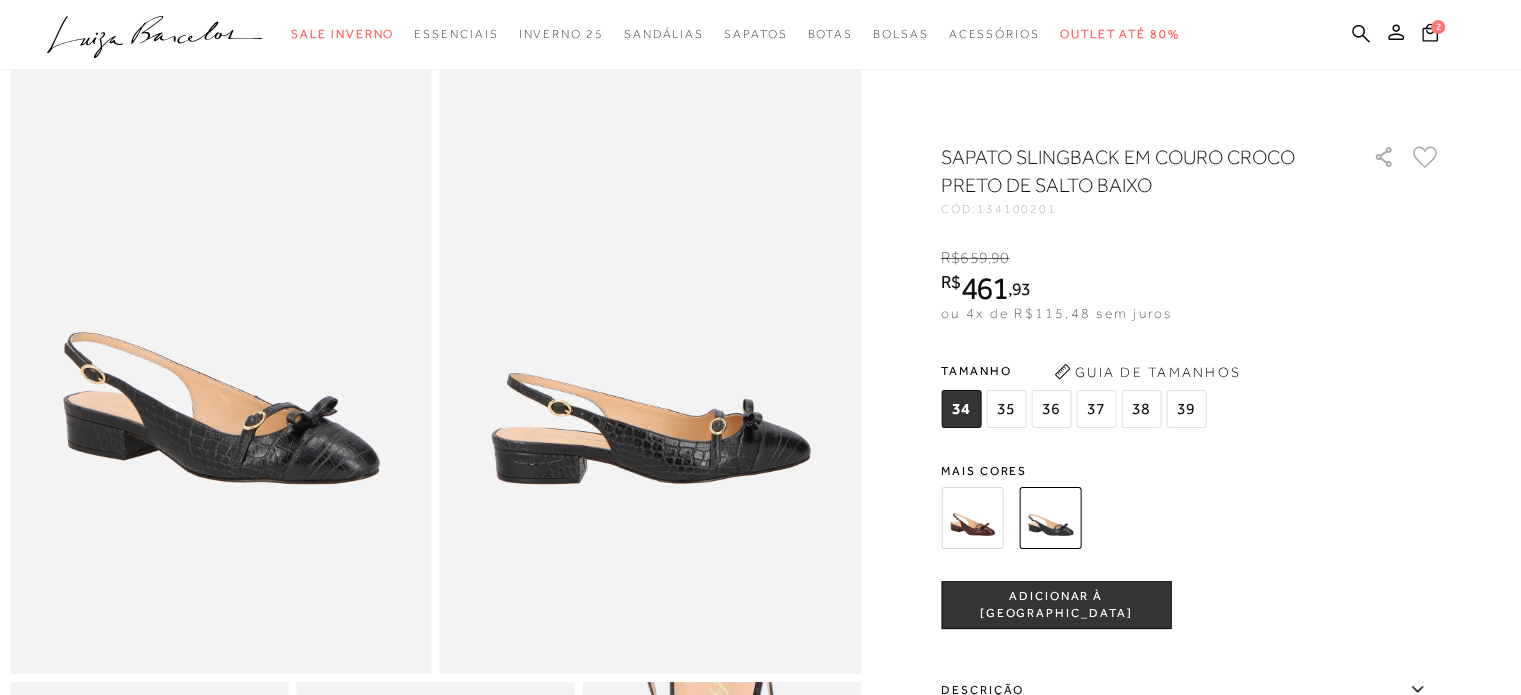 click at bounding box center [972, 518] 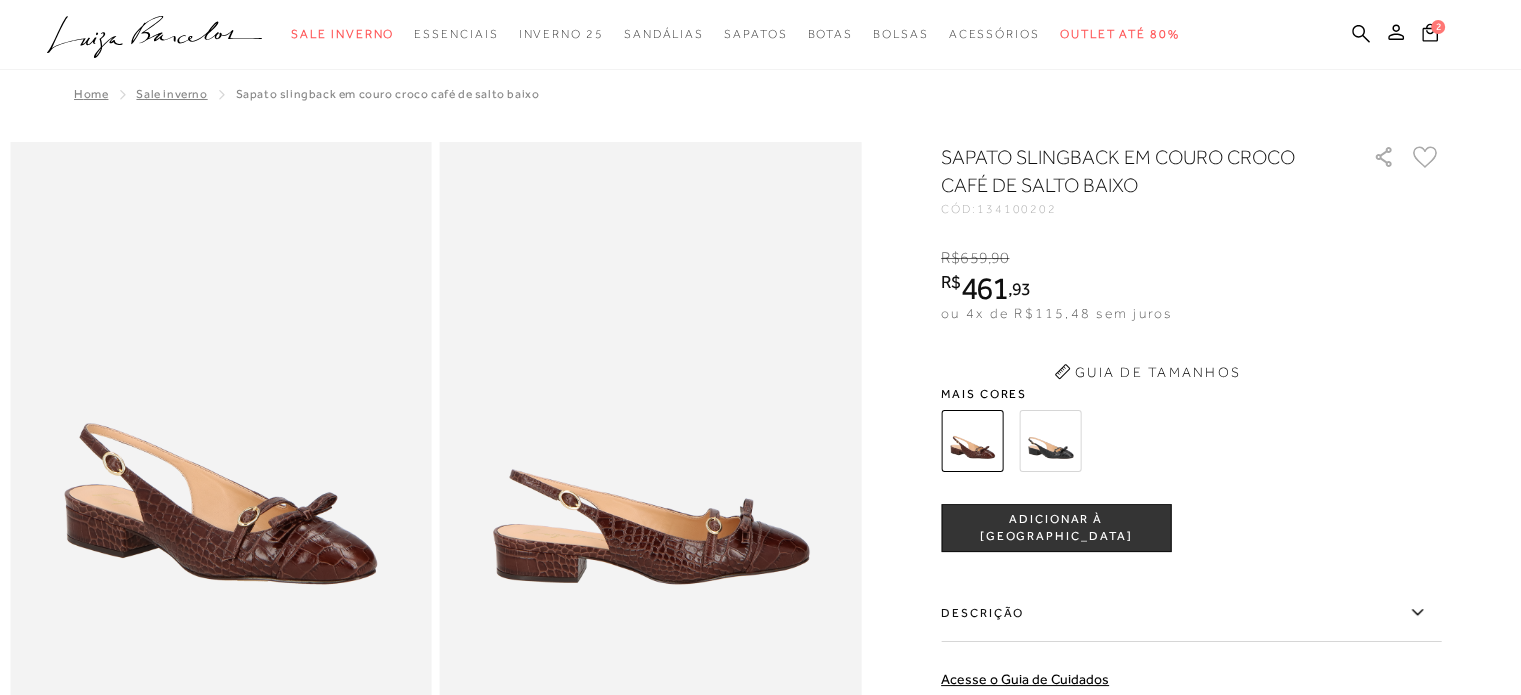 scroll, scrollTop: 0, scrollLeft: 0, axis: both 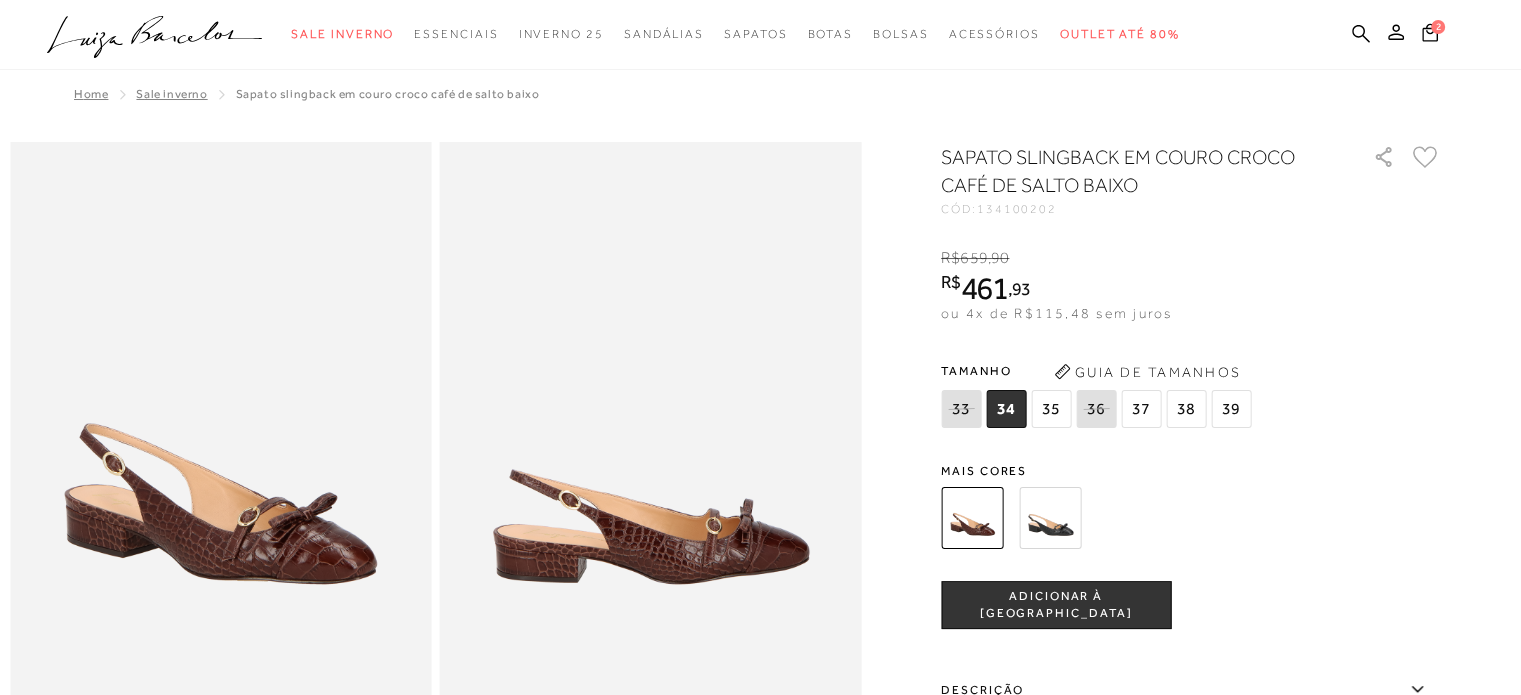 click 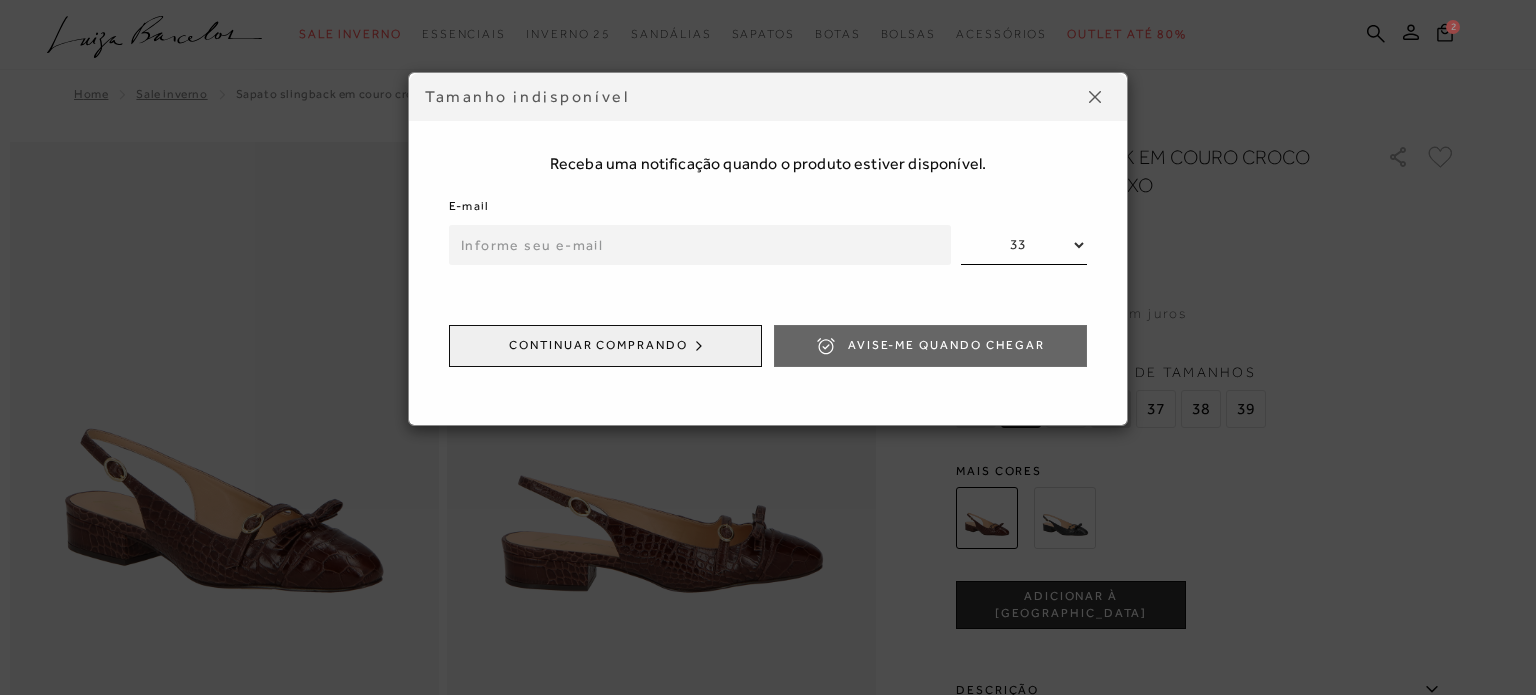 click at bounding box center [1095, 97] 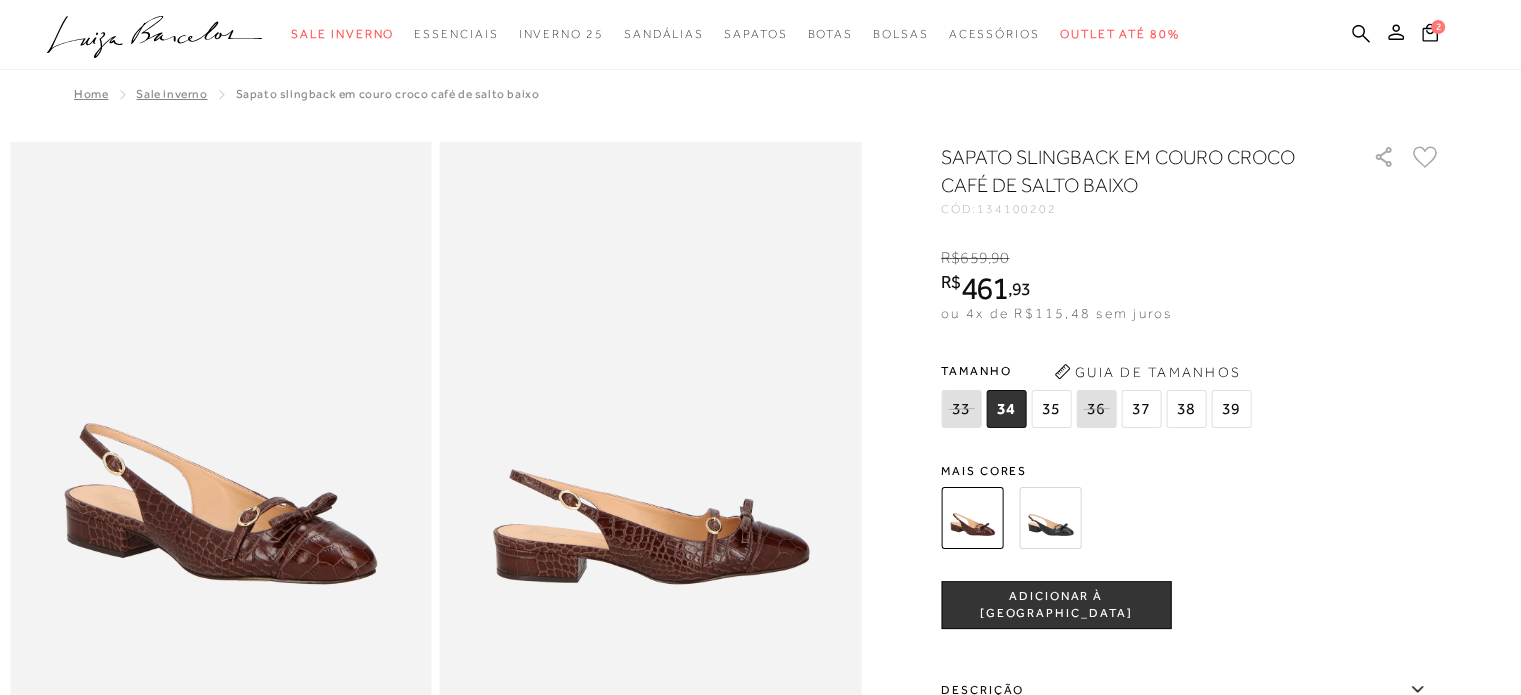 click on "37" at bounding box center (1141, 409) 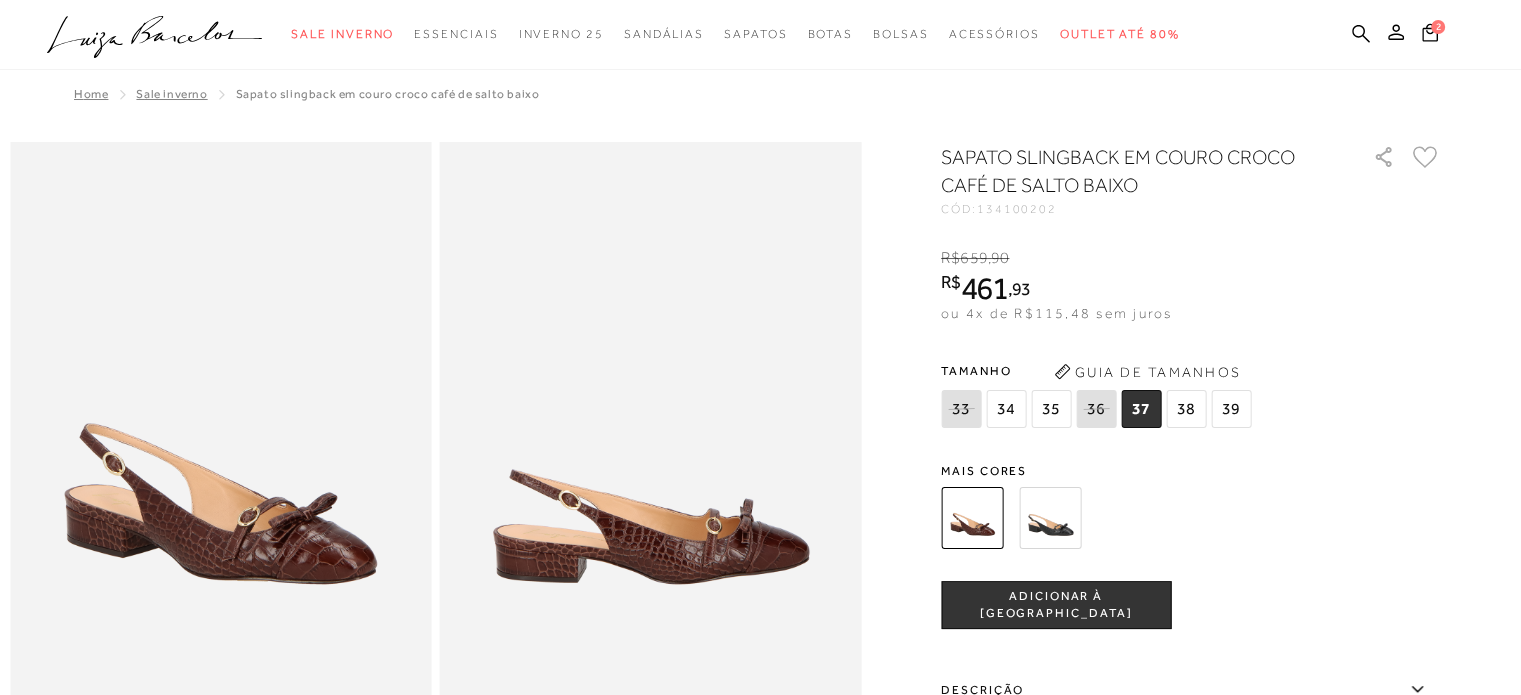 click on "ADICIONAR À [GEOGRAPHIC_DATA]" at bounding box center [1056, 605] 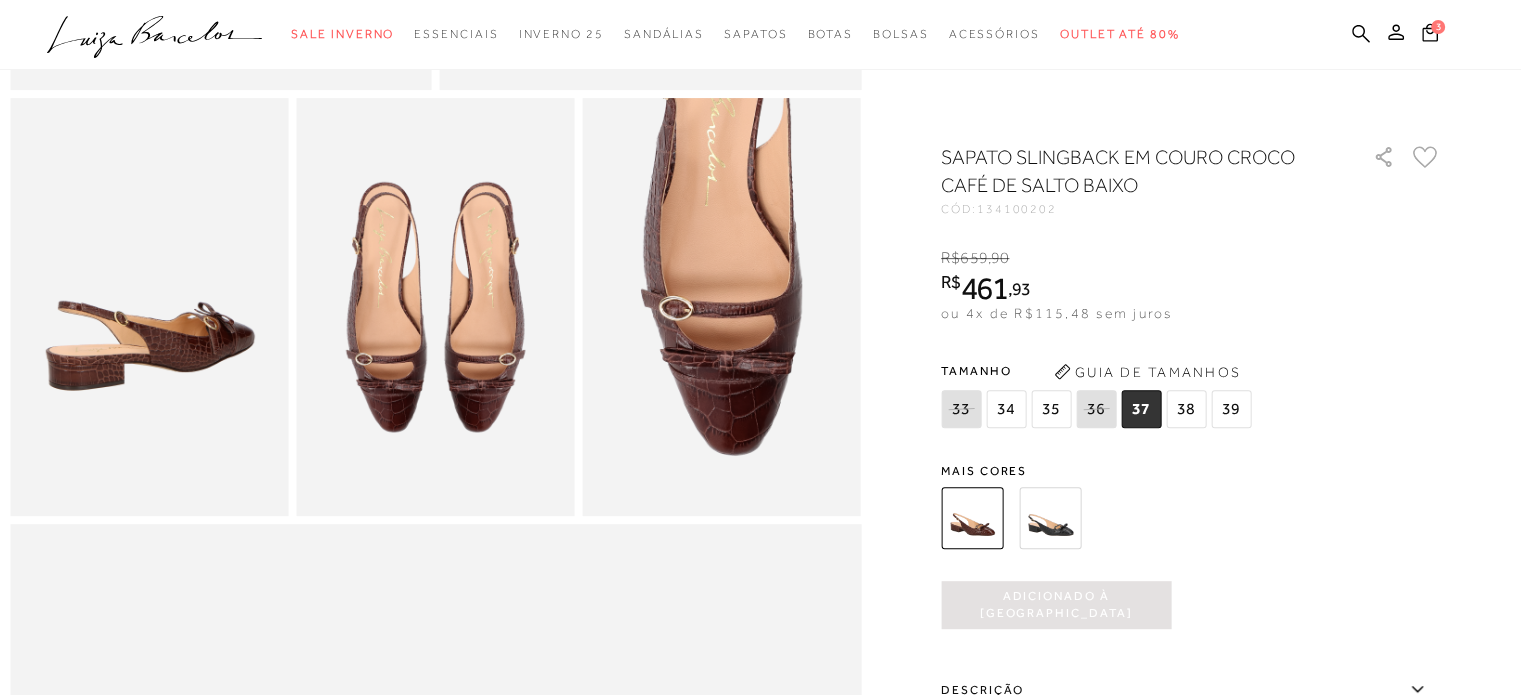 scroll, scrollTop: 800, scrollLeft: 0, axis: vertical 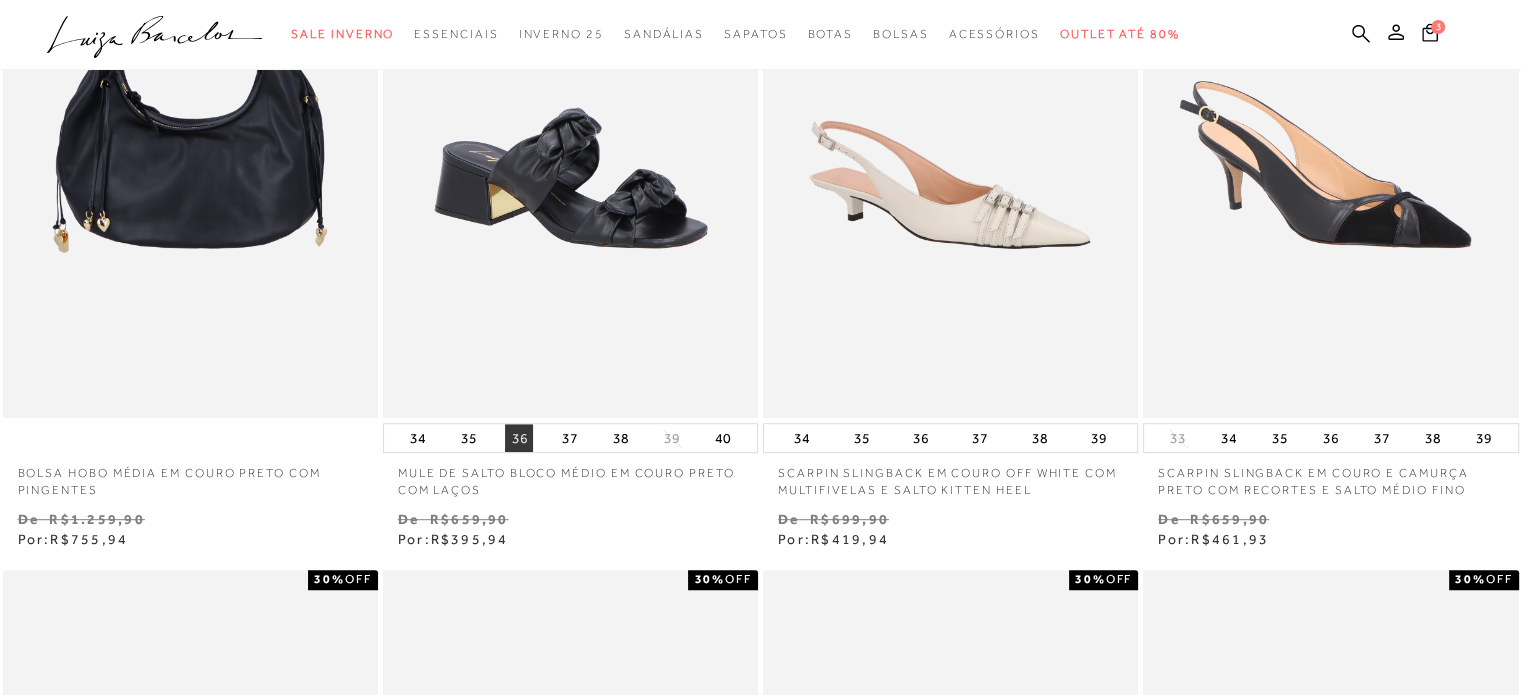 click on "36" at bounding box center [519, 438] 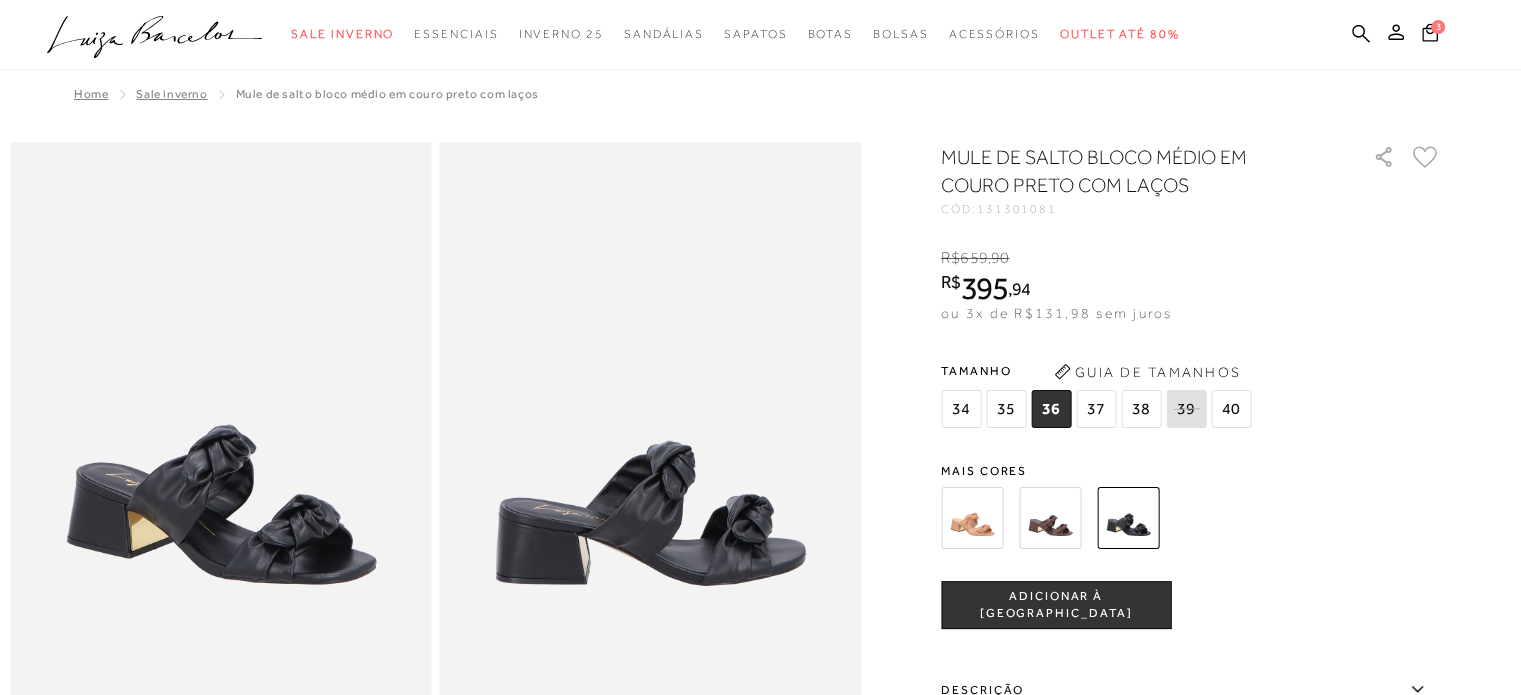 scroll, scrollTop: 0, scrollLeft: 0, axis: both 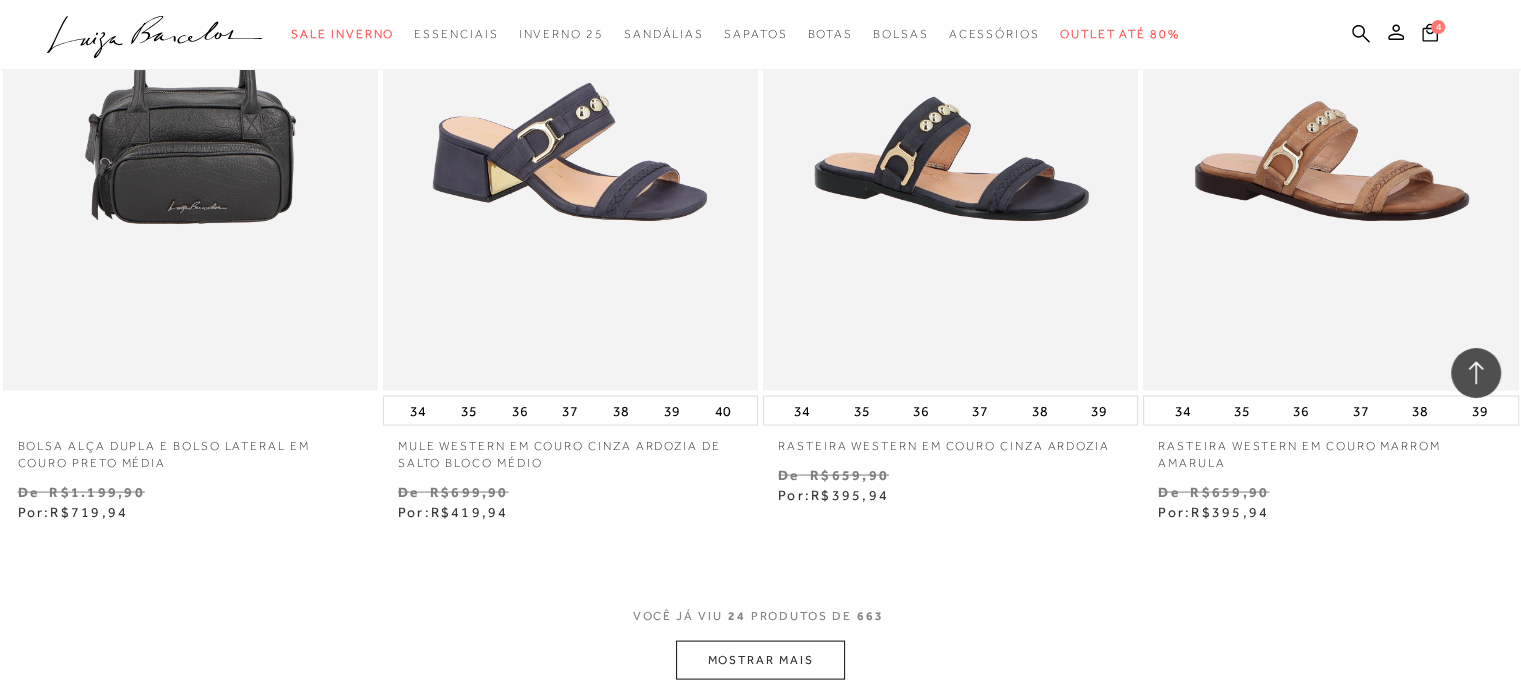 click on "MOSTRAR MAIS" at bounding box center (760, 660) 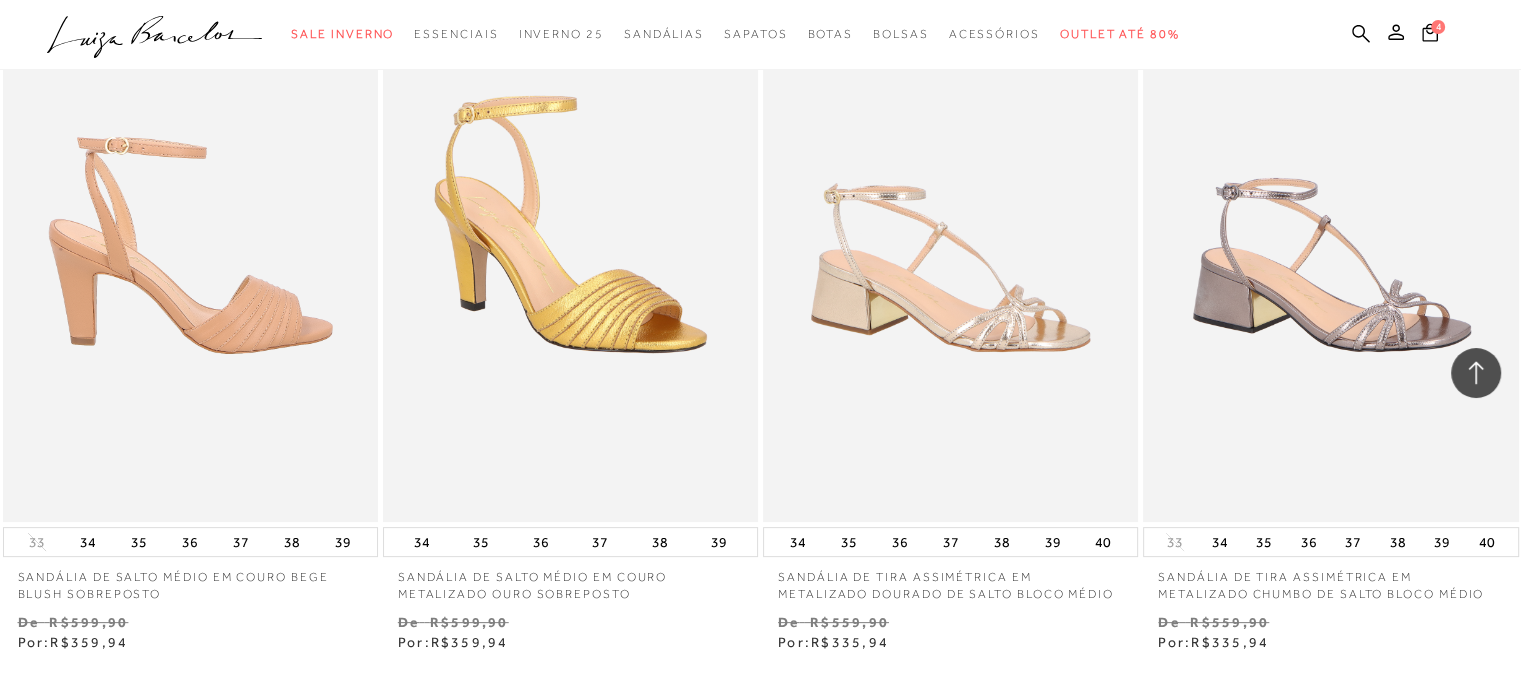 scroll, scrollTop: 7998, scrollLeft: 0, axis: vertical 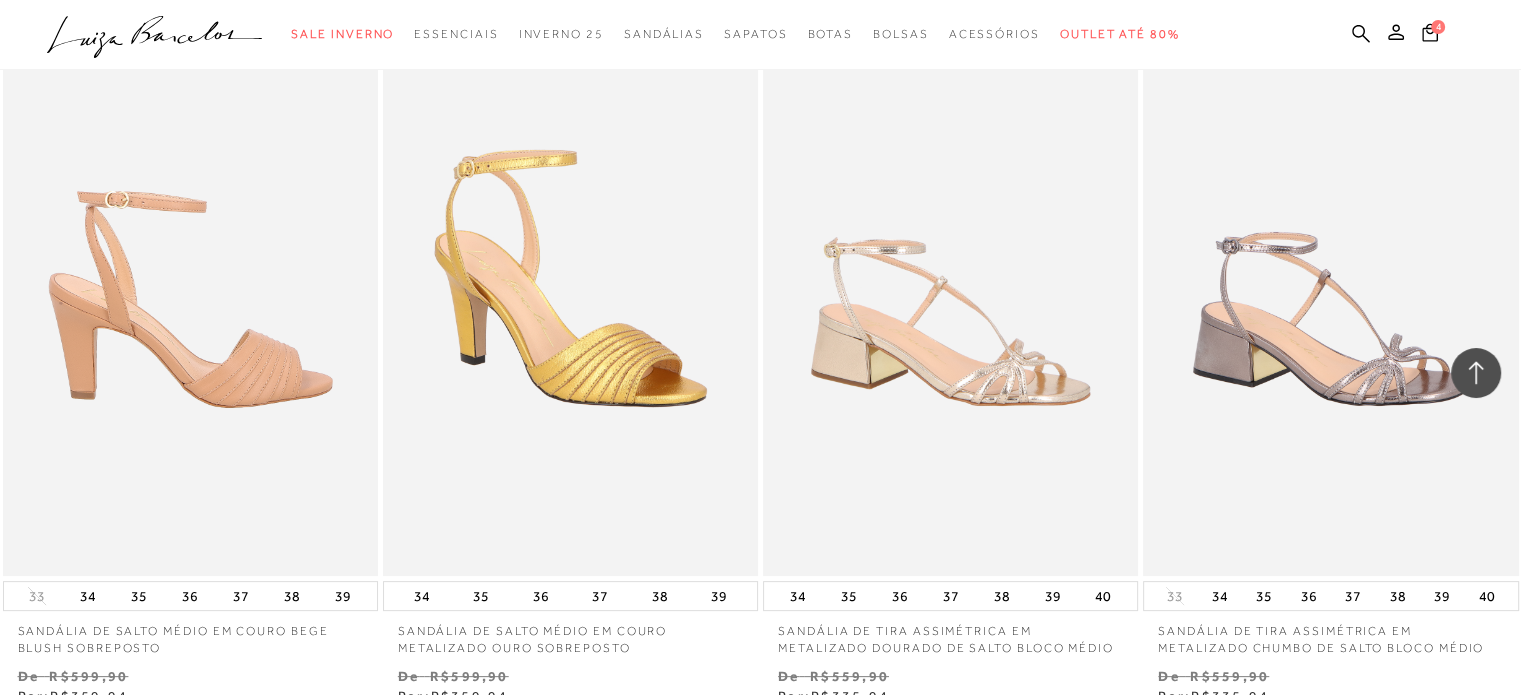 click at bounding box center (191, 294) 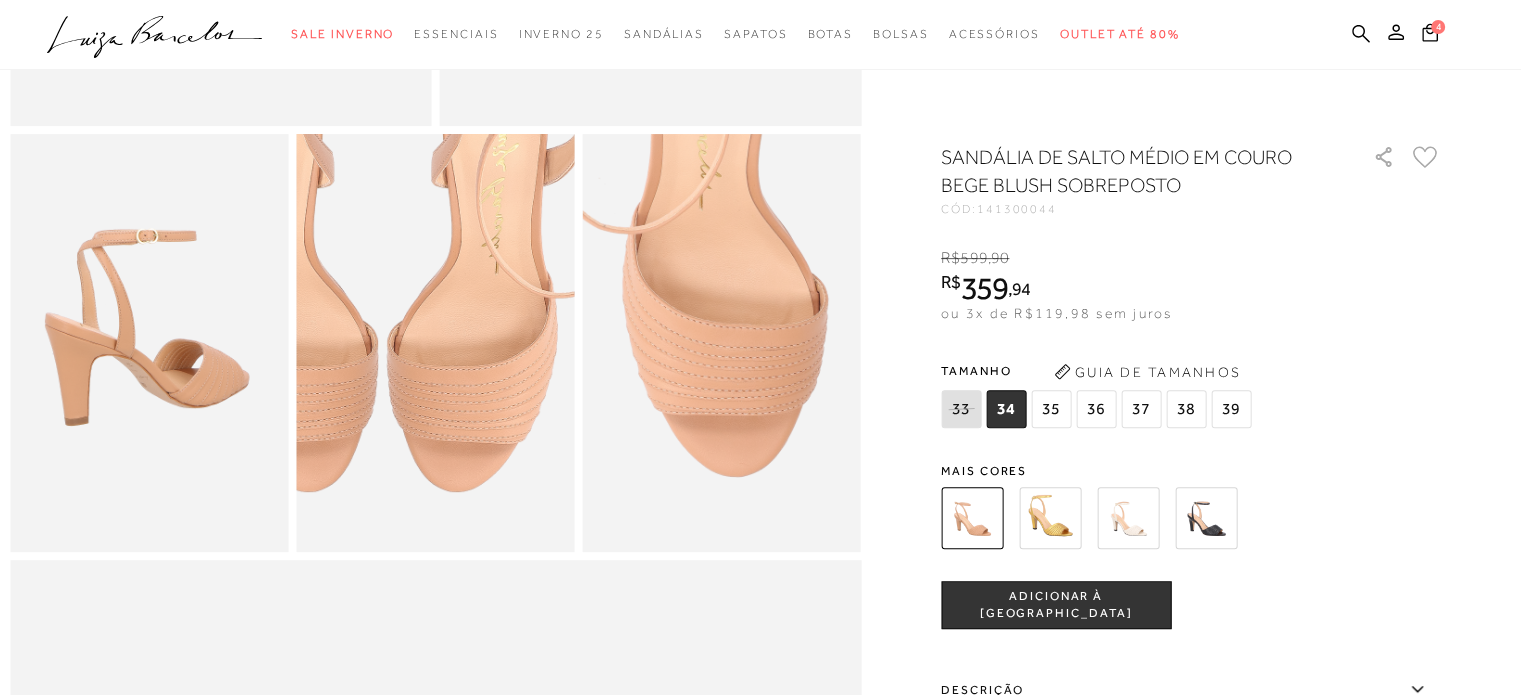 scroll, scrollTop: 700, scrollLeft: 0, axis: vertical 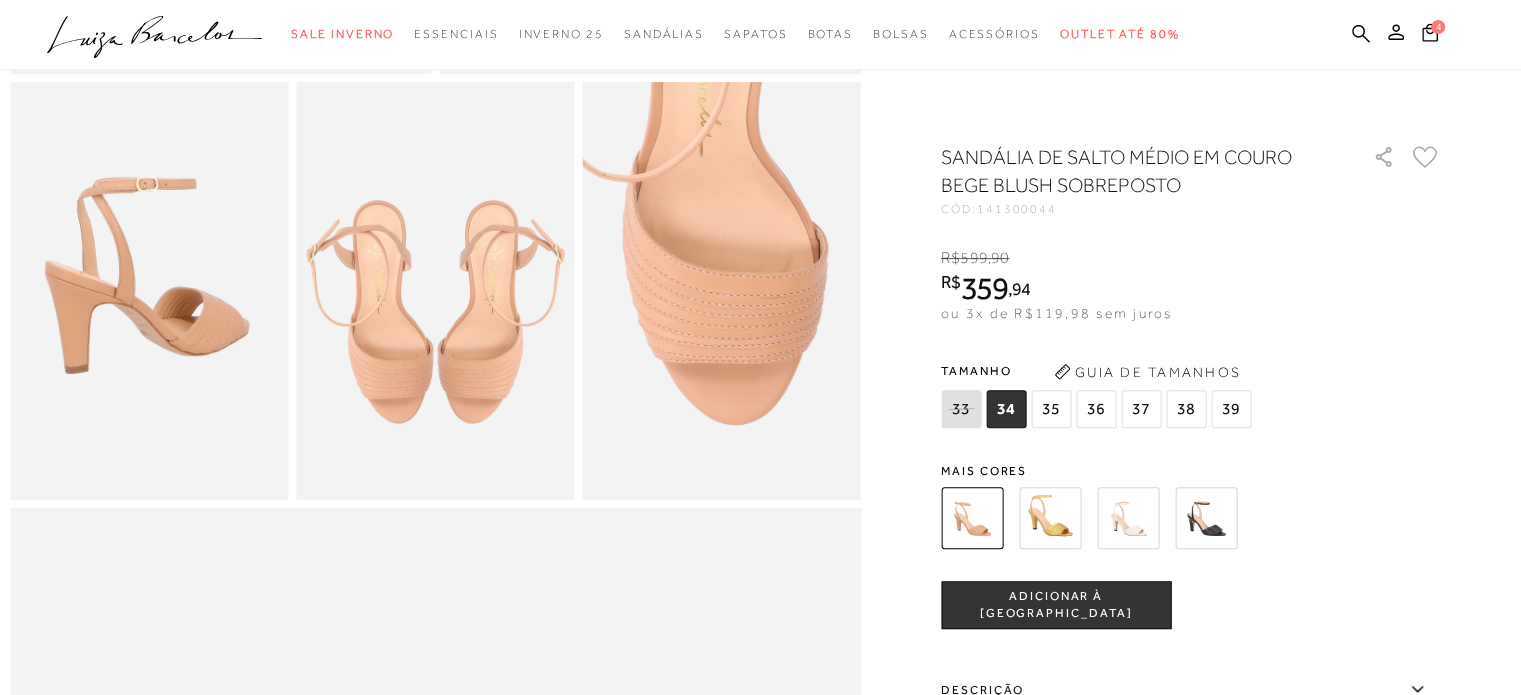 click on "Guia de Tamanhos" at bounding box center (1147, 372) 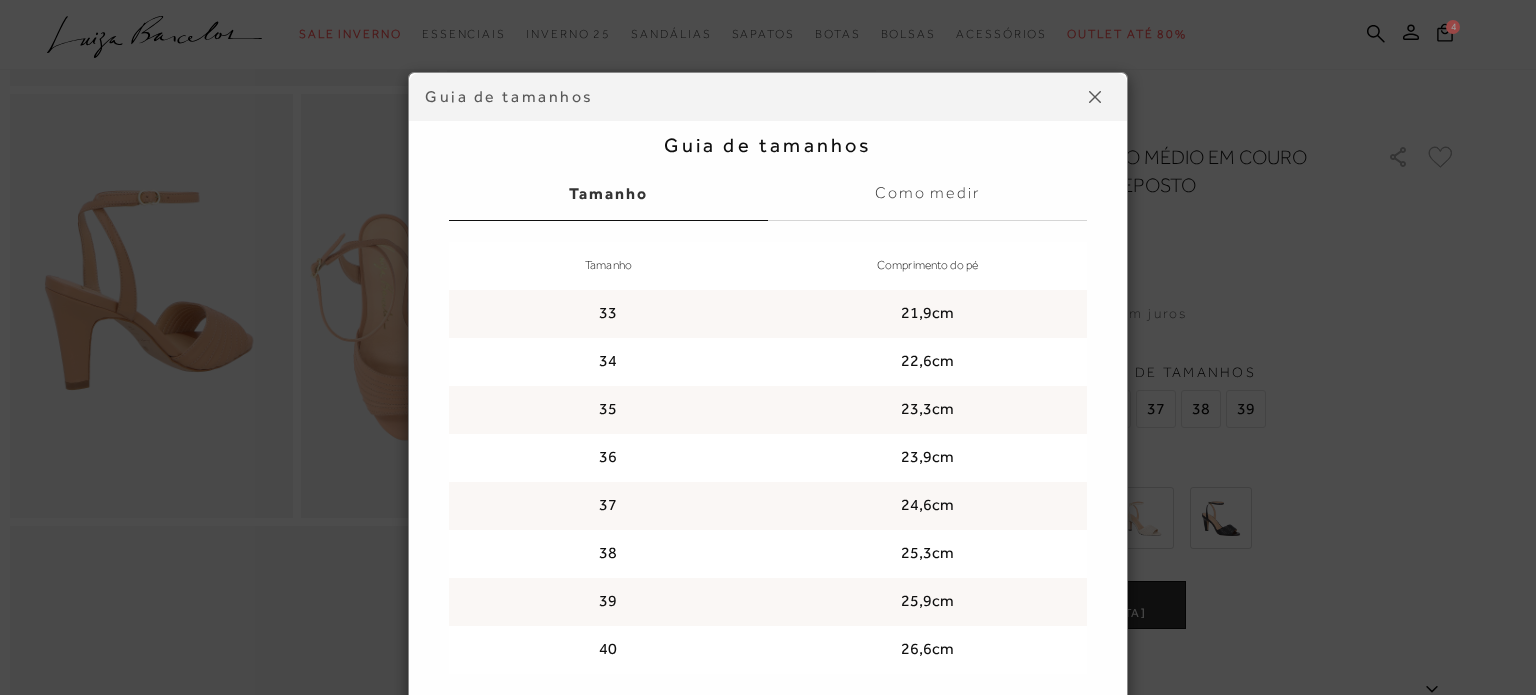 click at bounding box center [1095, 97] 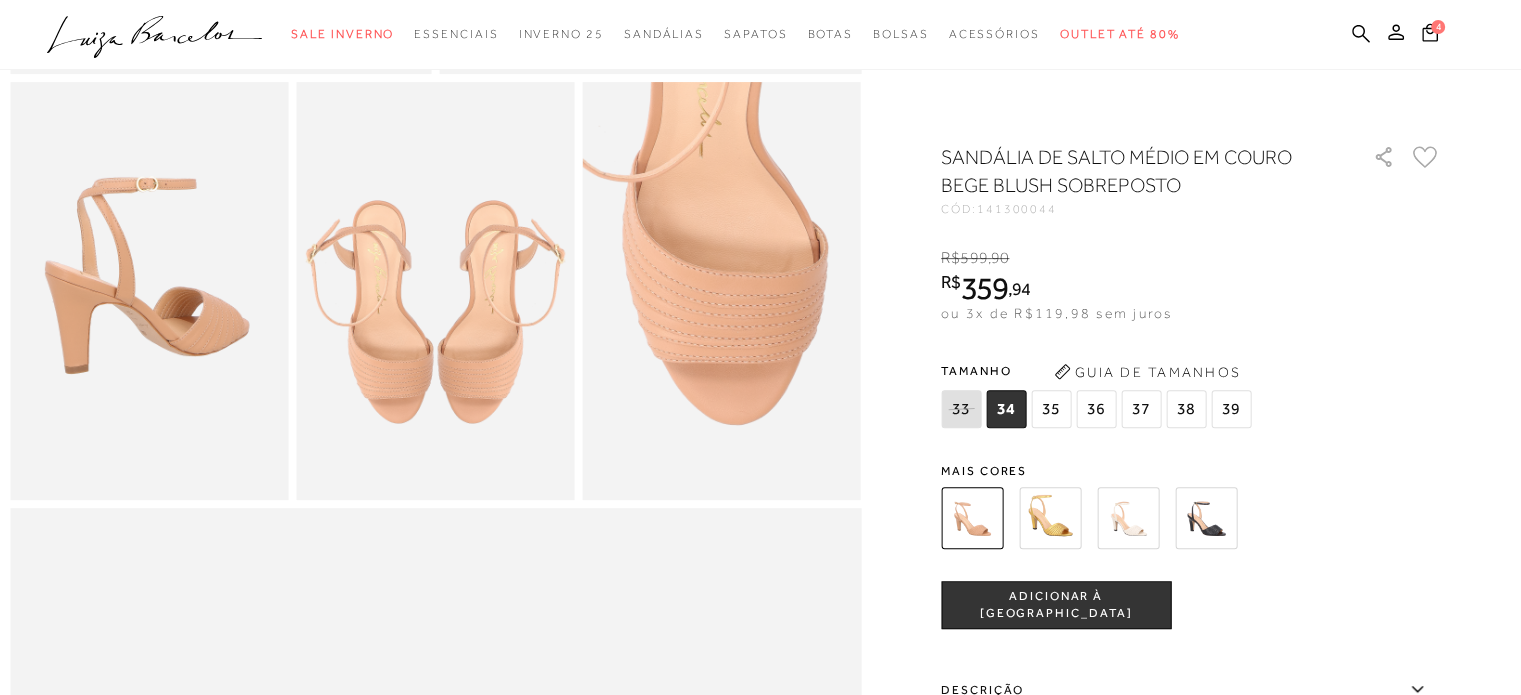 click on "37" at bounding box center [1141, 409] 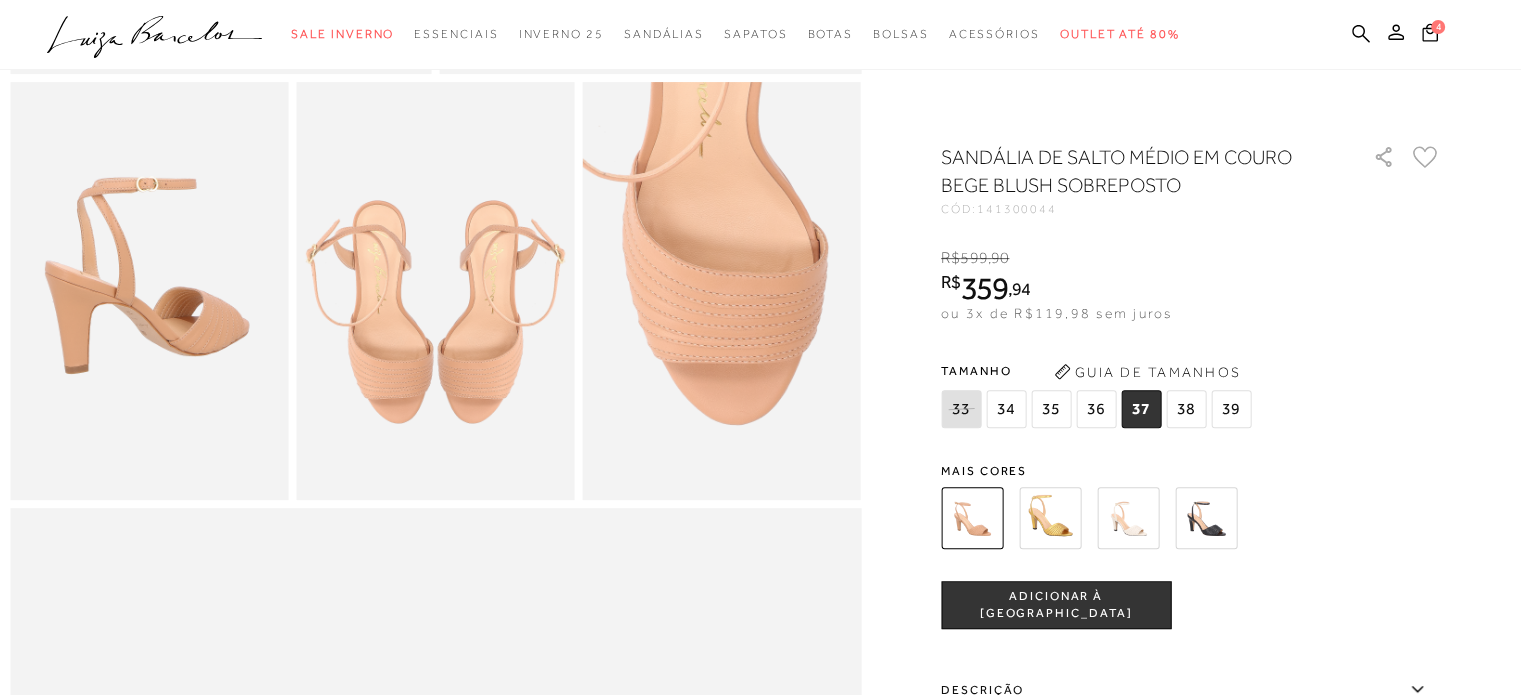 click at bounding box center (972, 518) 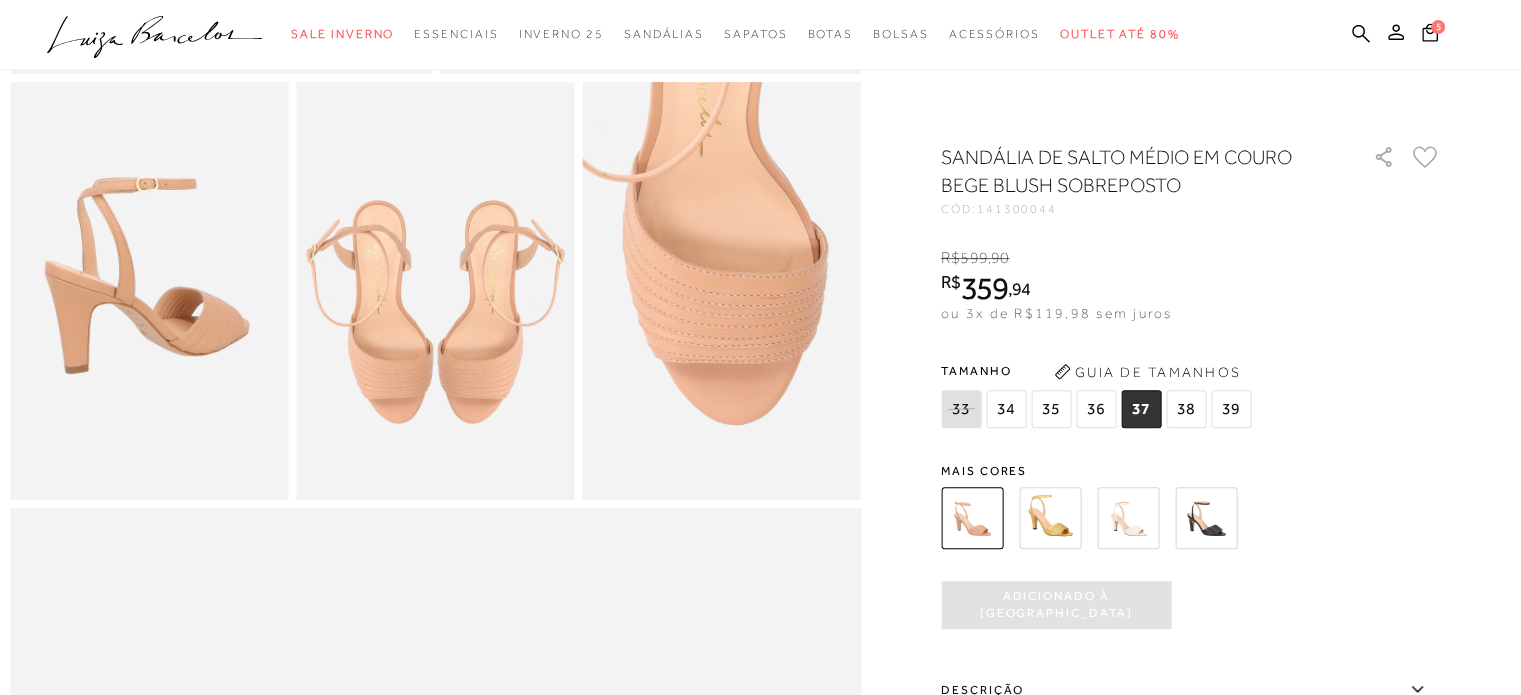 scroll, scrollTop: 0, scrollLeft: 0, axis: both 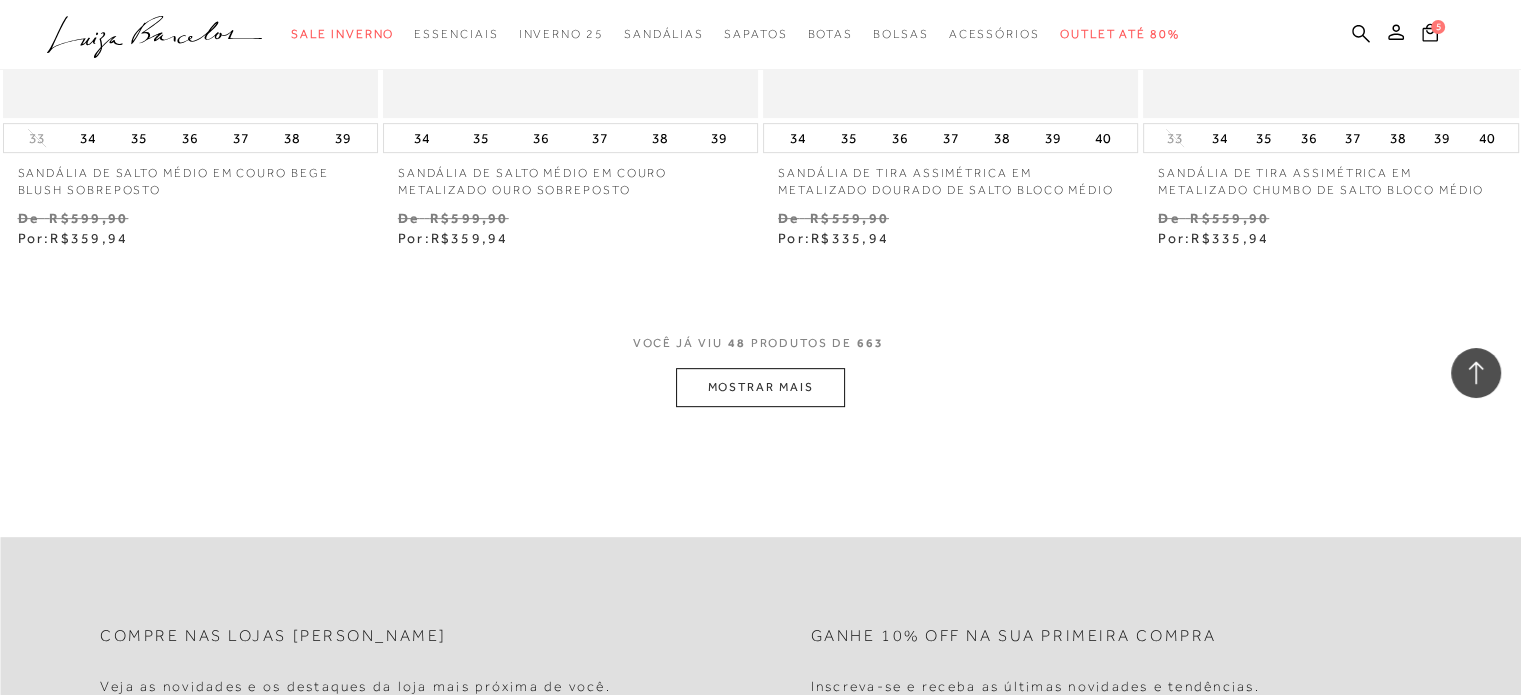 click on "MOSTRAR MAIS" at bounding box center (760, 387) 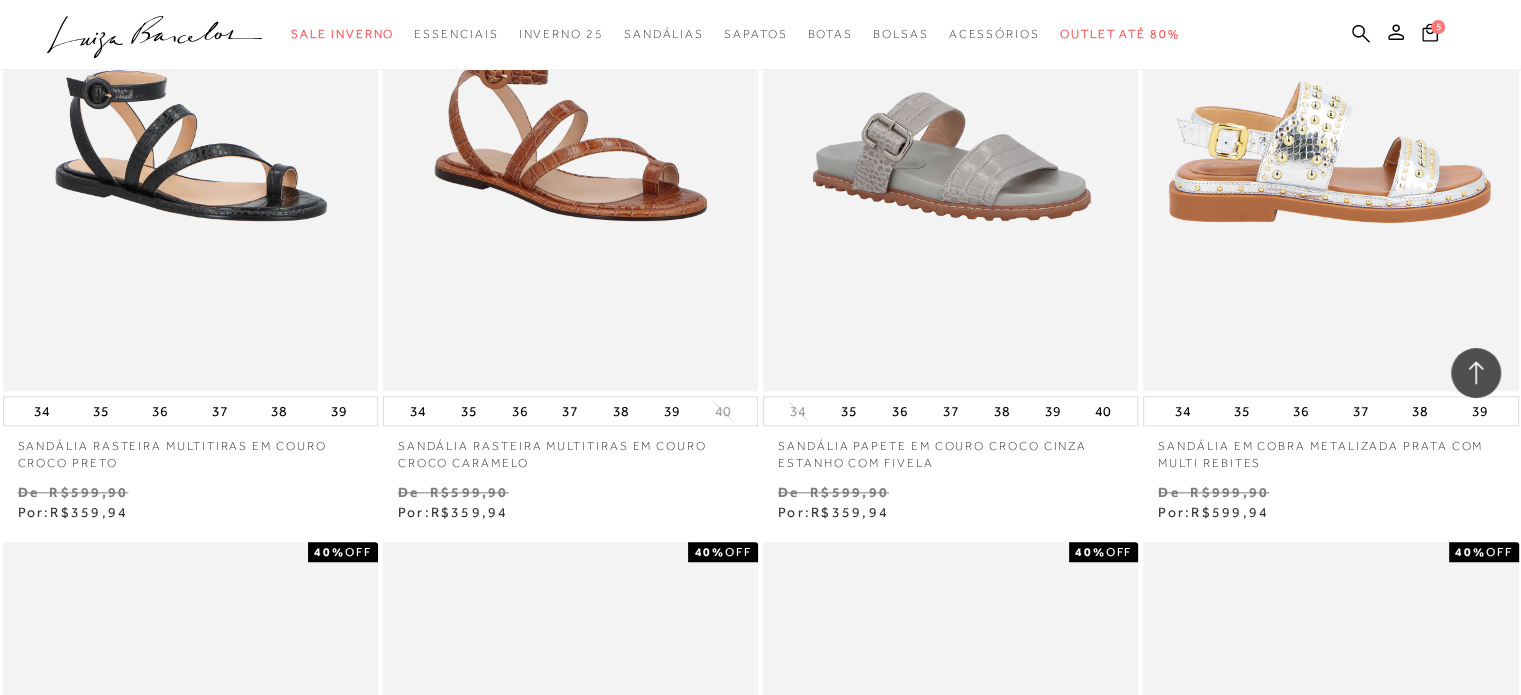 scroll, scrollTop: 9656, scrollLeft: 0, axis: vertical 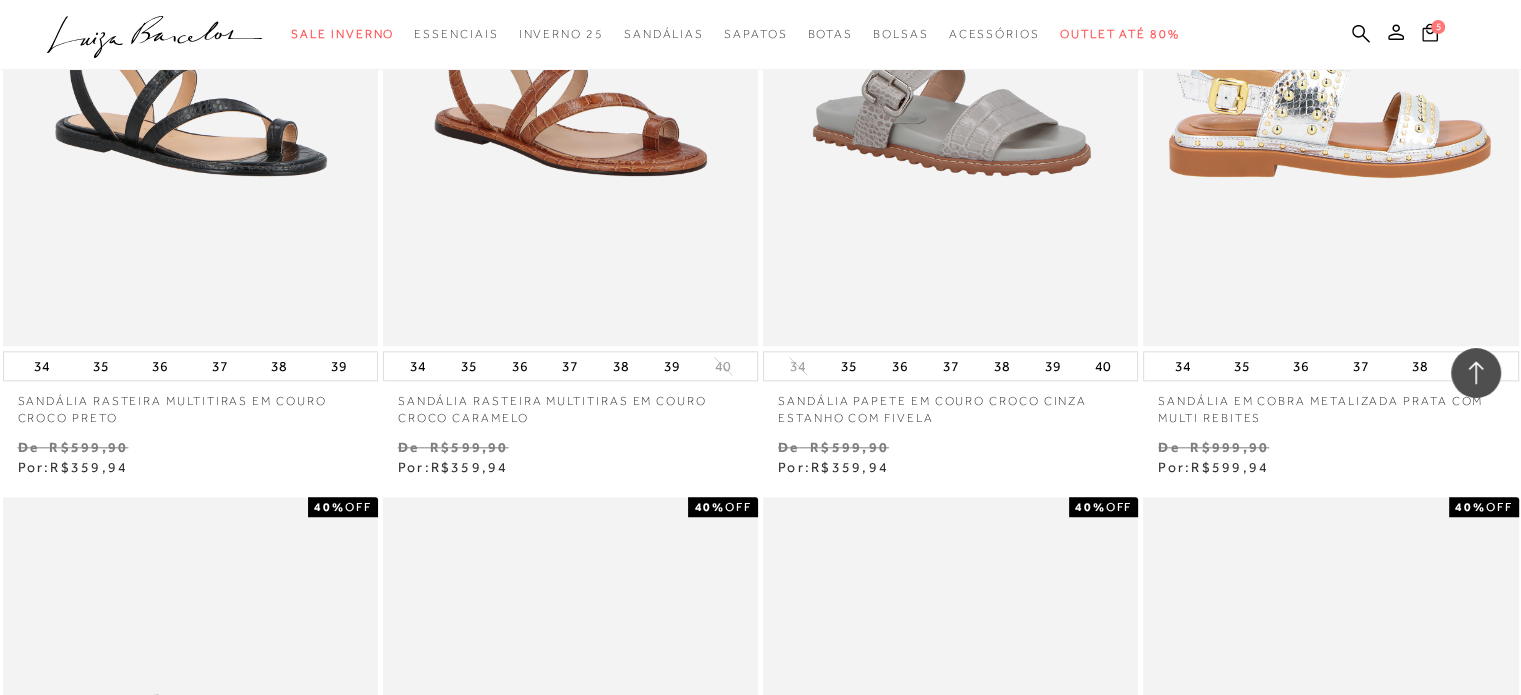 click at bounding box center [1331, 64] 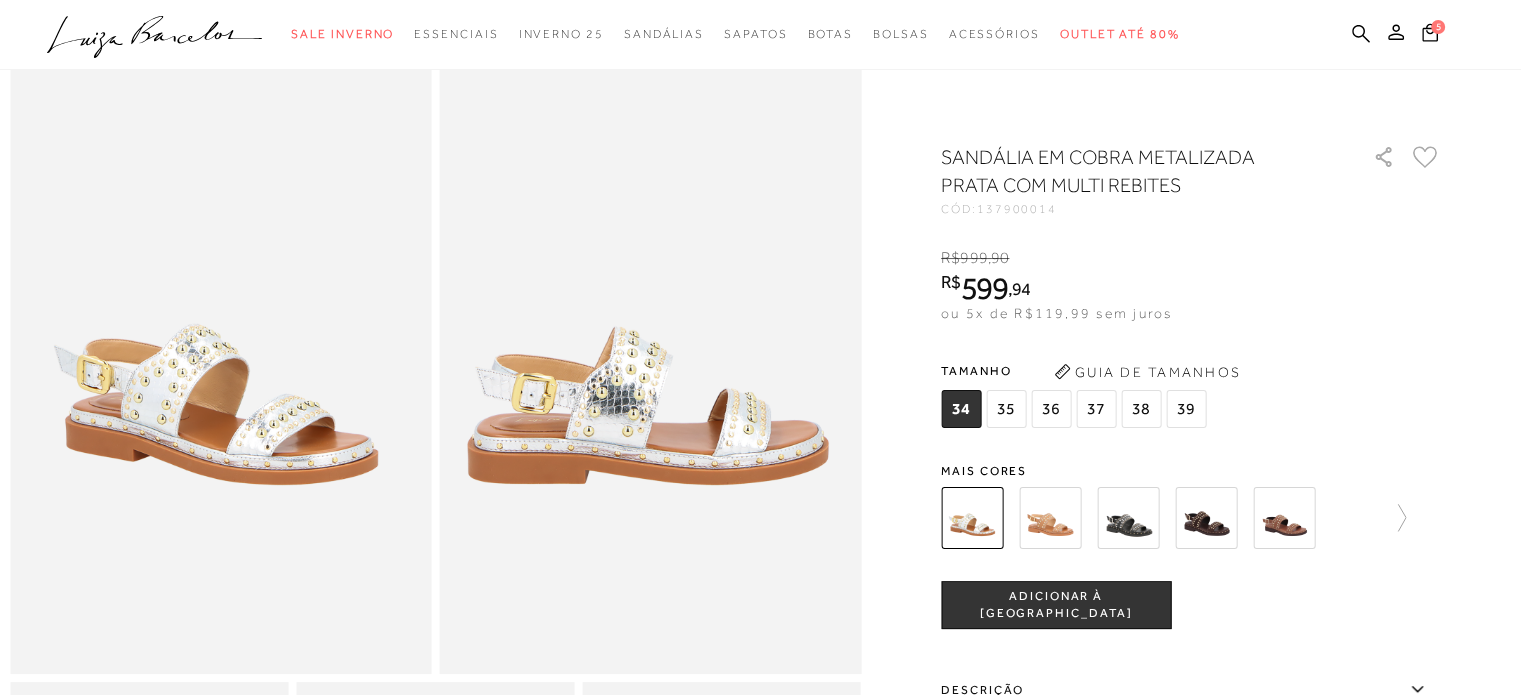 scroll, scrollTop: 0, scrollLeft: 0, axis: both 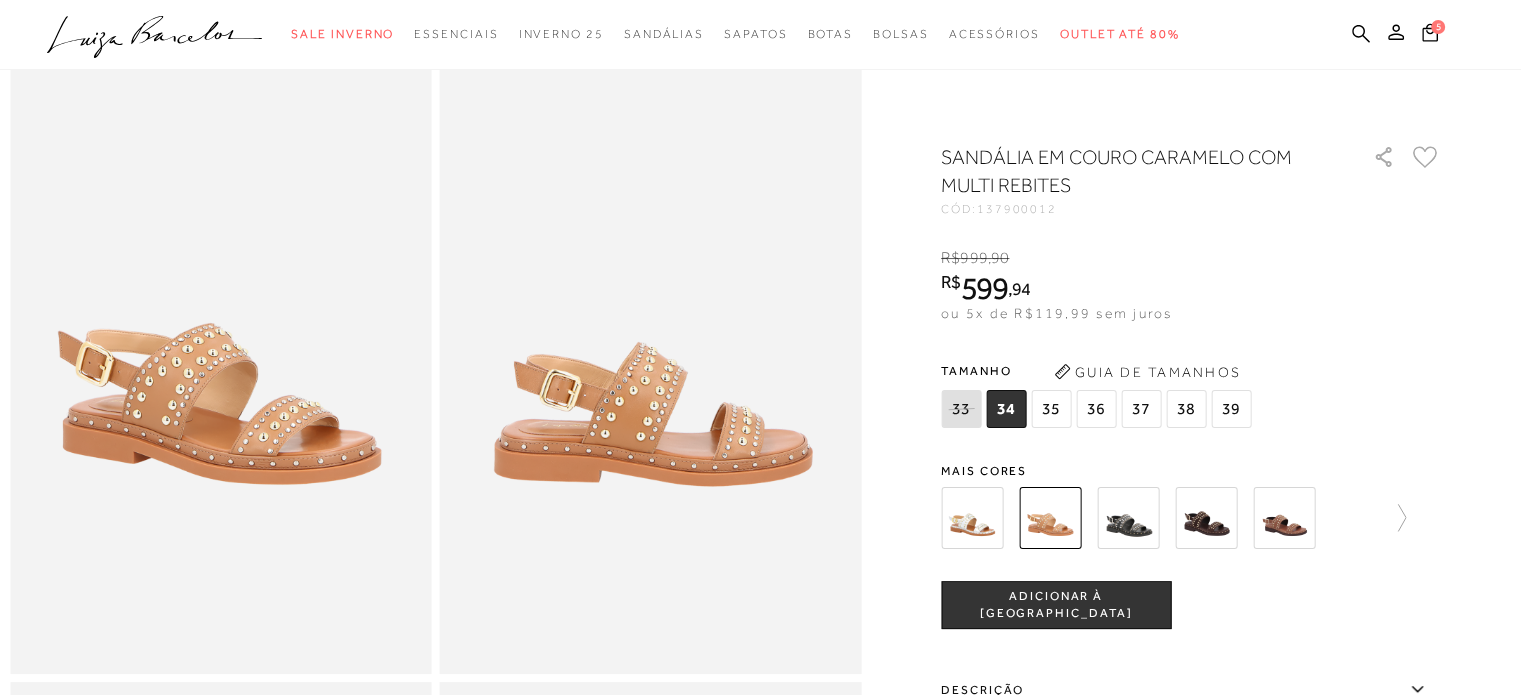 click at bounding box center [1128, 518] 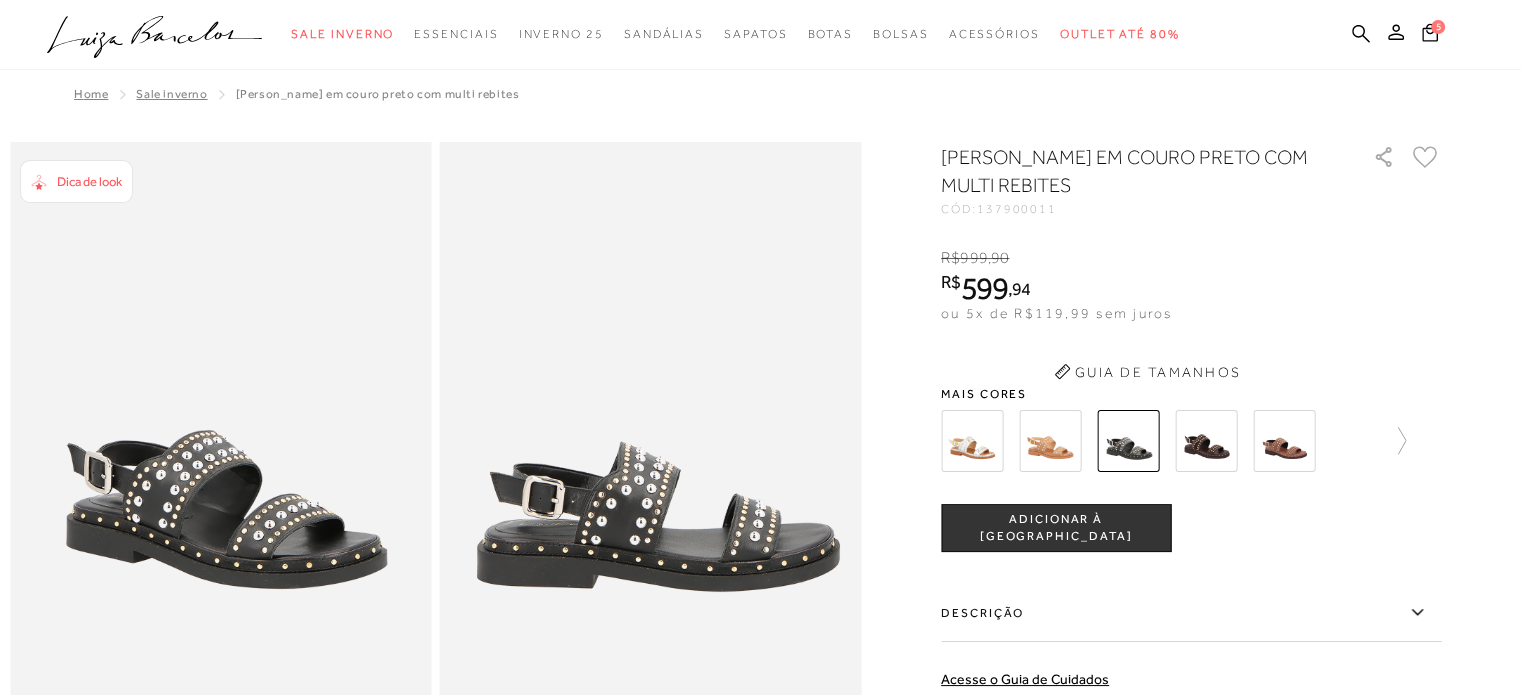 scroll, scrollTop: 0, scrollLeft: 0, axis: both 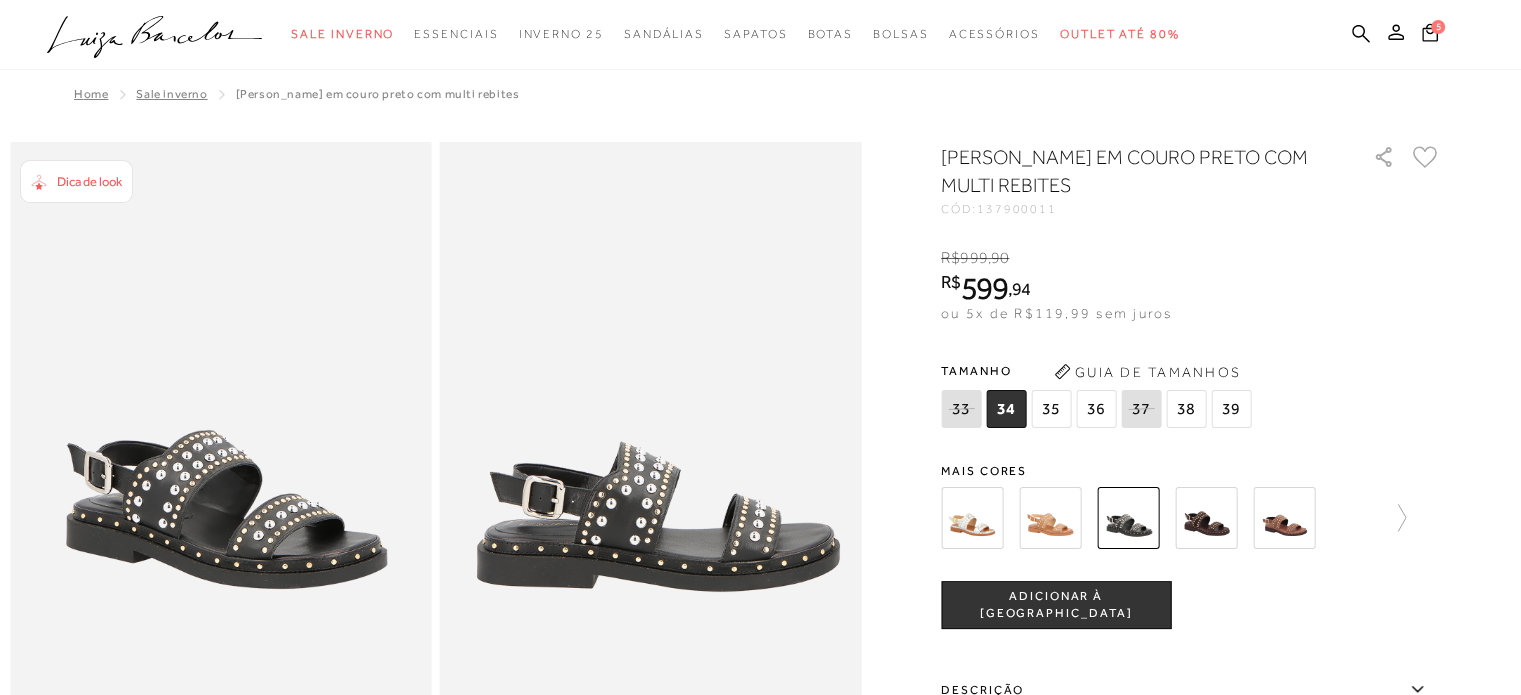 click at bounding box center (1206, 518) 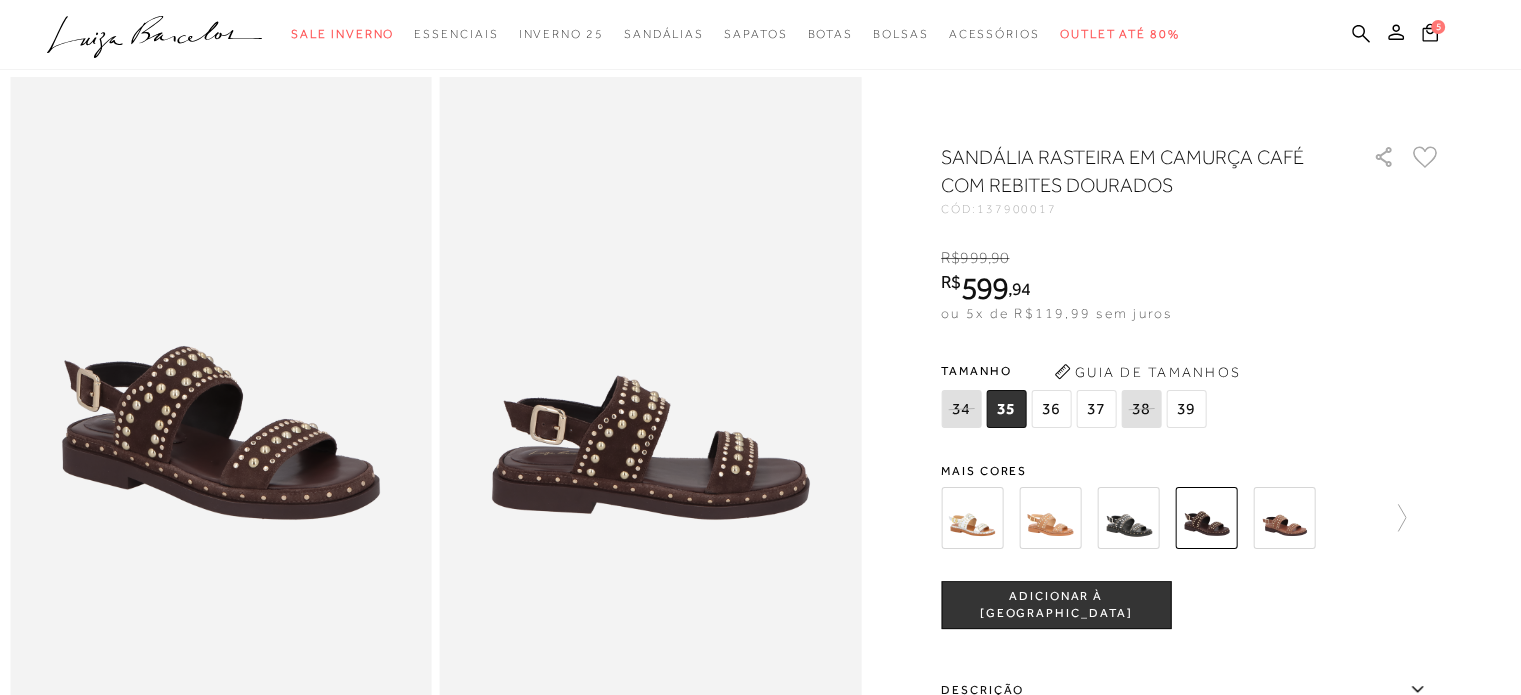 scroll, scrollTop: 100, scrollLeft: 0, axis: vertical 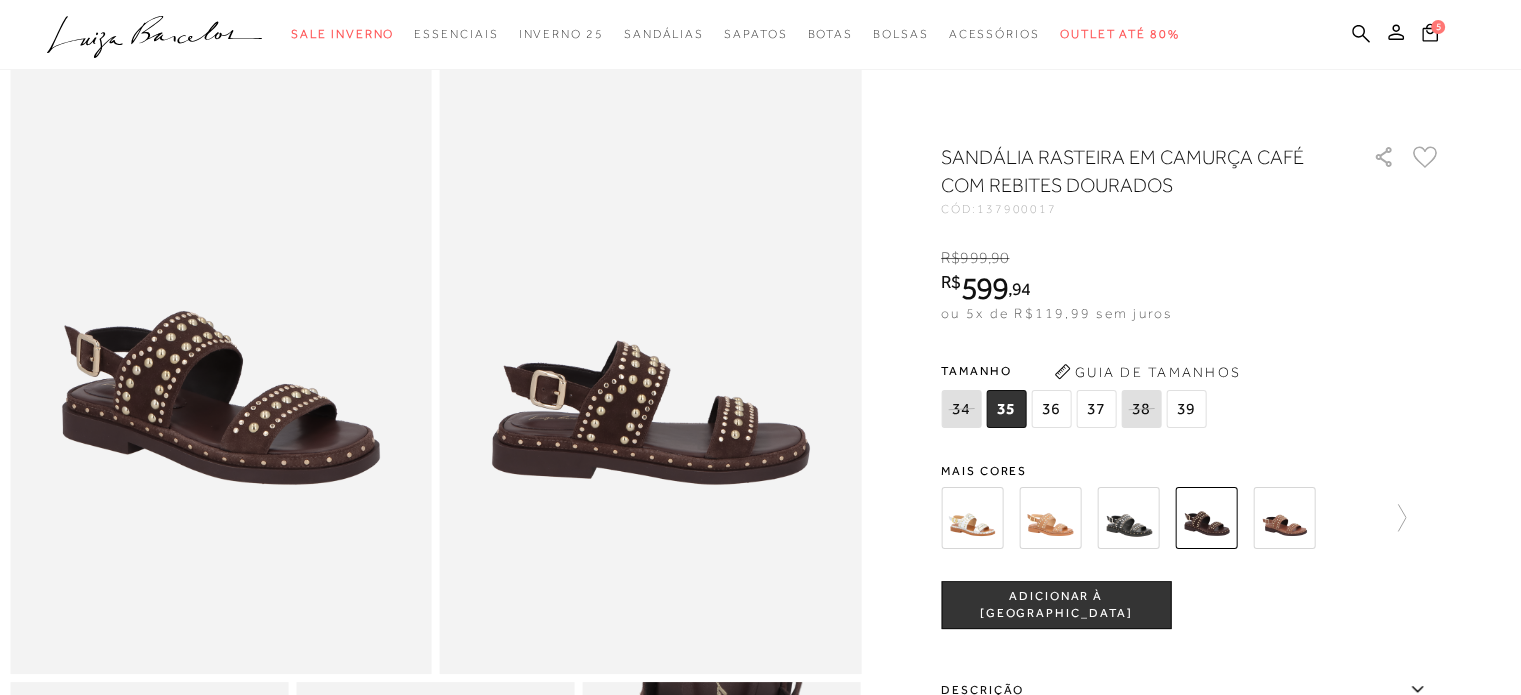 click at bounding box center (1128, 518) 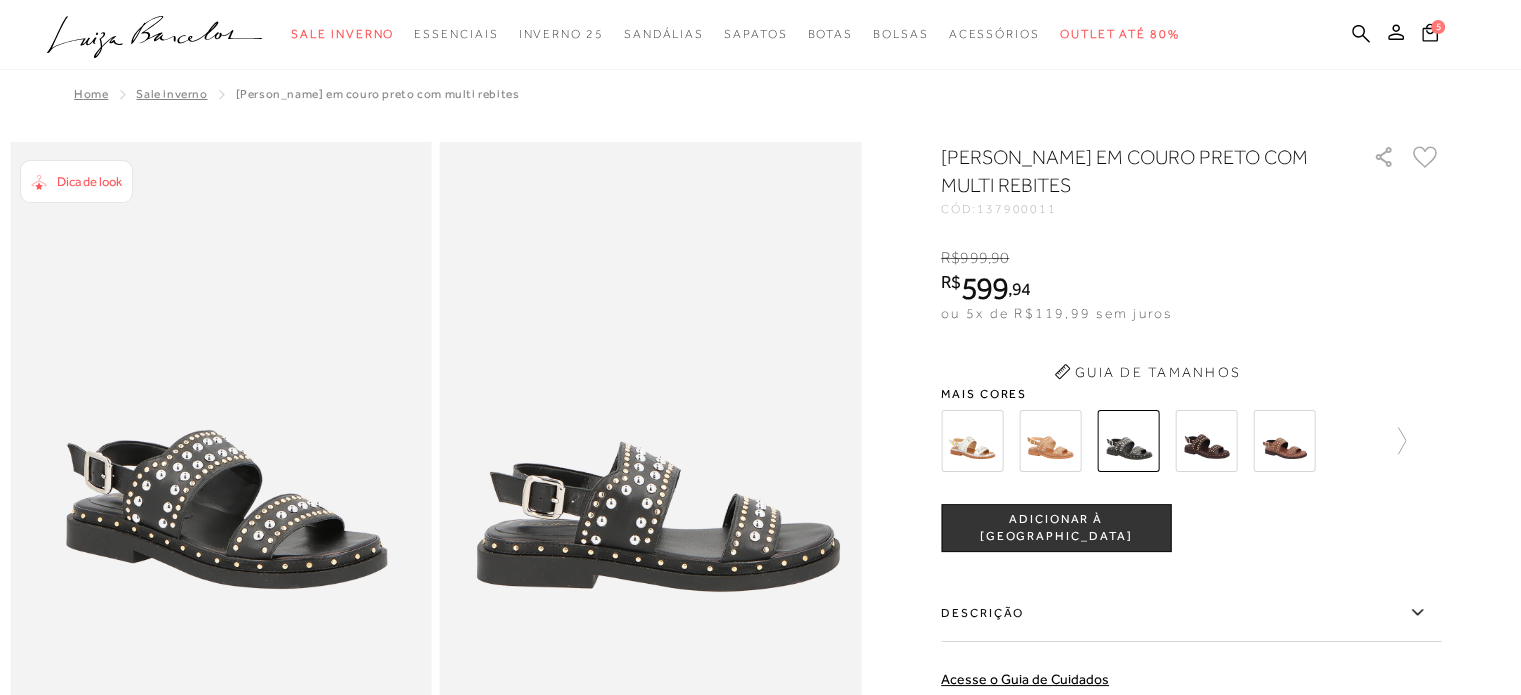 scroll, scrollTop: 0, scrollLeft: 0, axis: both 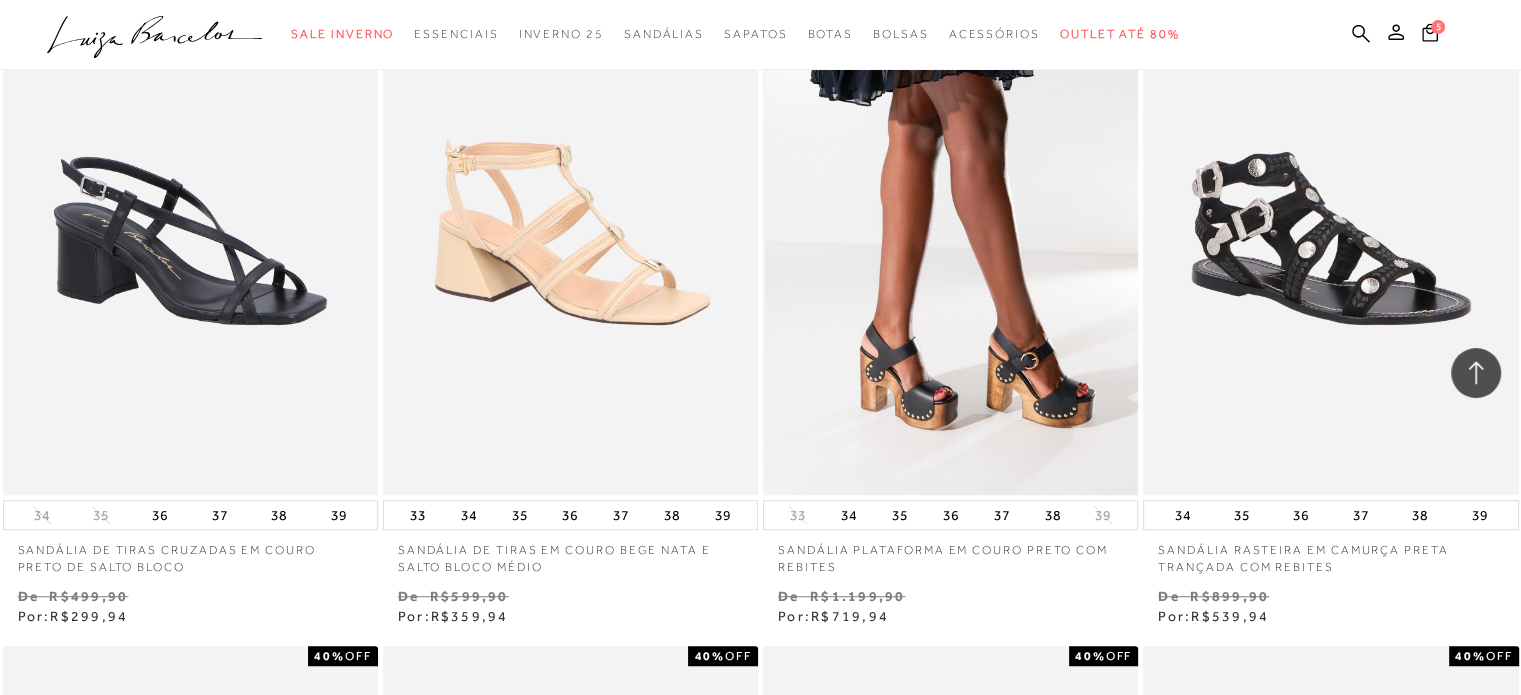 click at bounding box center [951, 213] 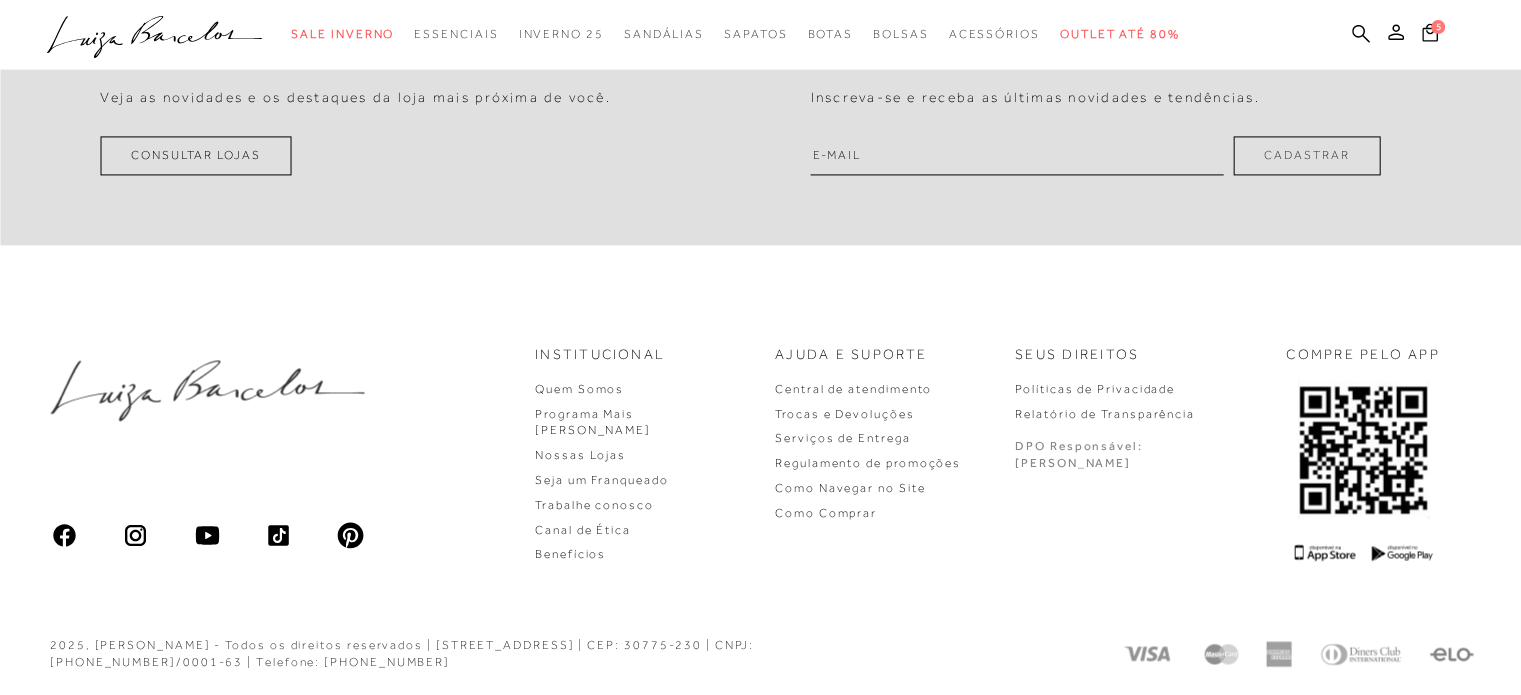 scroll, scrollTop: 0, scrollLeft: 0, axis: both 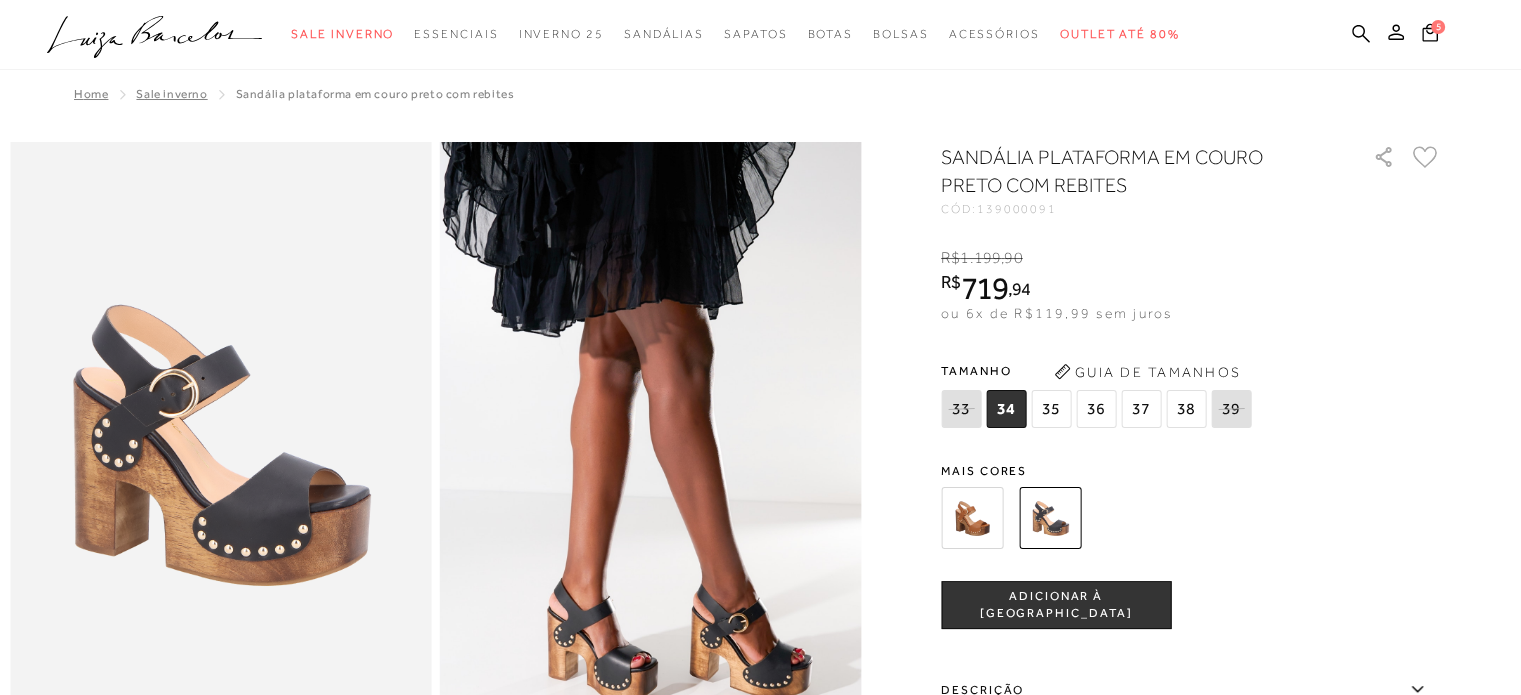 click at bounding box center [972, 518] 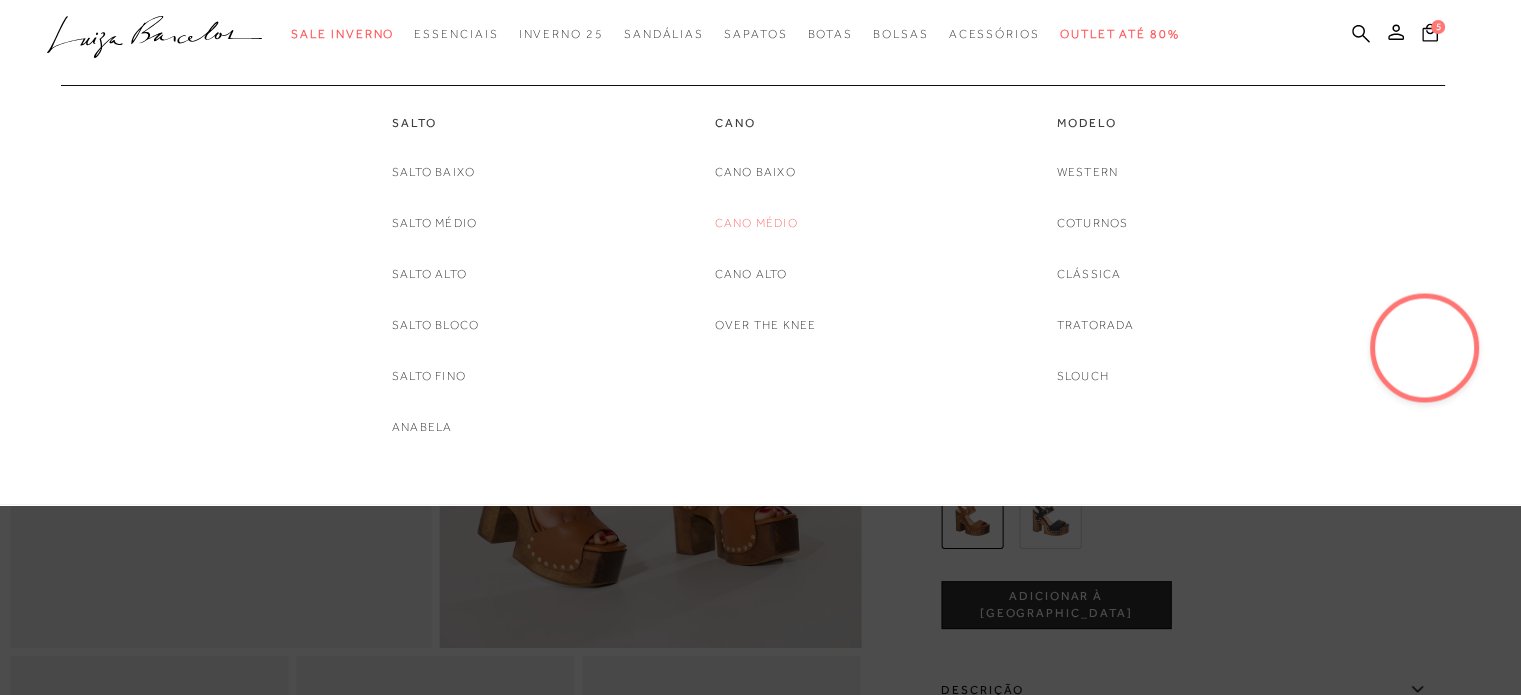 scroll, scrollTop: 100, scrollLeft: 0, axis: vertical 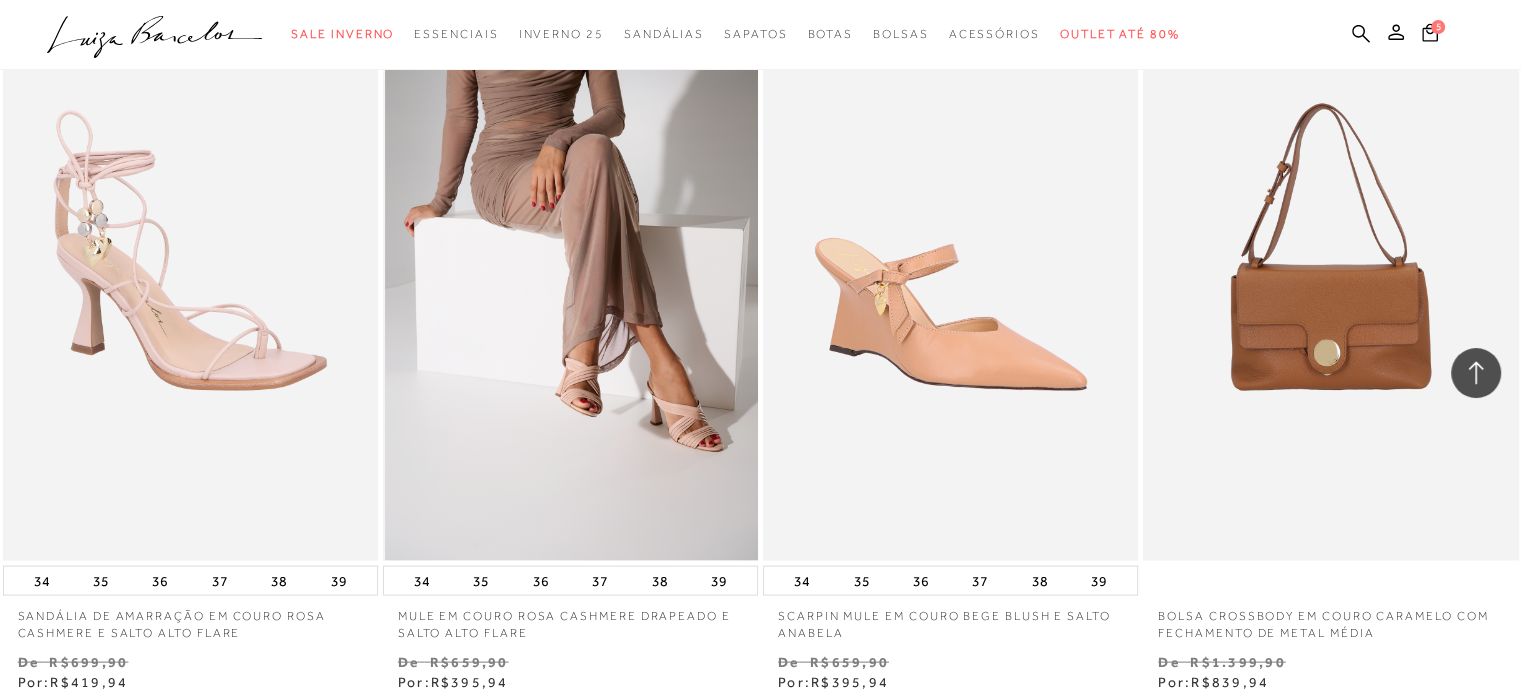 click at bounding box center [571, 279] 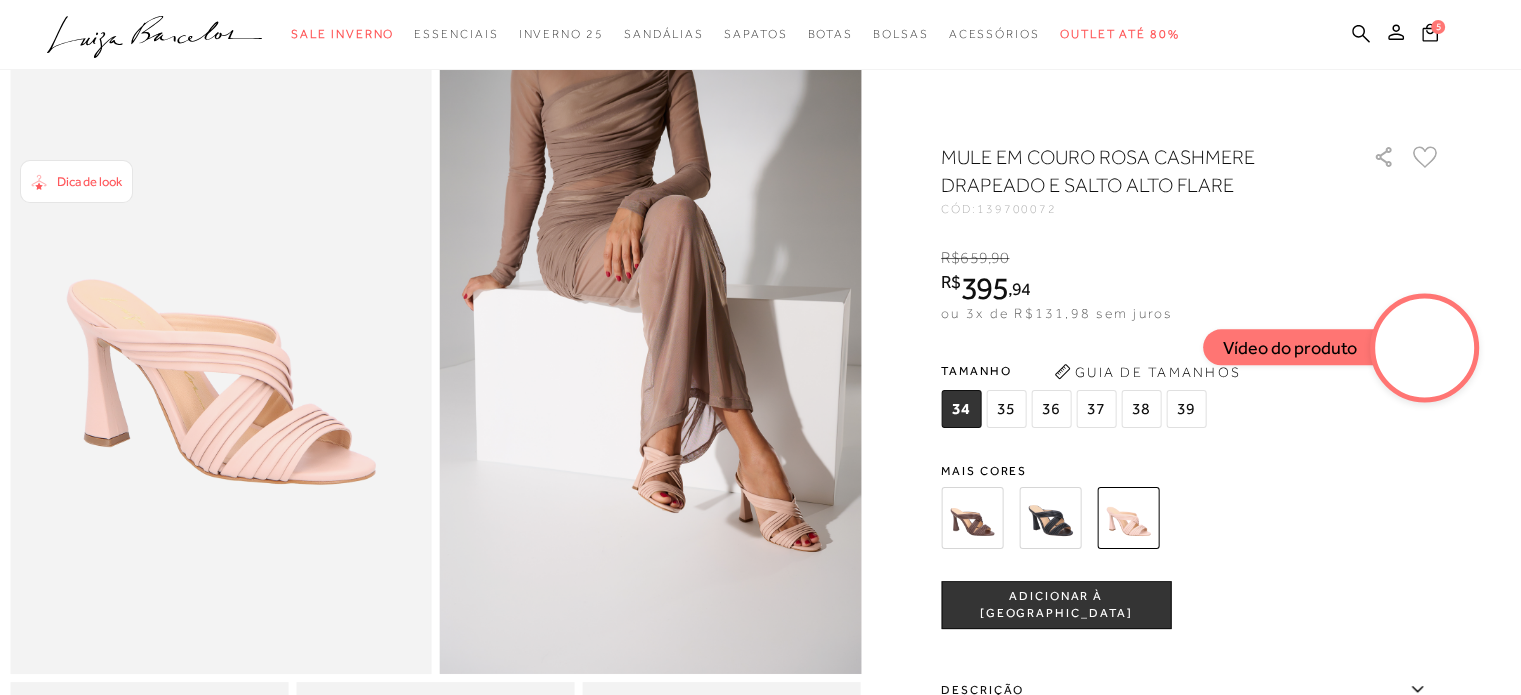 scroll, scrollTop: 0, scrollLeft: 0, axis: both 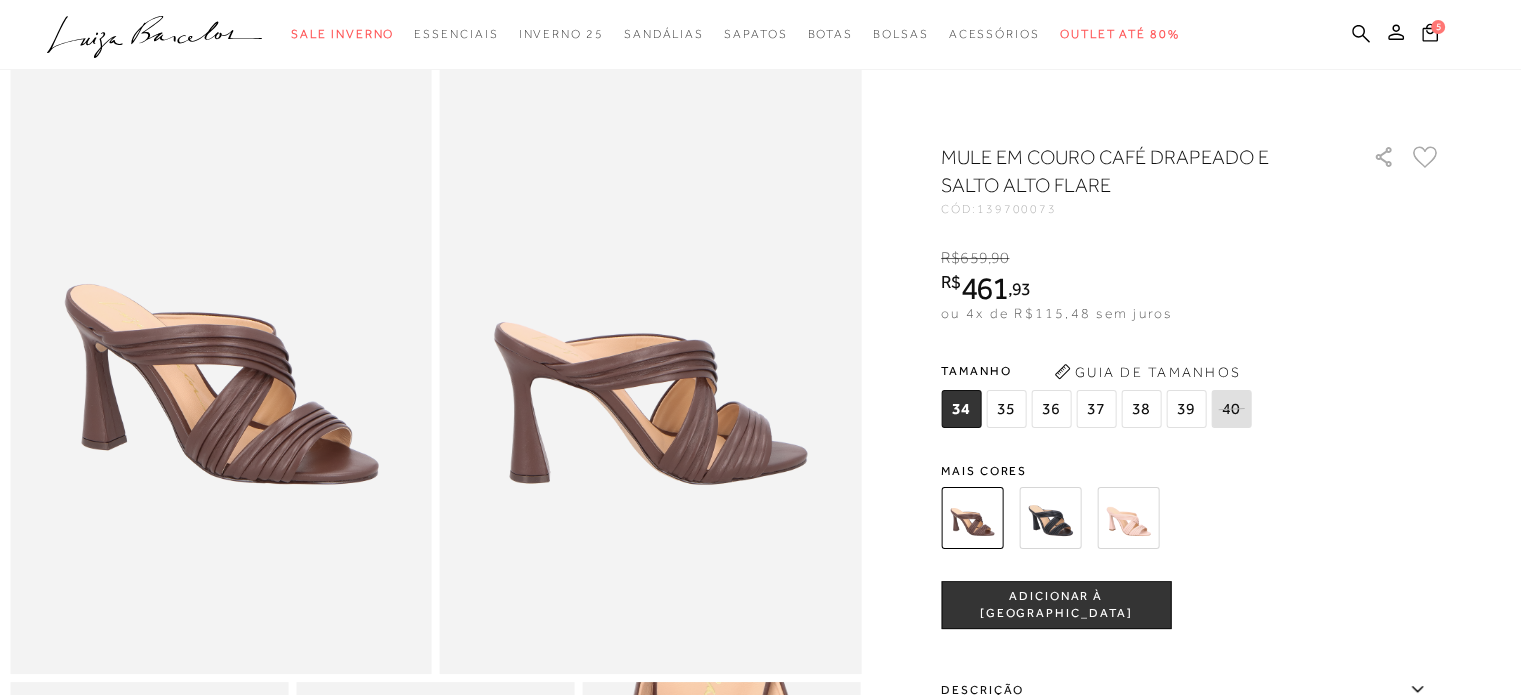 click at bounding box center [1050, 518] 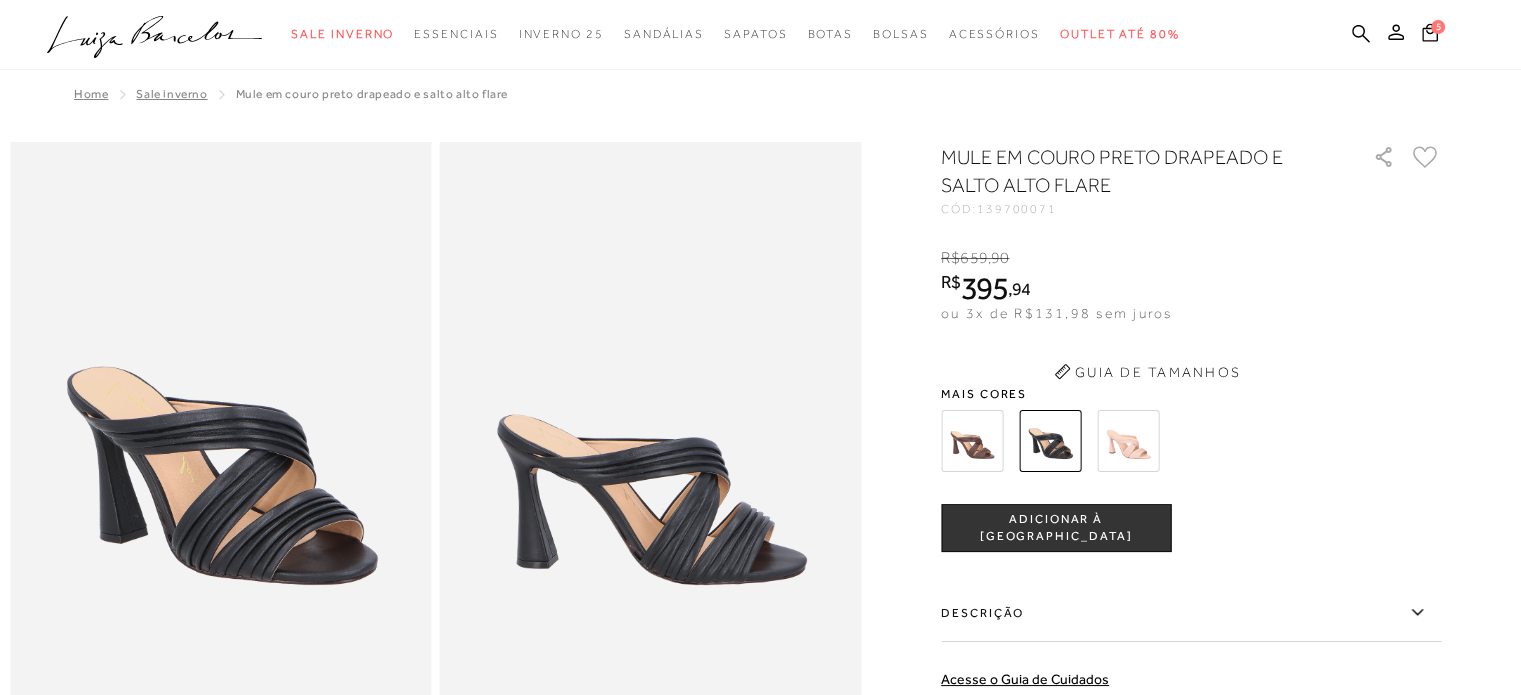 scroll, scrollTop: 0, scrollLeft: 0, axis: both 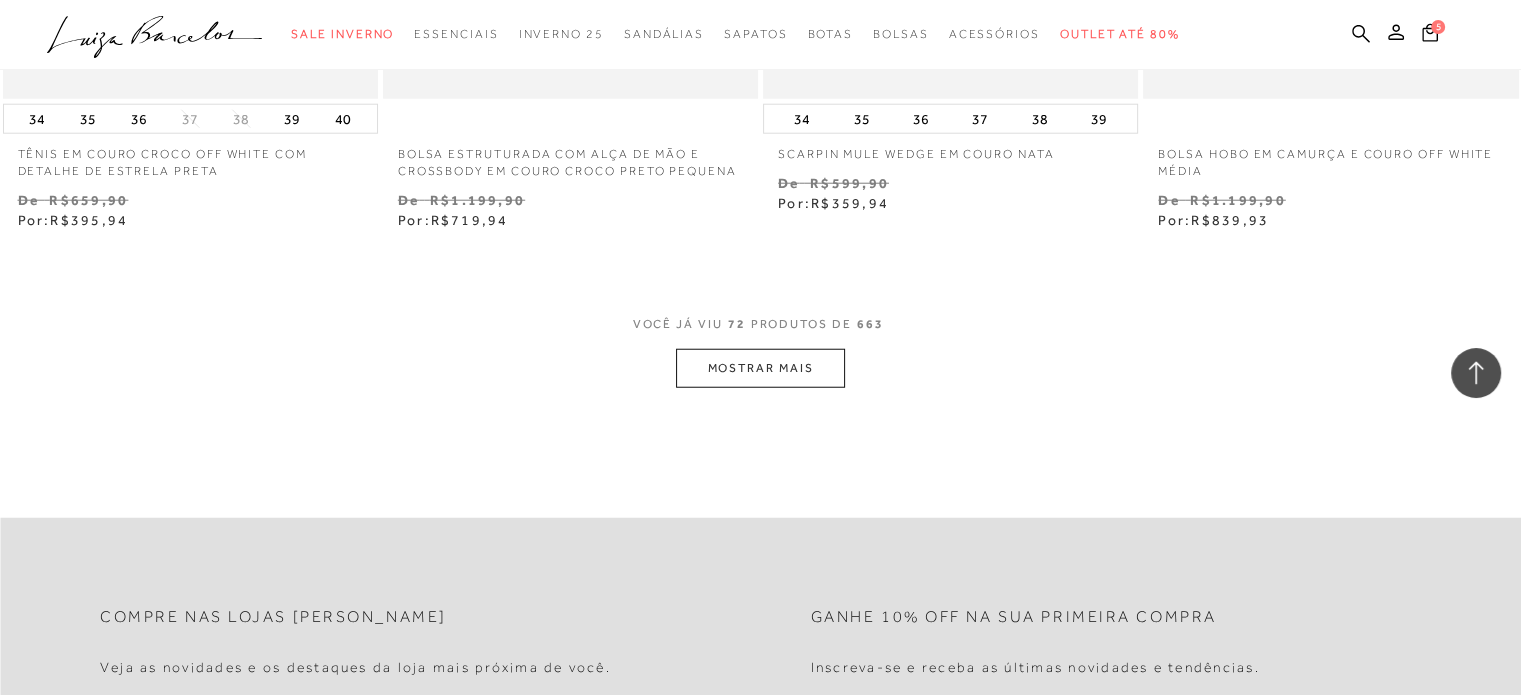 click on "MOSTRAR MAIS" at bounding box center [760, 368] 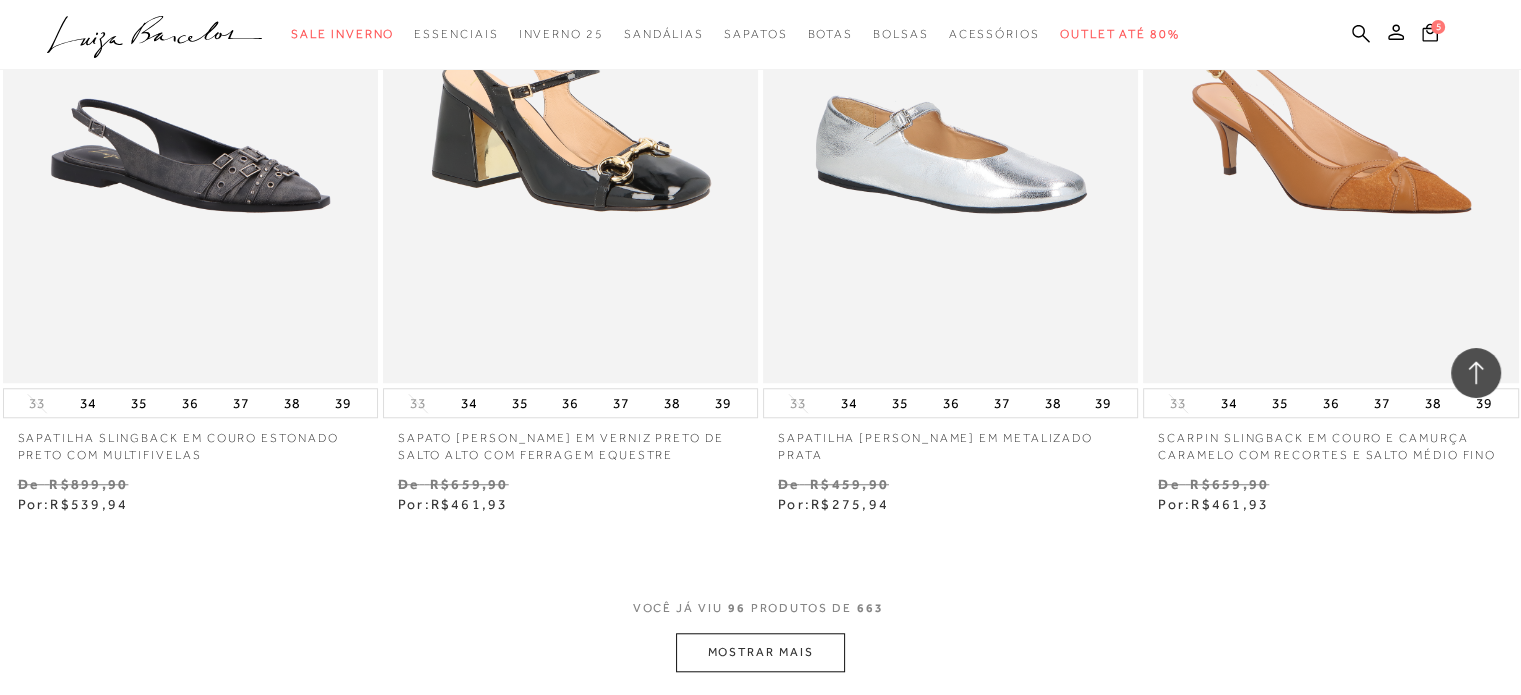 scroll, scrollTop: 17076, scrollLeft: 0, axis: vertical 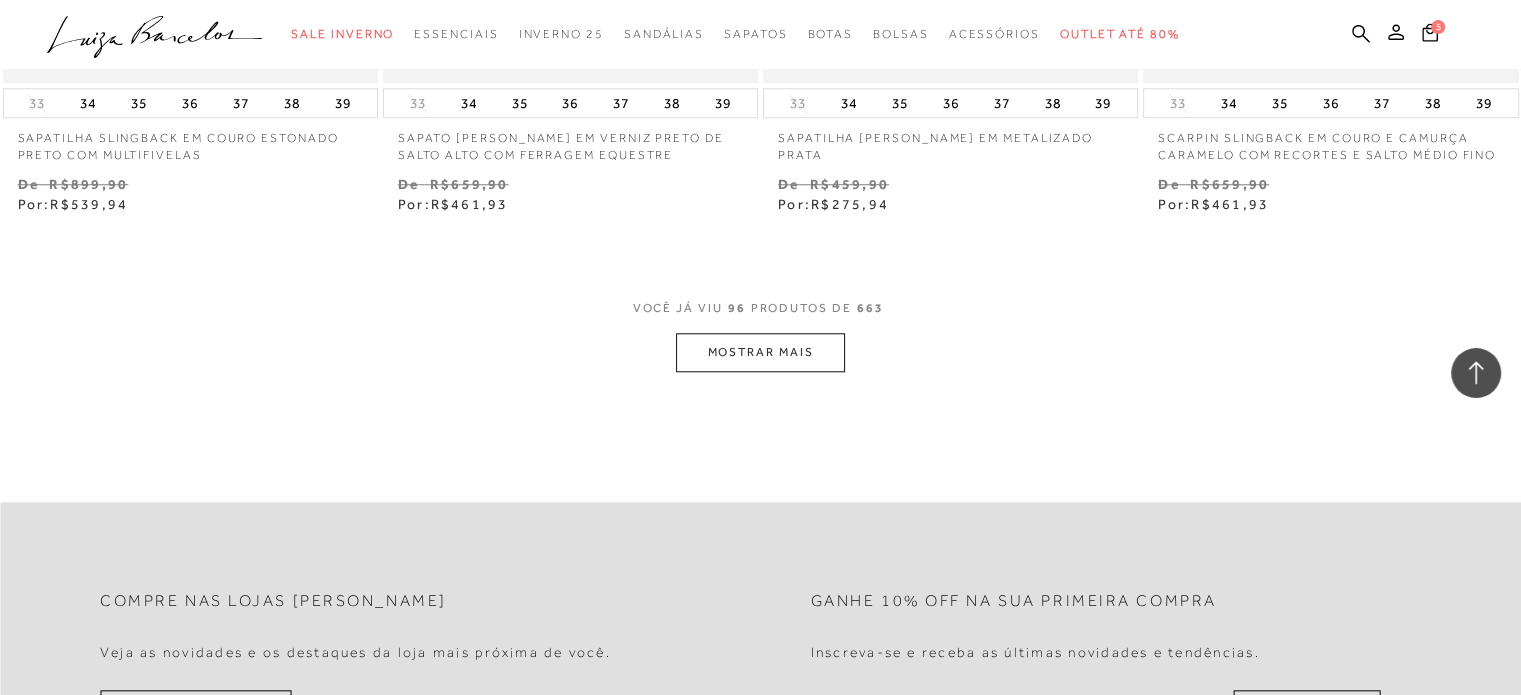 click on "MOSTRAR MAIS" at bounding box center [760, 352] 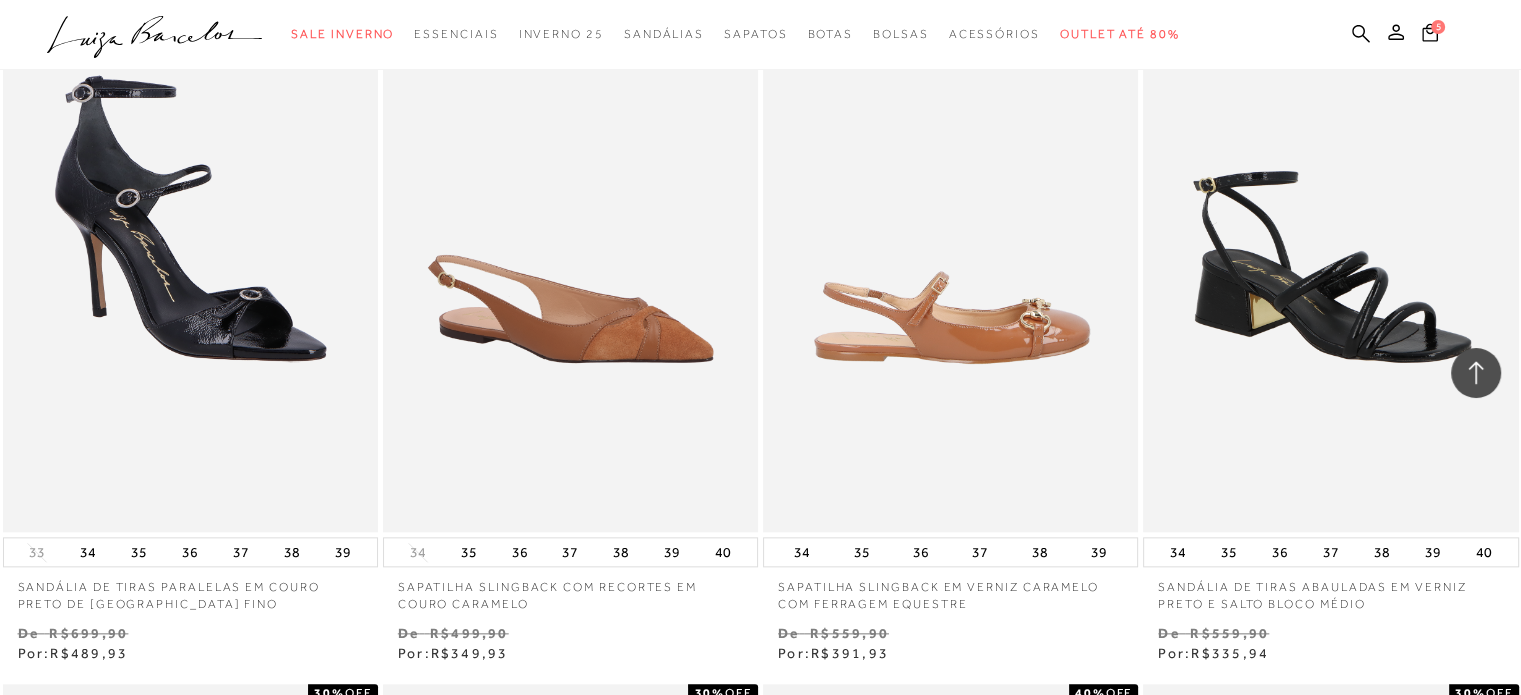 scroll, scrollTop: 17376, scrollLeft: 0, axis: vertical 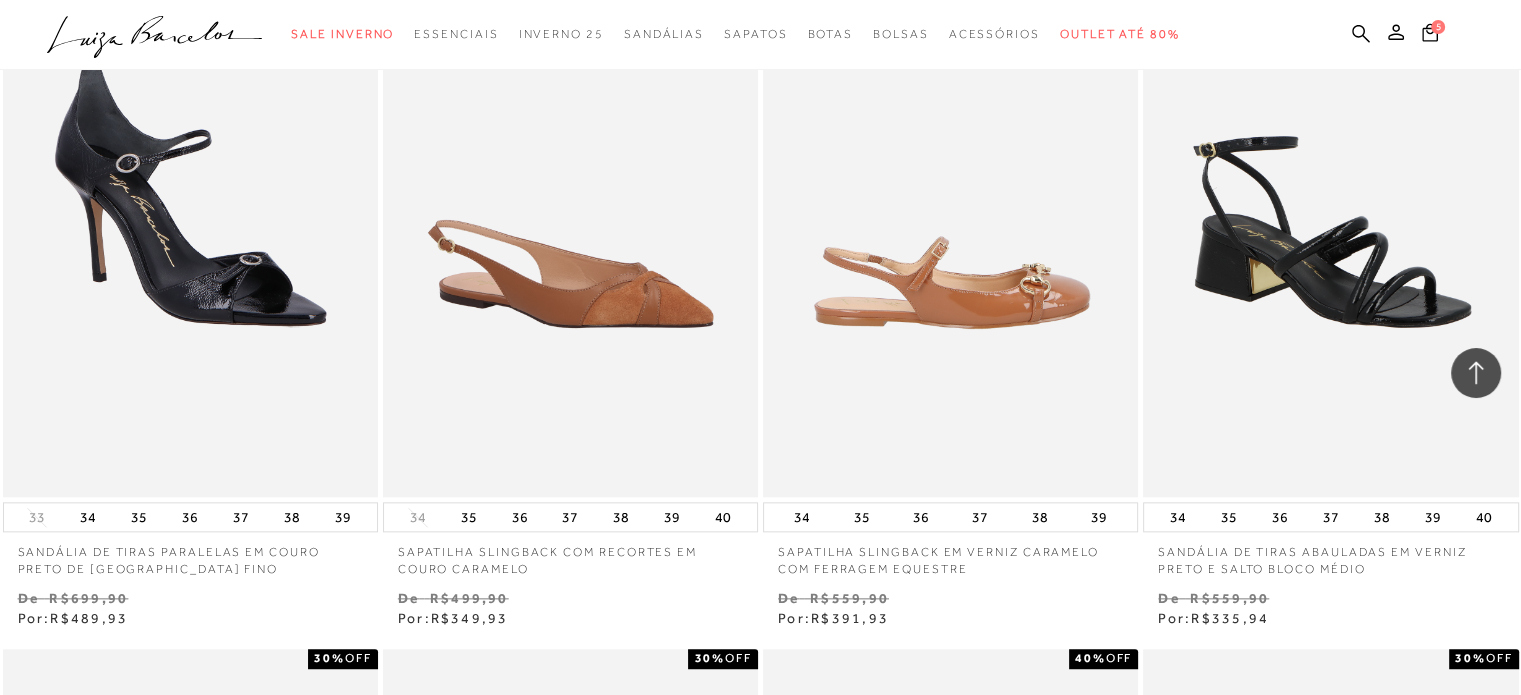 click at bounding box center [951, 216] 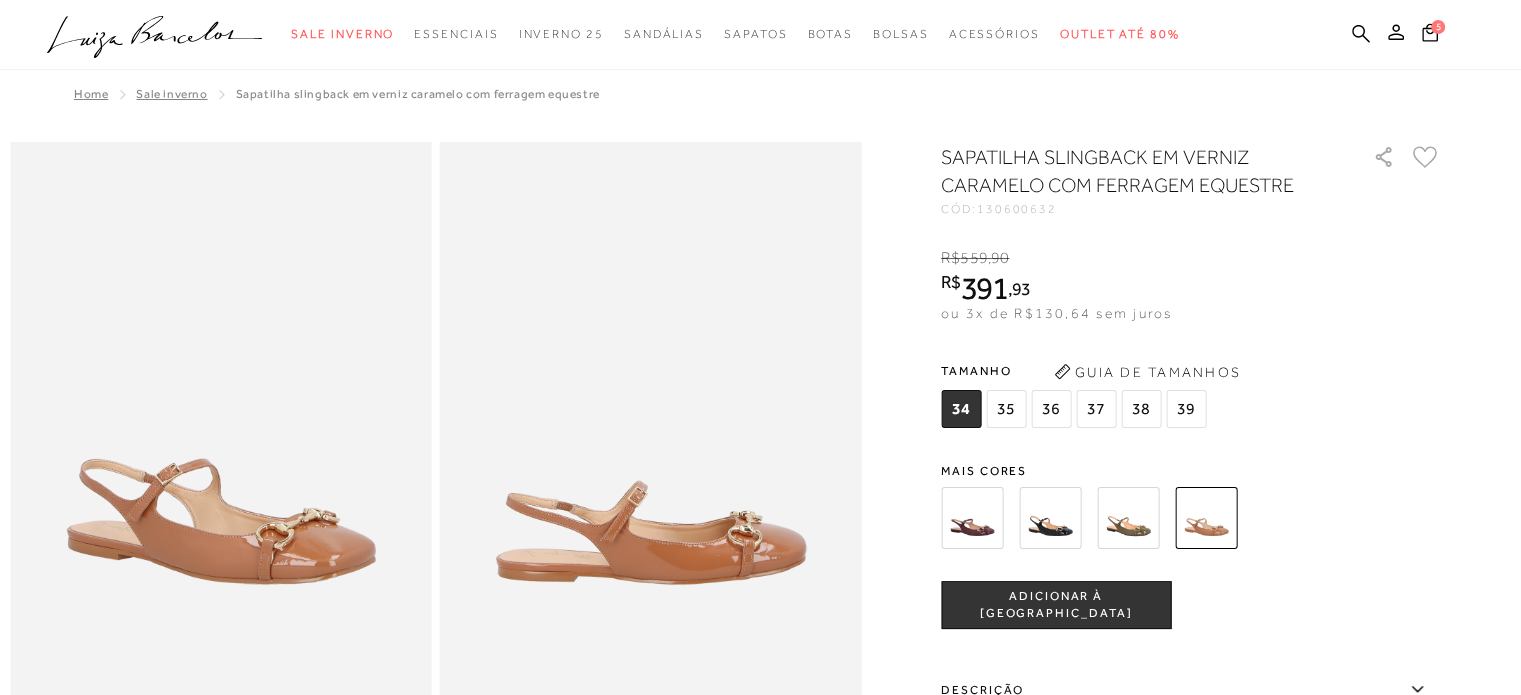 scroll, scrollTop: 0, scrollLeft: 0, axis: both 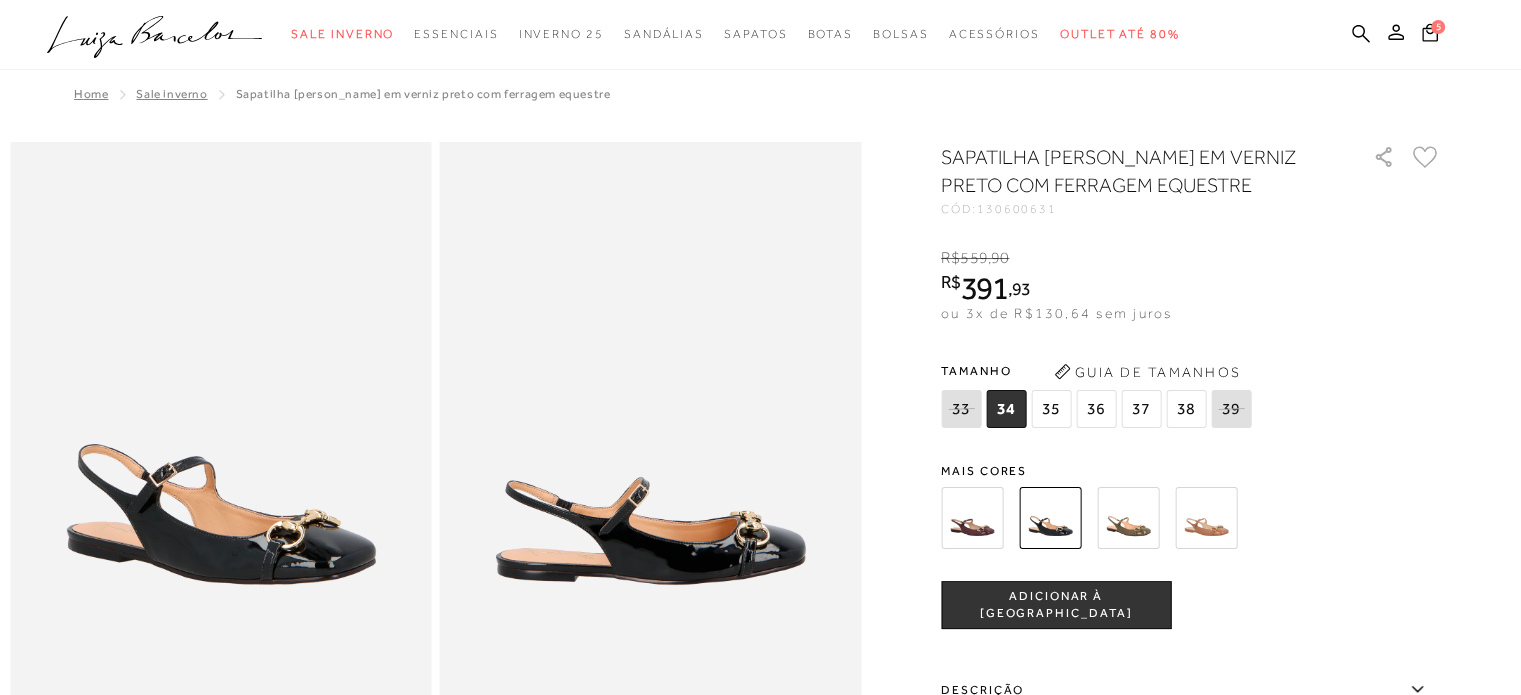 click on "37" at bounding box center (1141, 409) 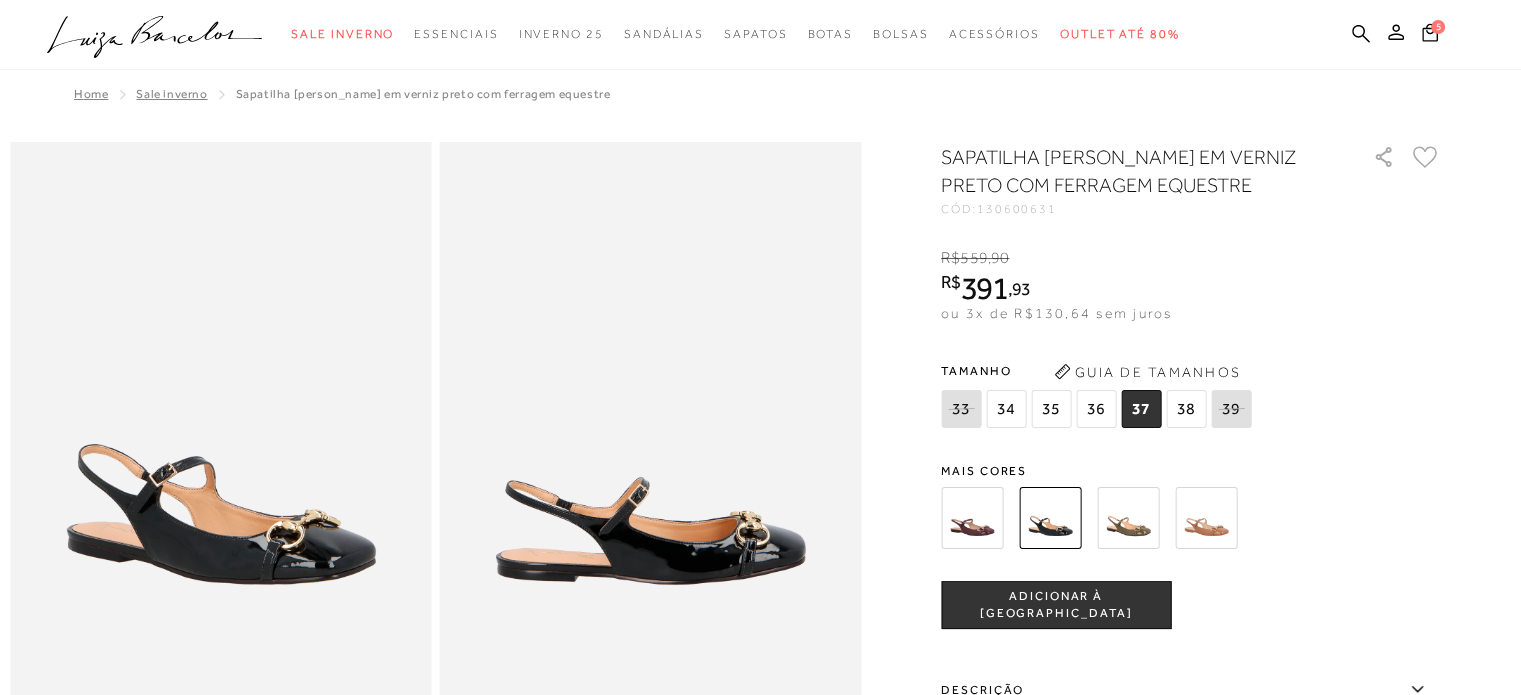 click at bounding box center [972, 518] 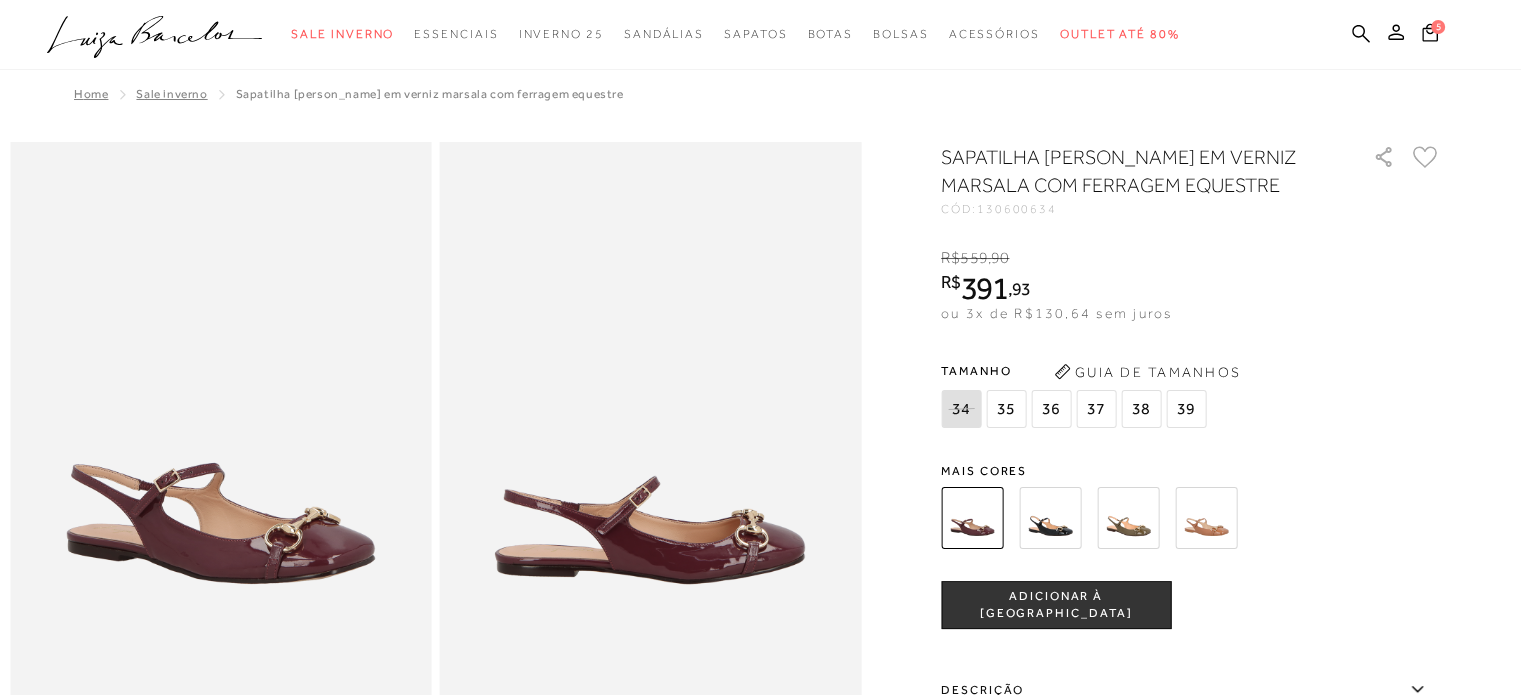 scroll, scrollTop: 0, scrollLeft: 0, axis: both 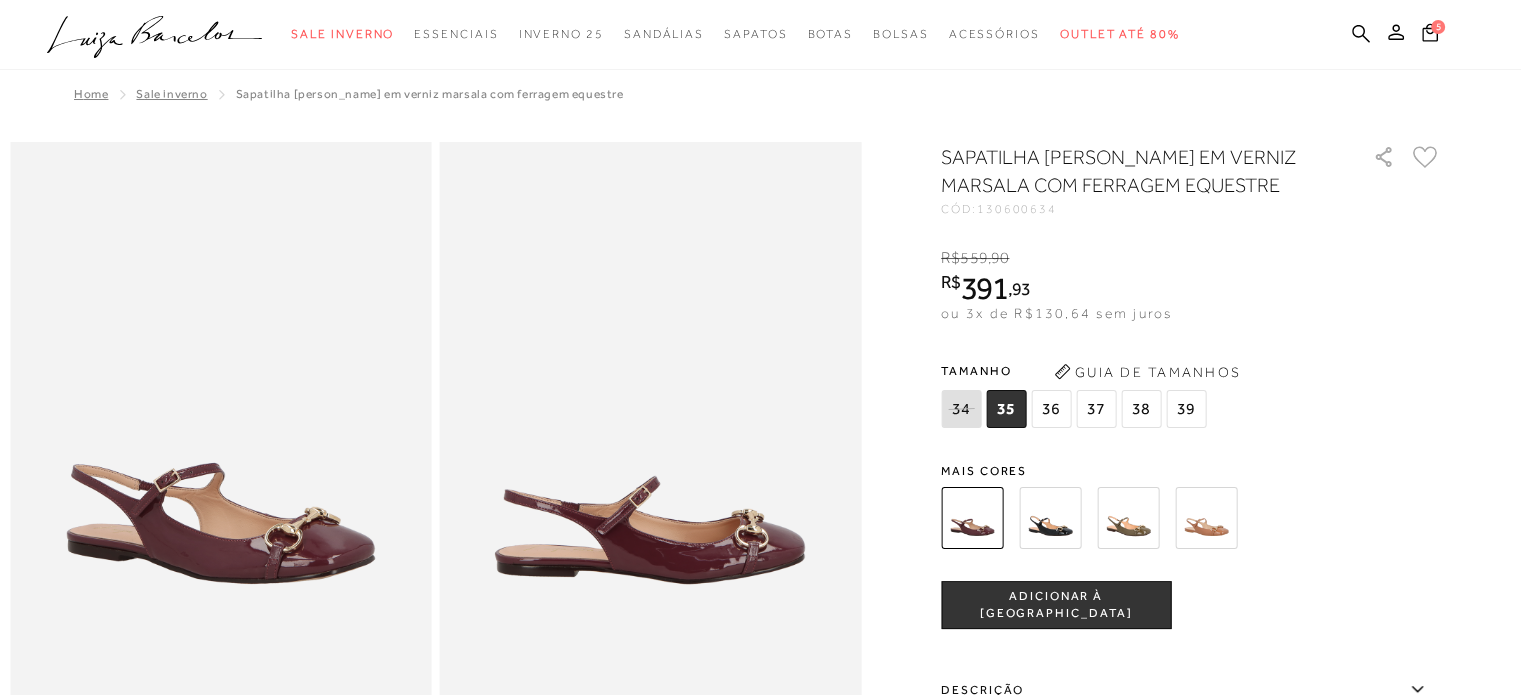 click at bounding box center (1050, 518) 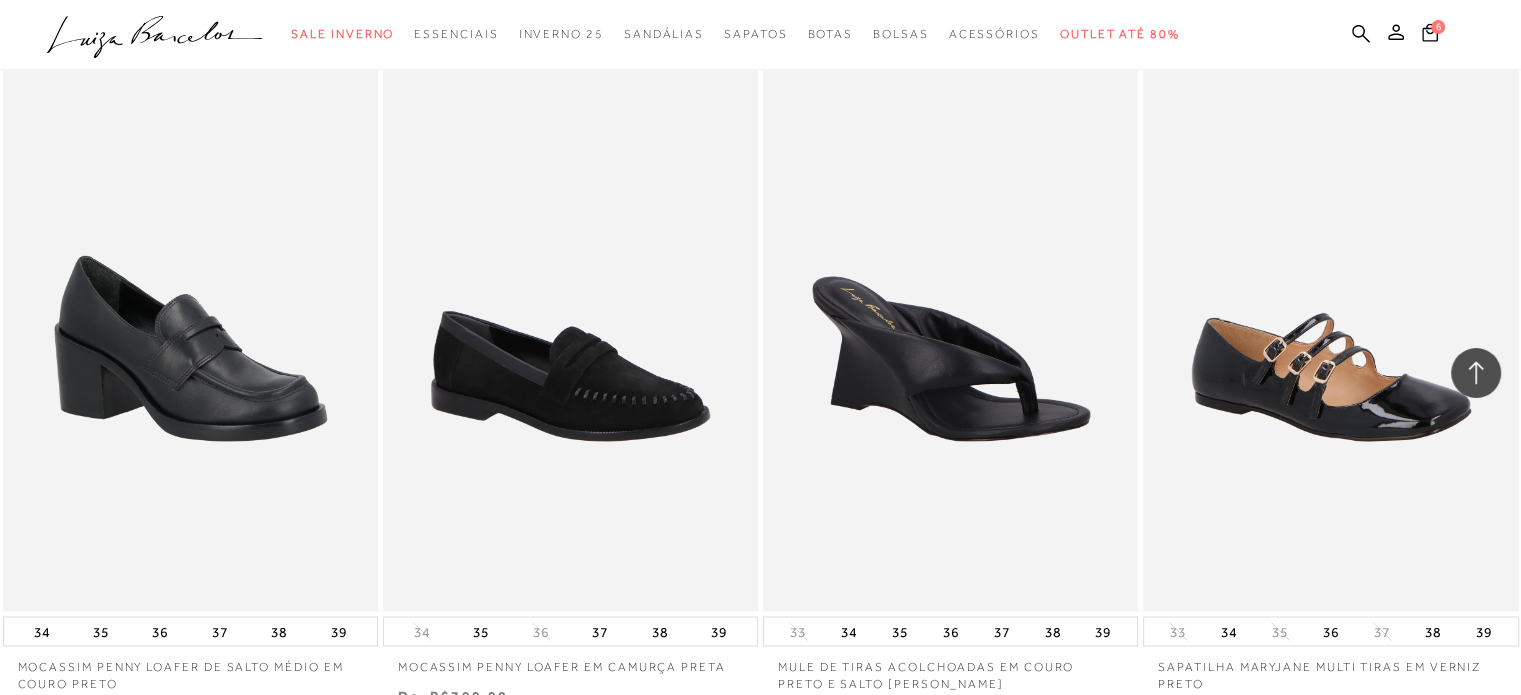 scroll, scrollTop: 10930, scrollLeft: 0, axis: vertical 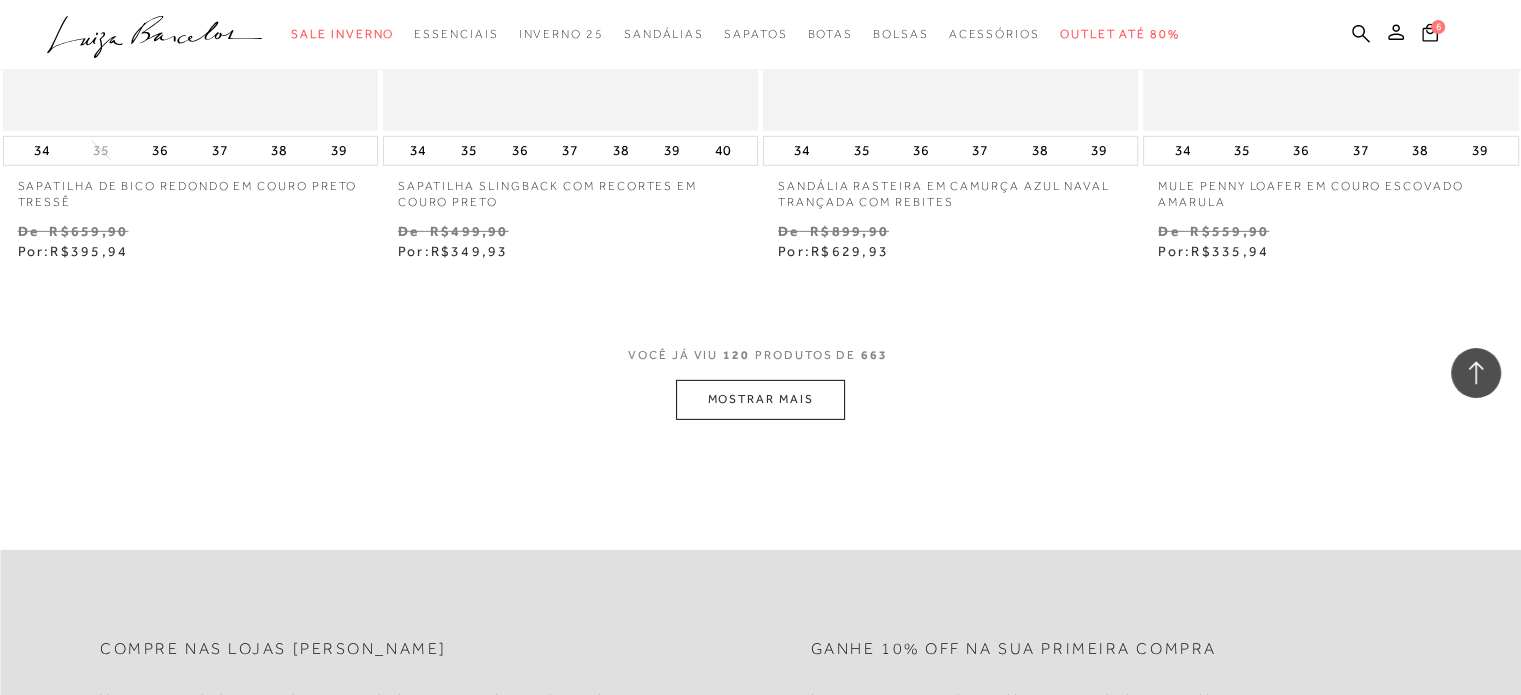 click on "MOSTRAR MAIS" at bounding box center (760, 399) 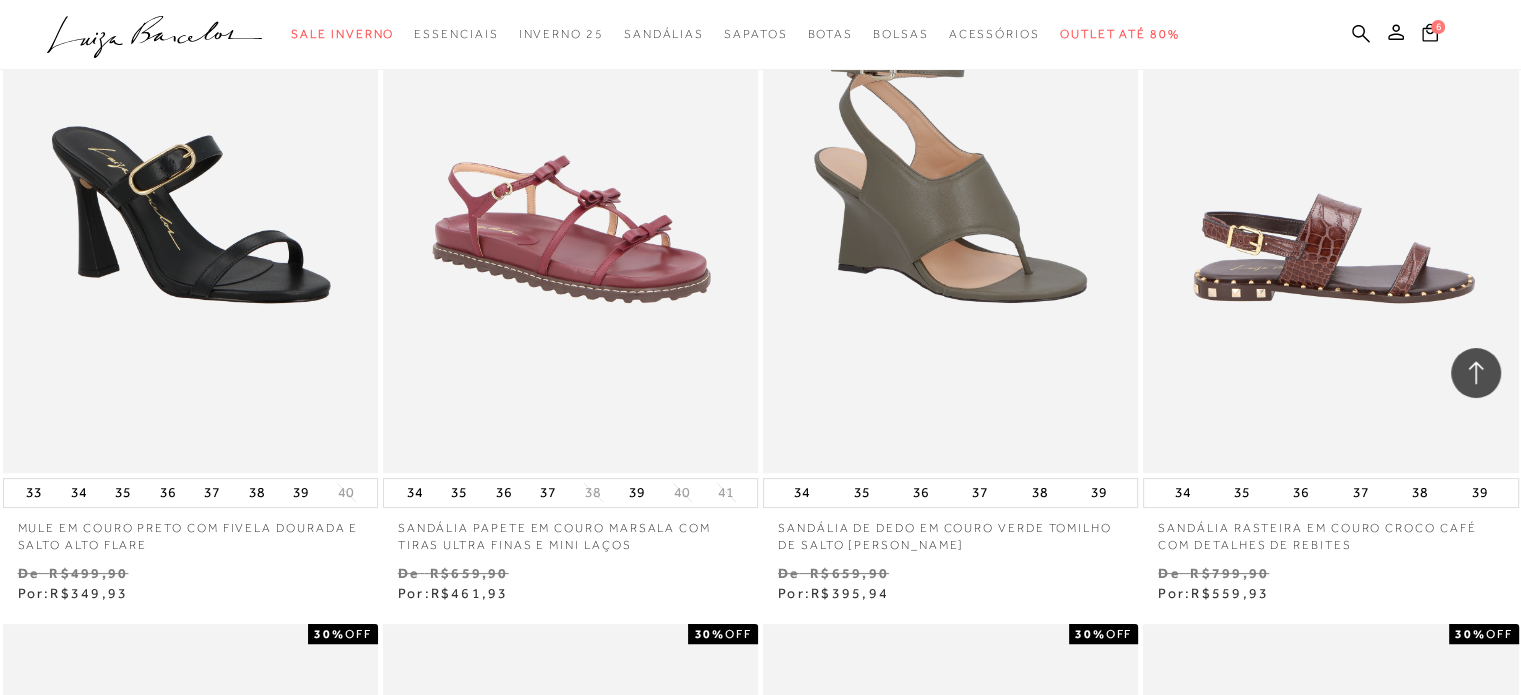 click at bounding box center (1331, 191) 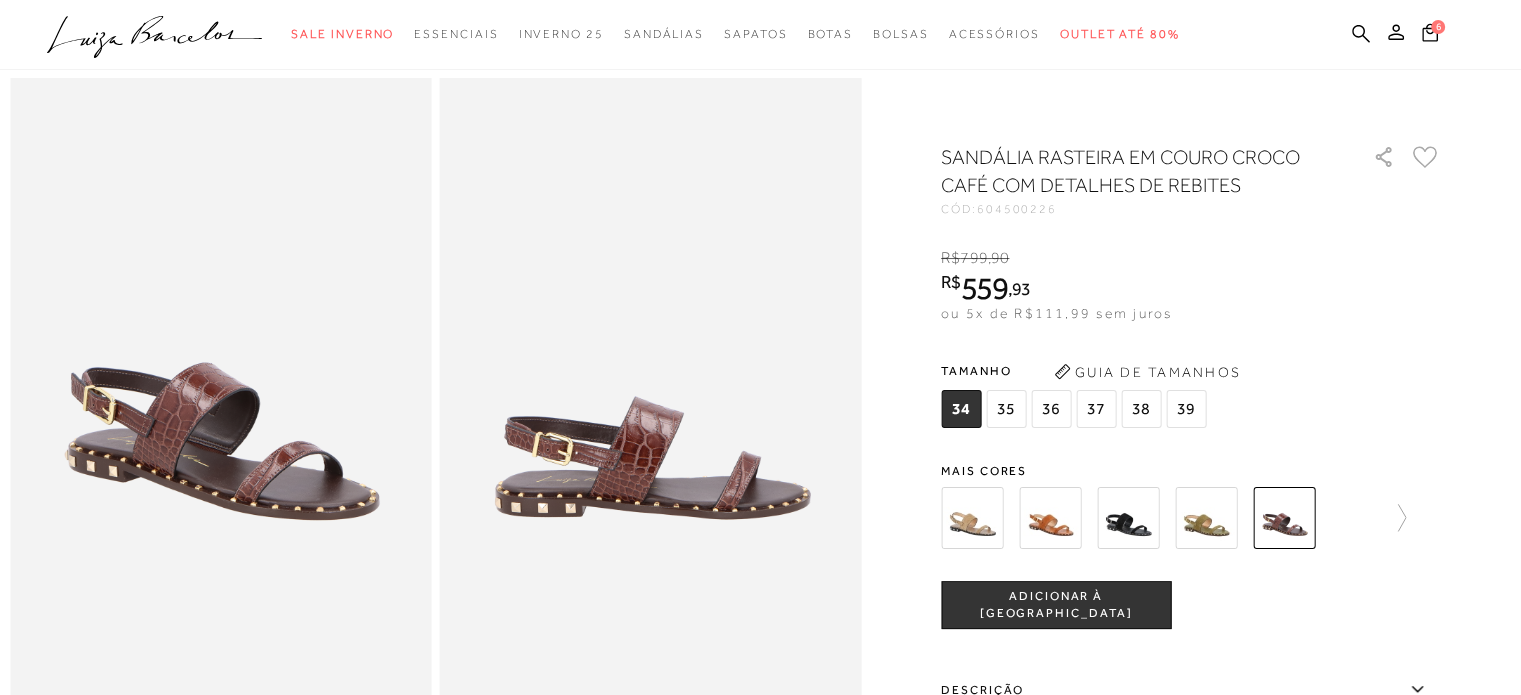 scroll, scrollTop: 100, scrollLeft: 0, axis: vertical 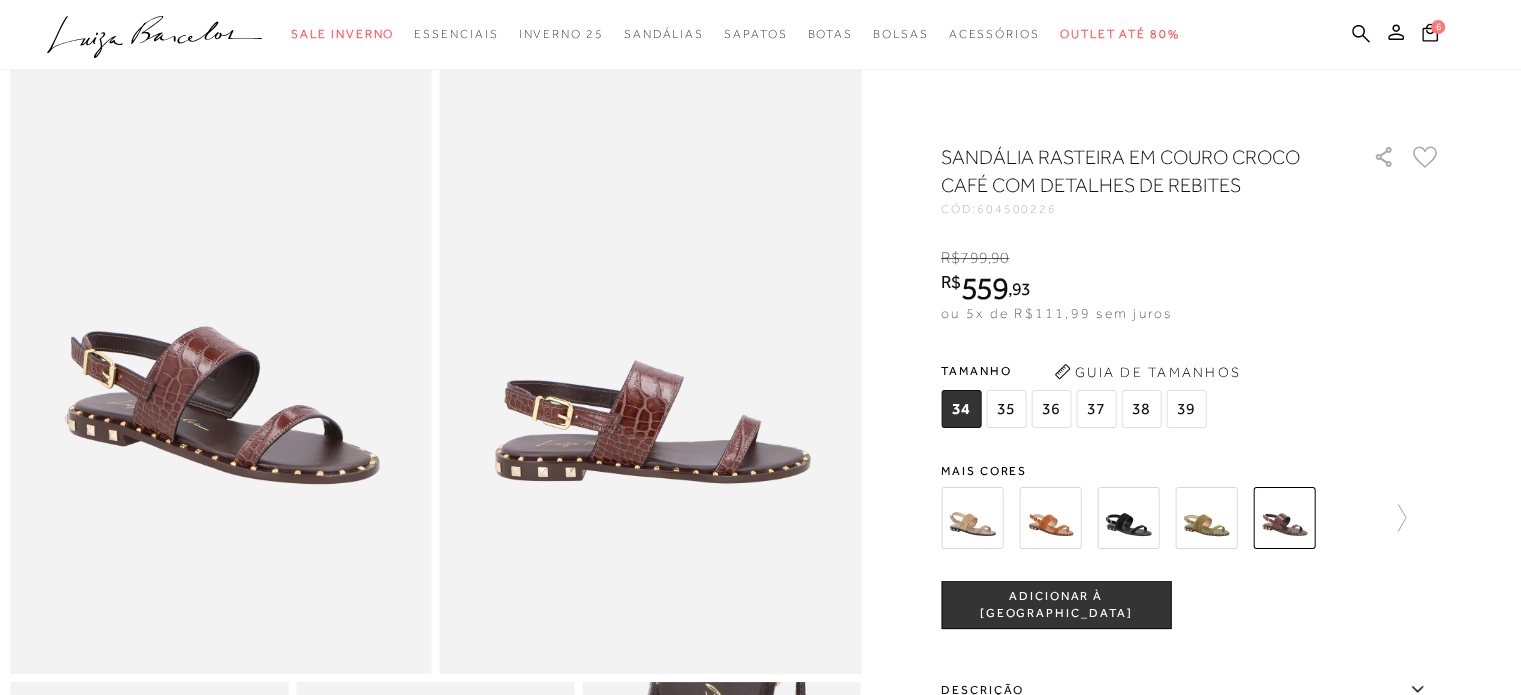 click on "37" at bounding box center [1096, 409] 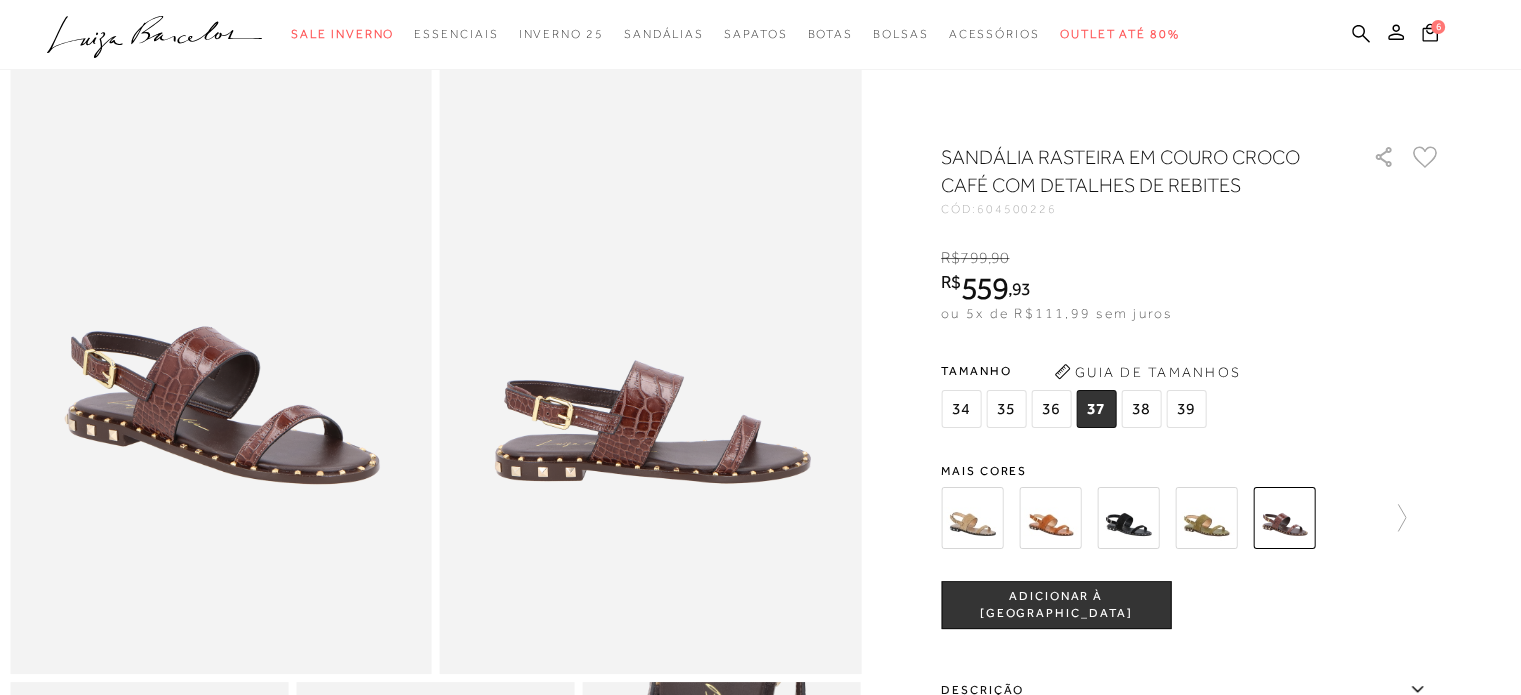 click on "ADICIONAR À [GEOGRAPHIC_DATA]" at bounding box center (1056, 605) 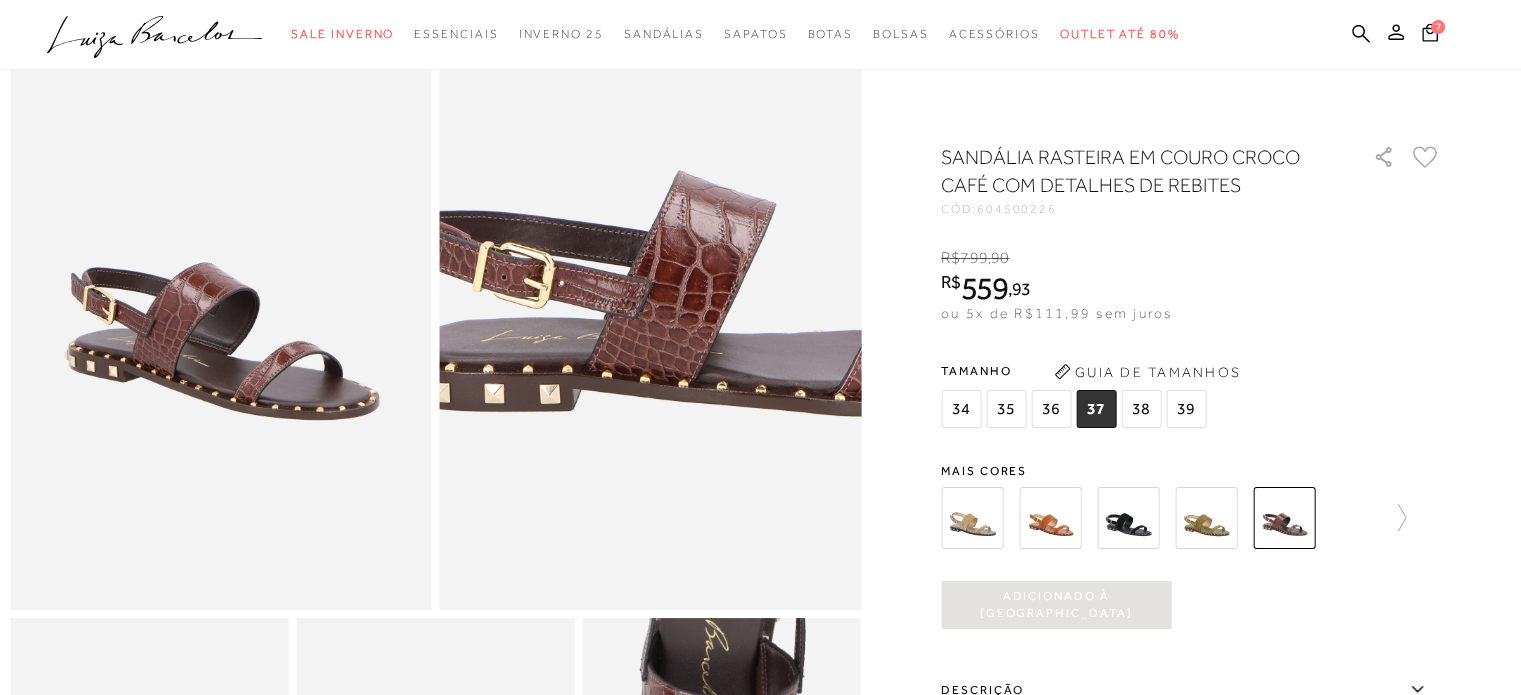 scroll, scrollTop: 200, scrollLeft: 0, axis: vertical 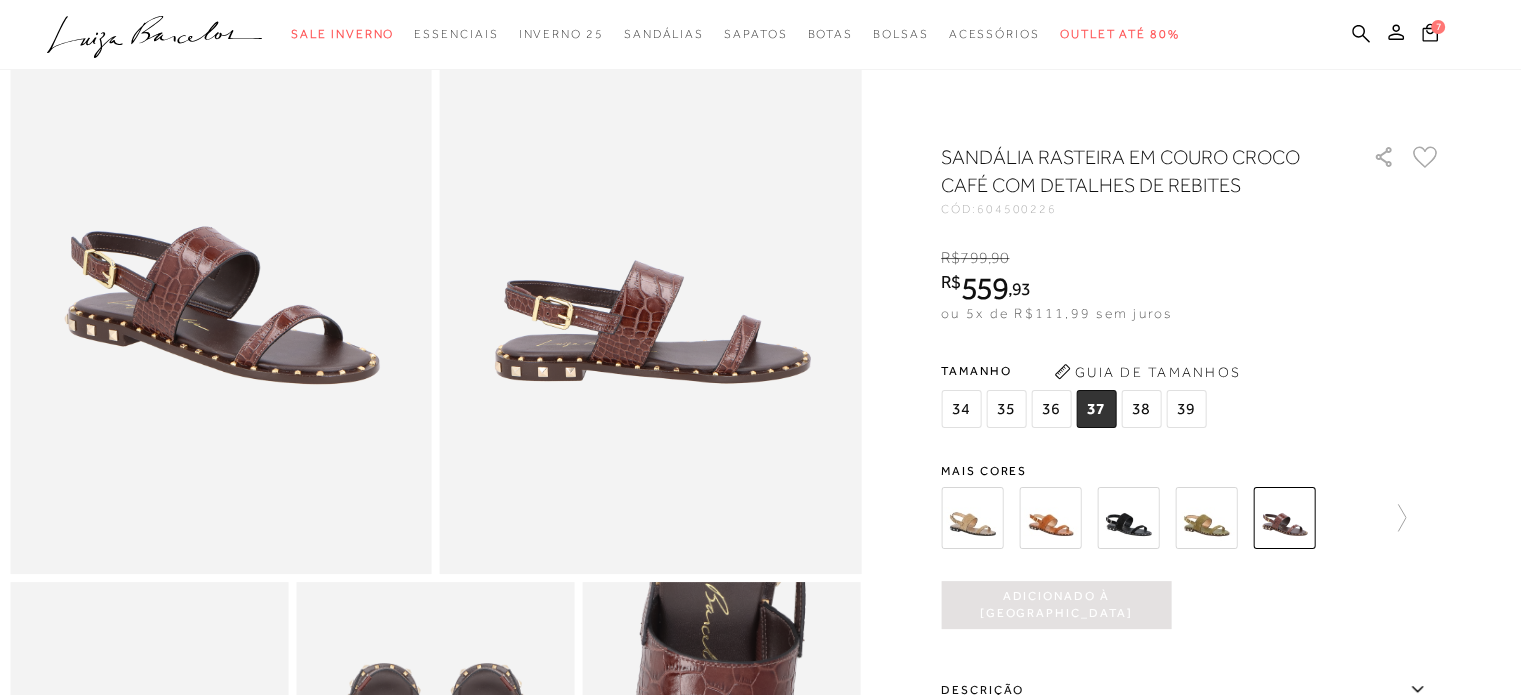 click at bounding box center [1050, 518] 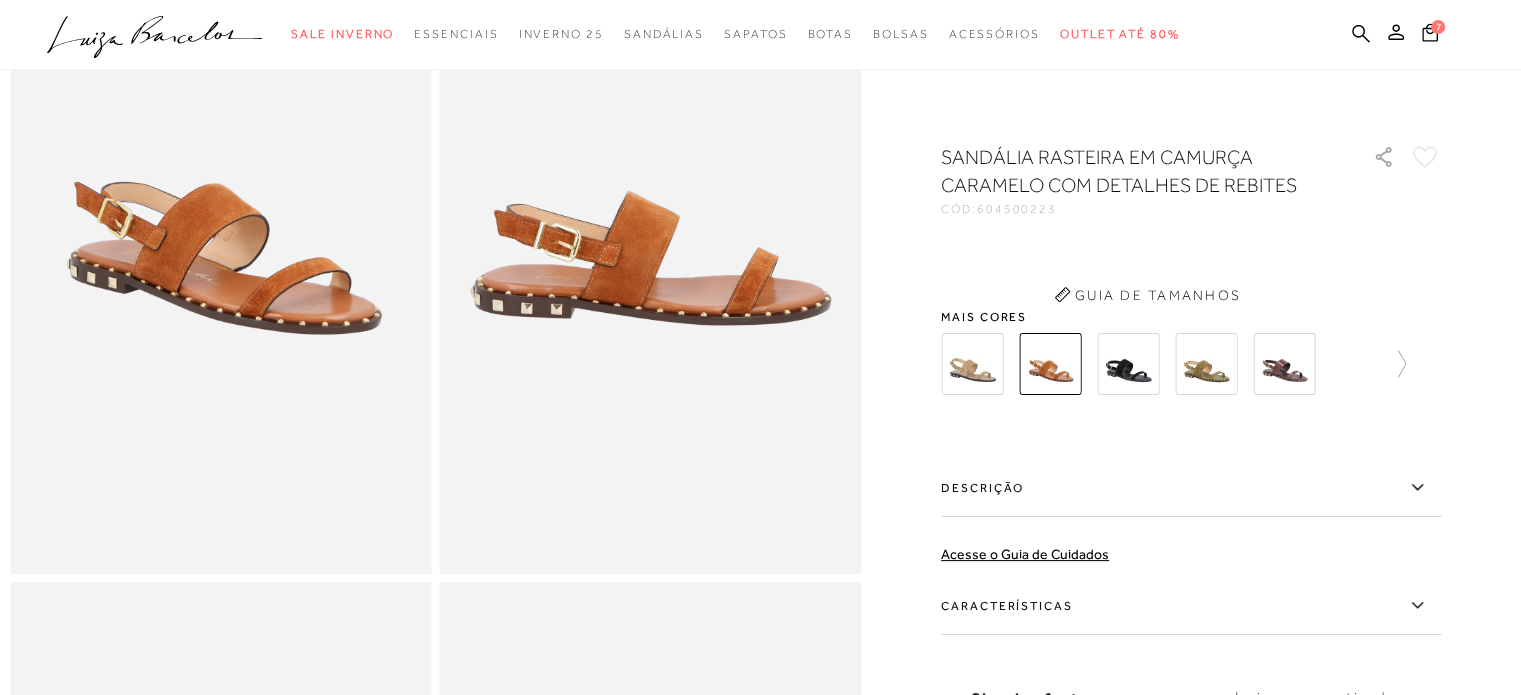 scroll, scrollTop: 0, scrollLeft: 0, axis: both 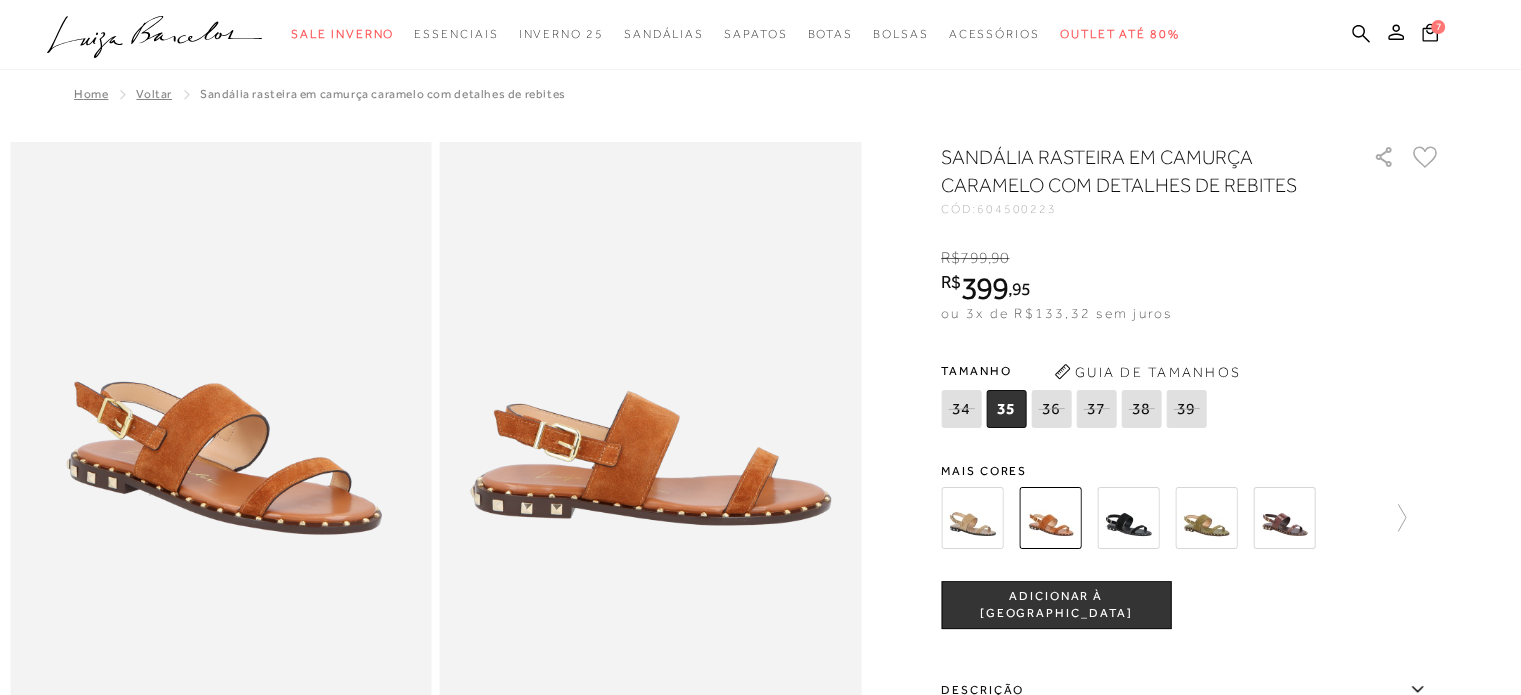 click at bounding box center [972, 518] 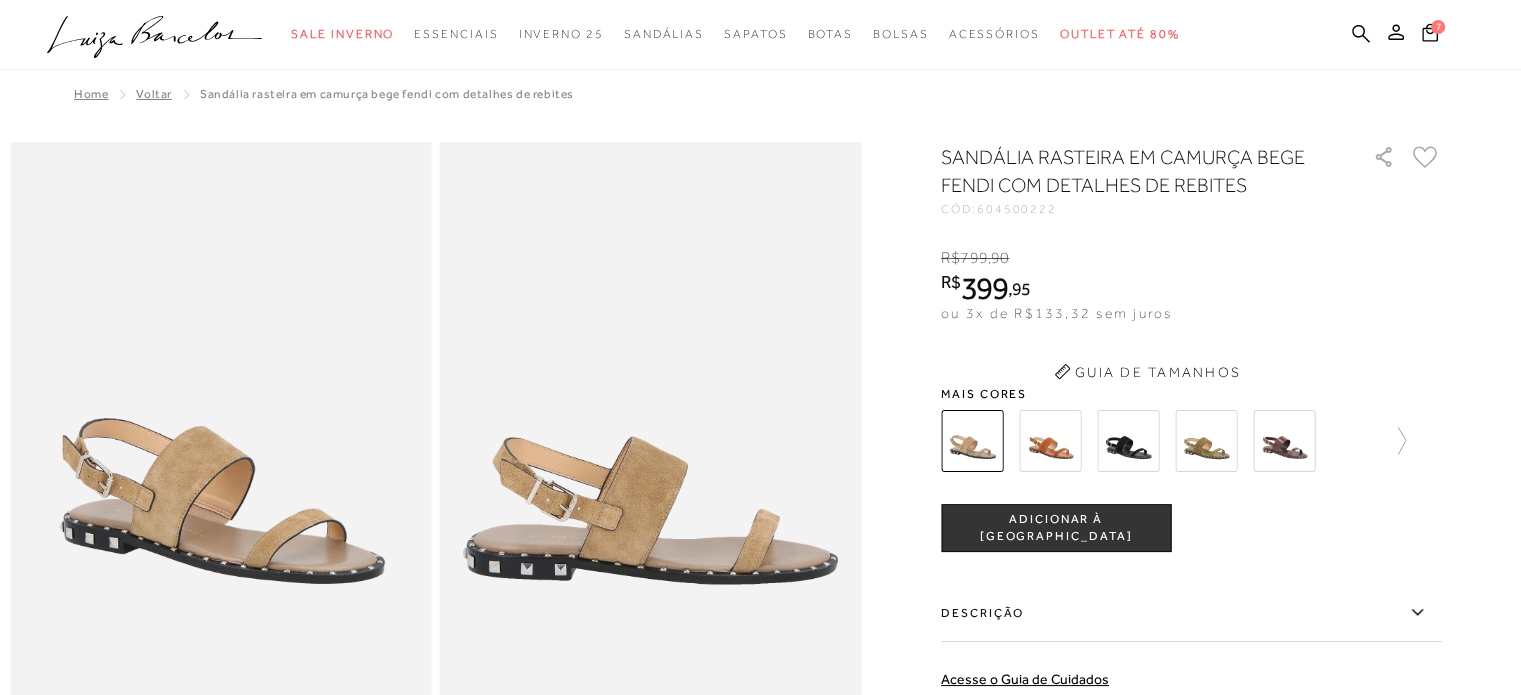 scroll, scrollTop: 0, scrollLeft: 0, axis: both 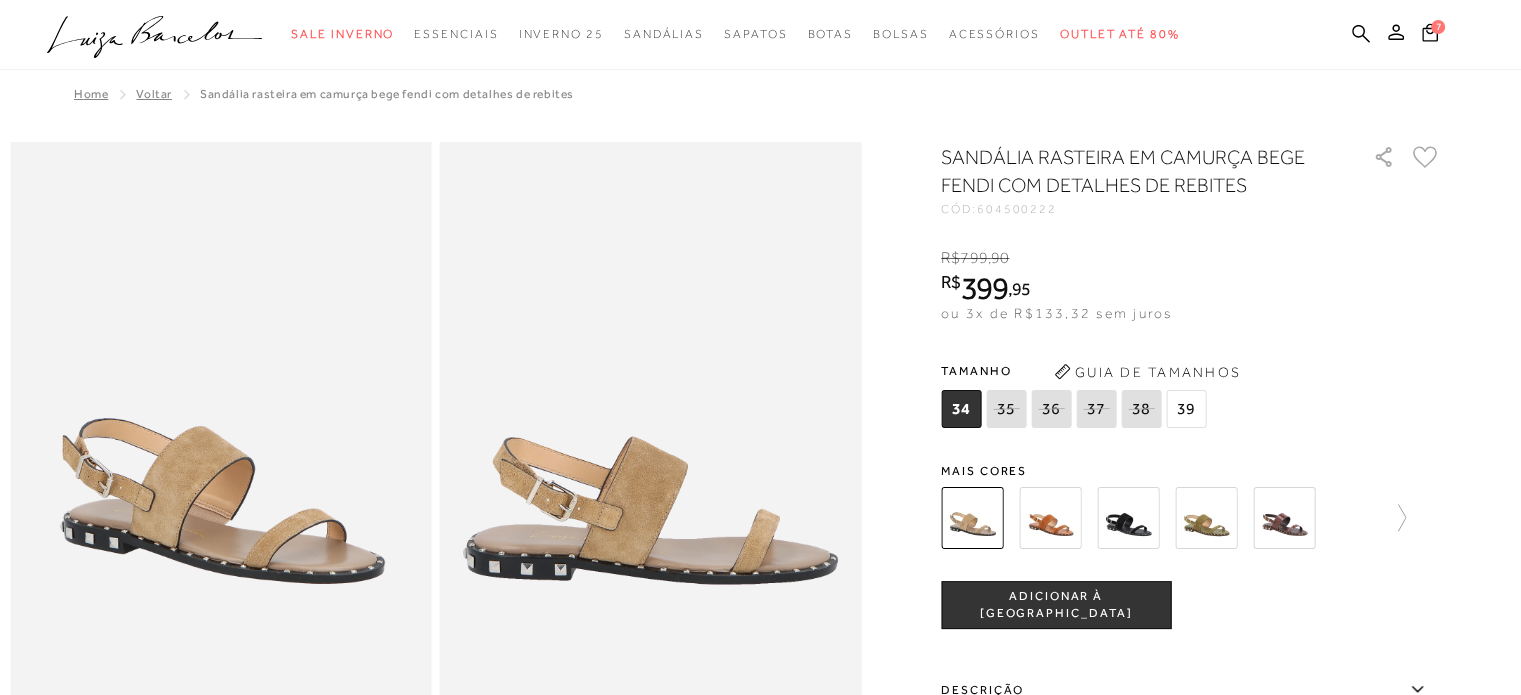 click at bounding box center (1128, 518) 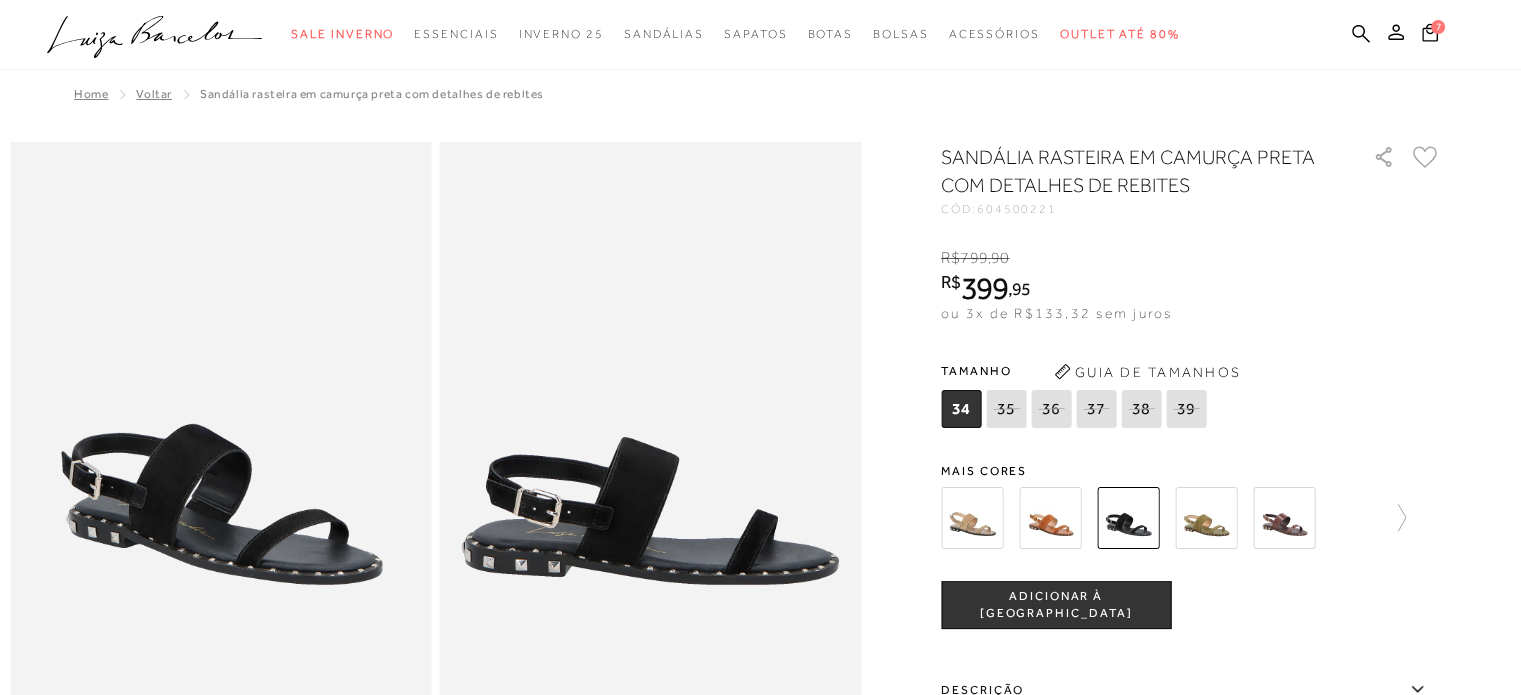 click at bounding box center [1284, 518] 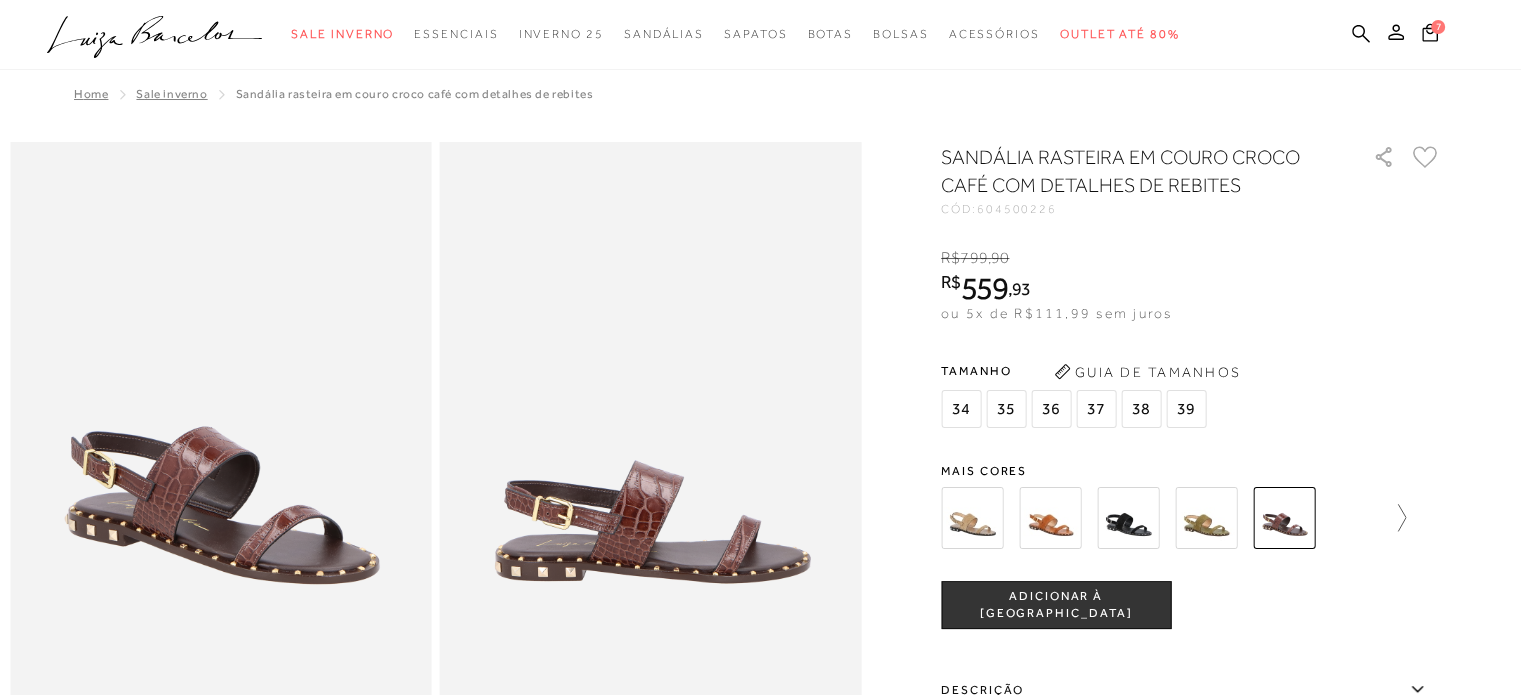 click 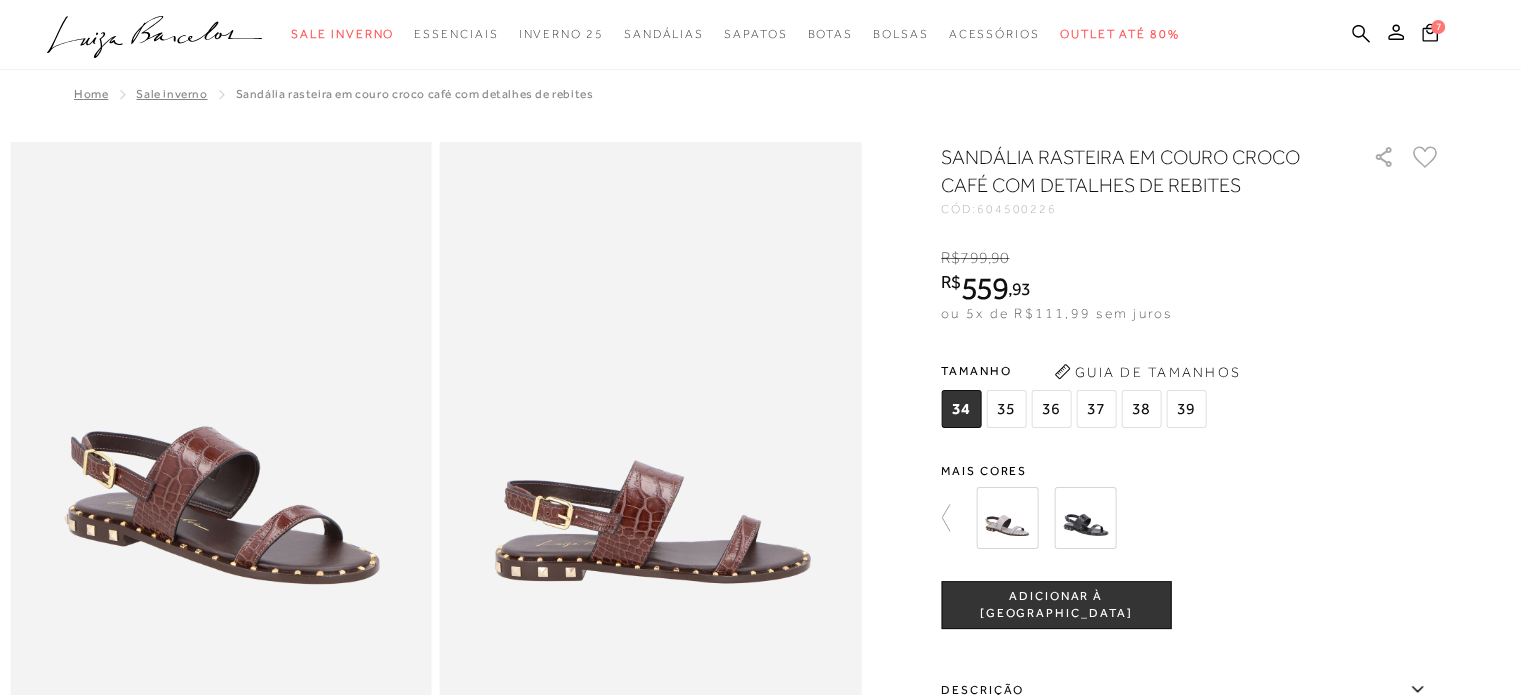 click at bounding box center [1085, 518] 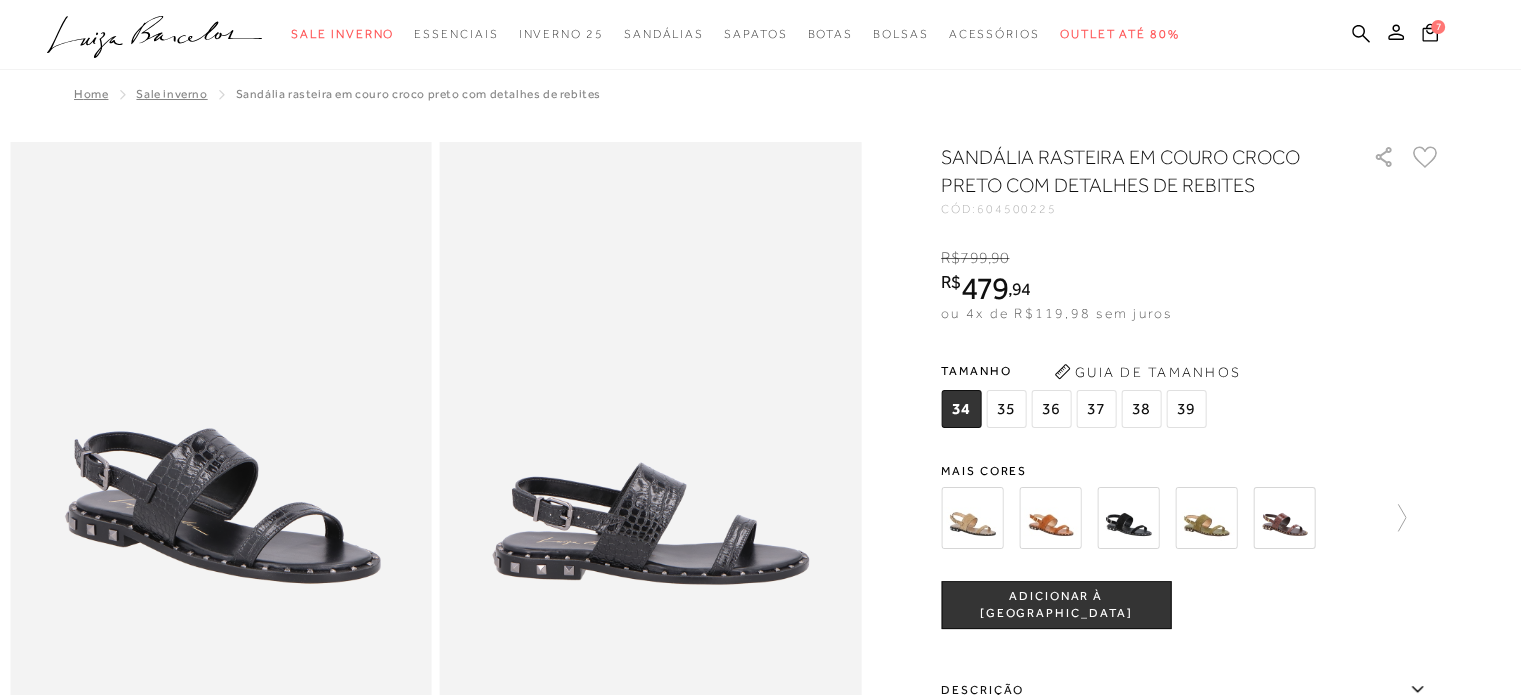 click on "37" at bounding box center (1096, 409) 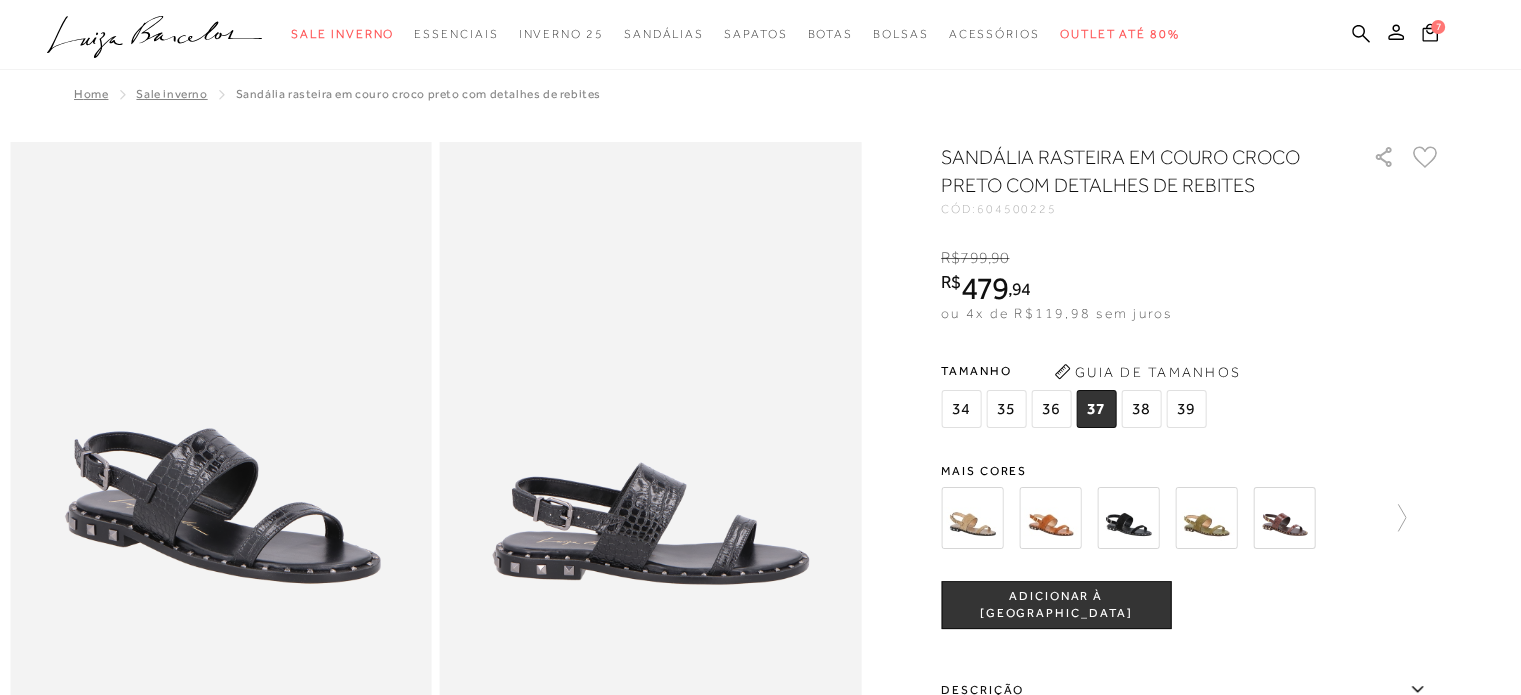 click on "ADICIONAR À [GEOGRAPHIC_DATA]" at bounding box center (1056, 605) 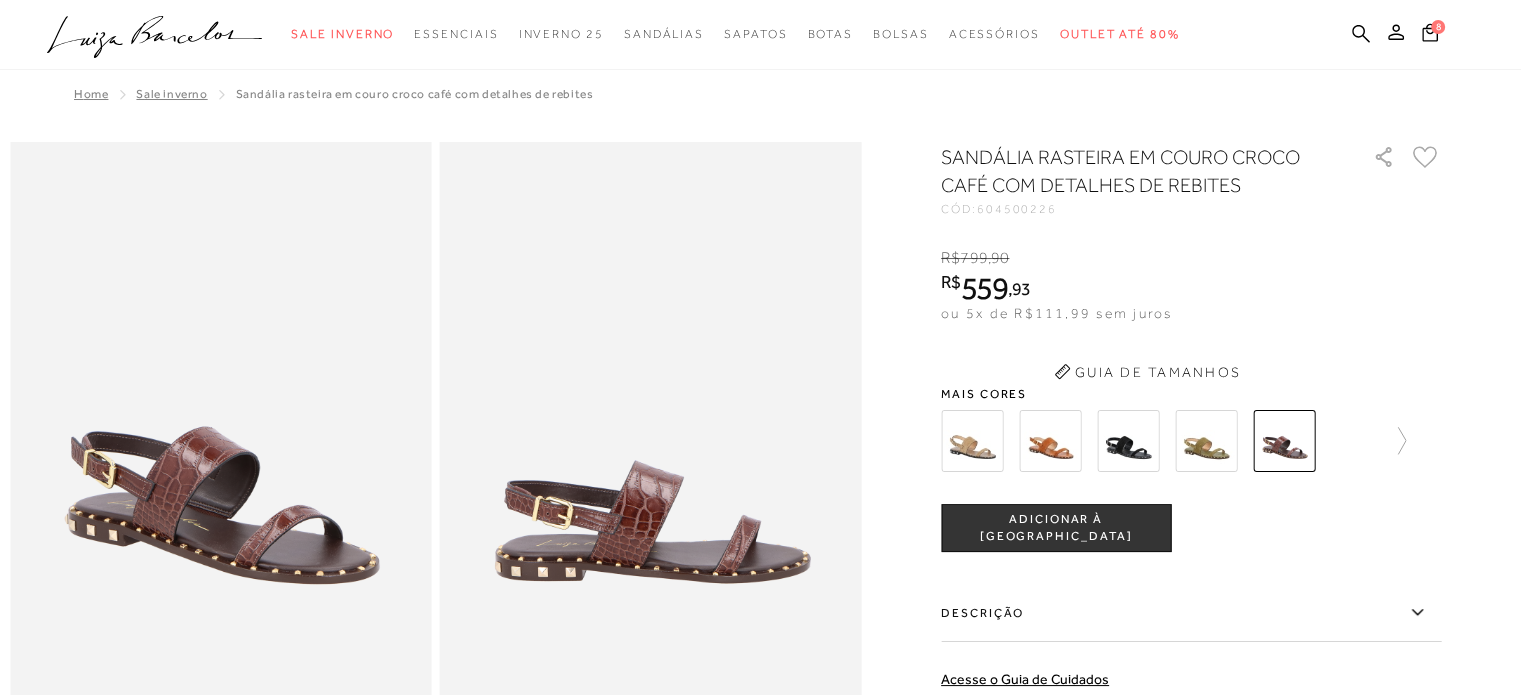 scroll, scrollTop: 0, scrollLeft: 0, axis: both 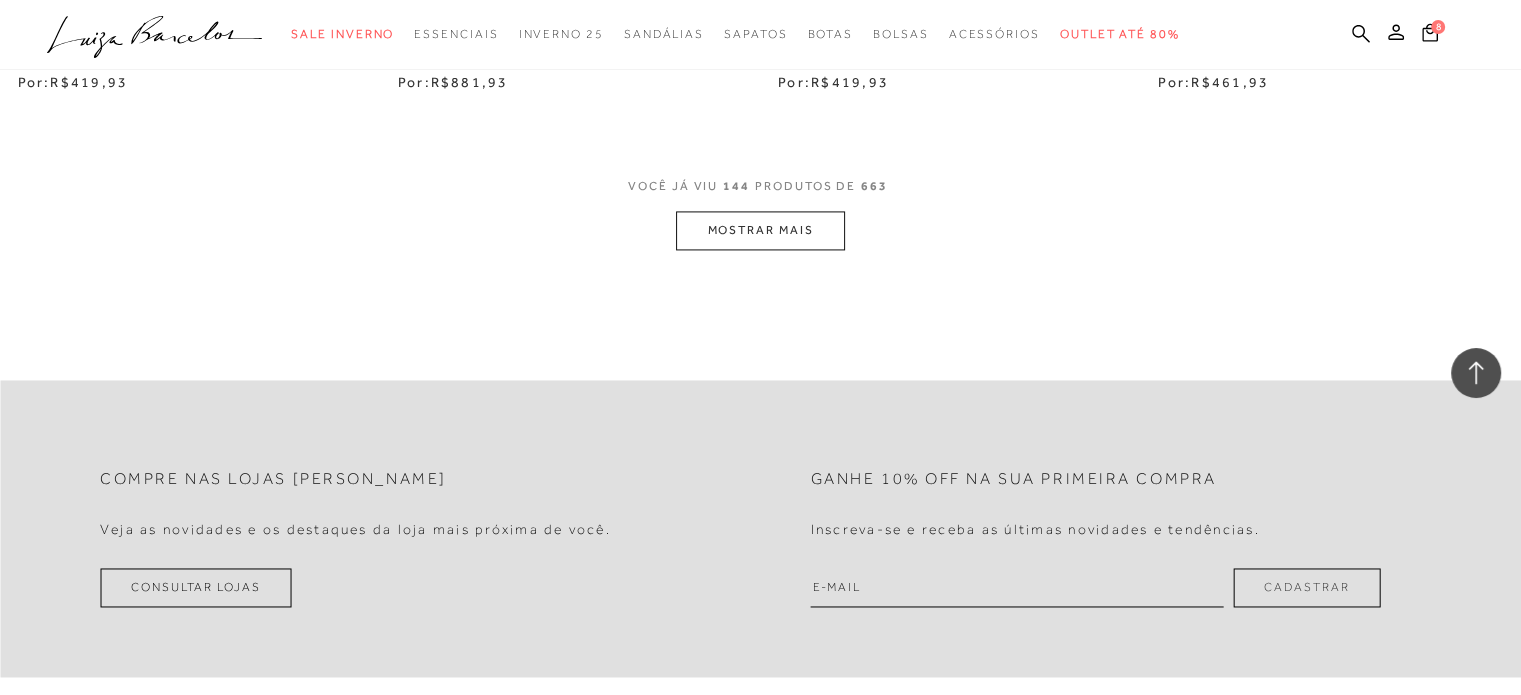 click on "MOSTRAR MAIS" at bounding box center (760, 230) 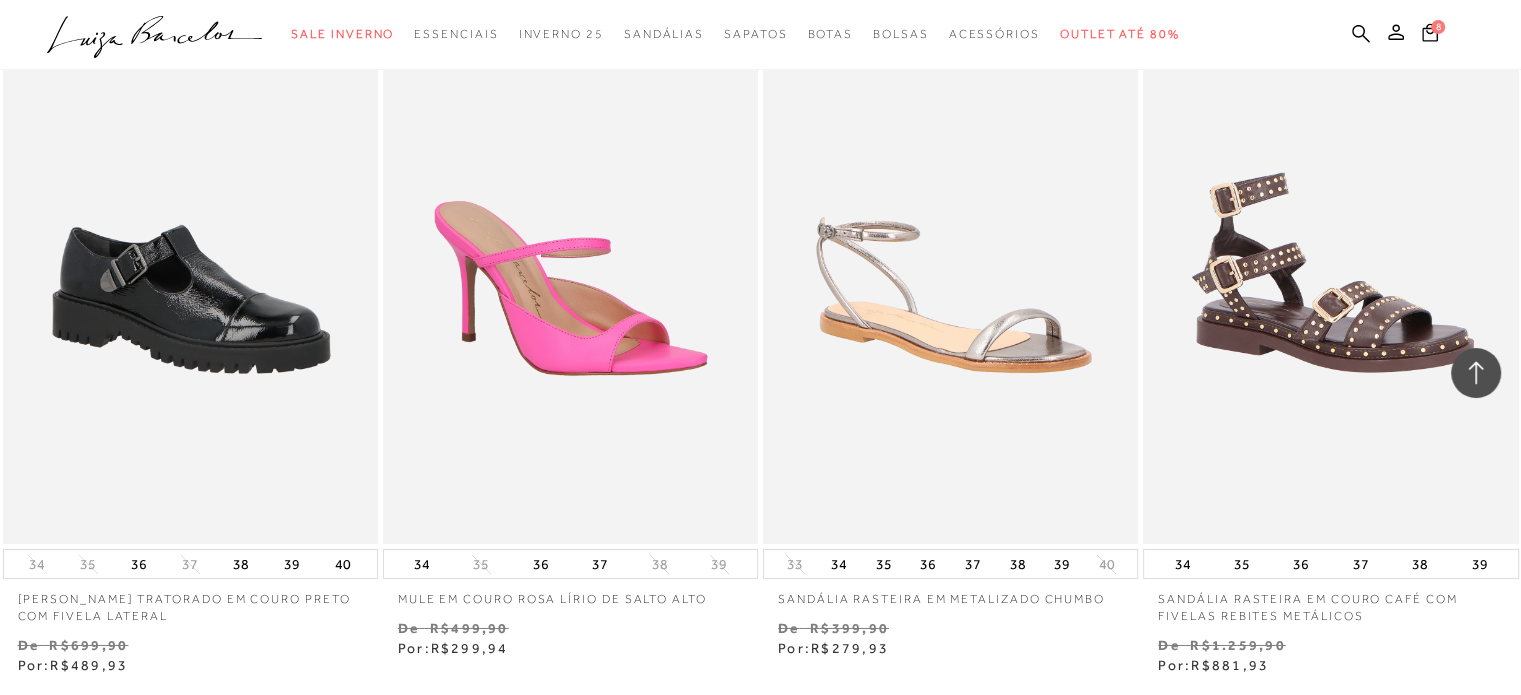 scroll, scrollTop: 29685, scrollLeft: 0, axis: vertical 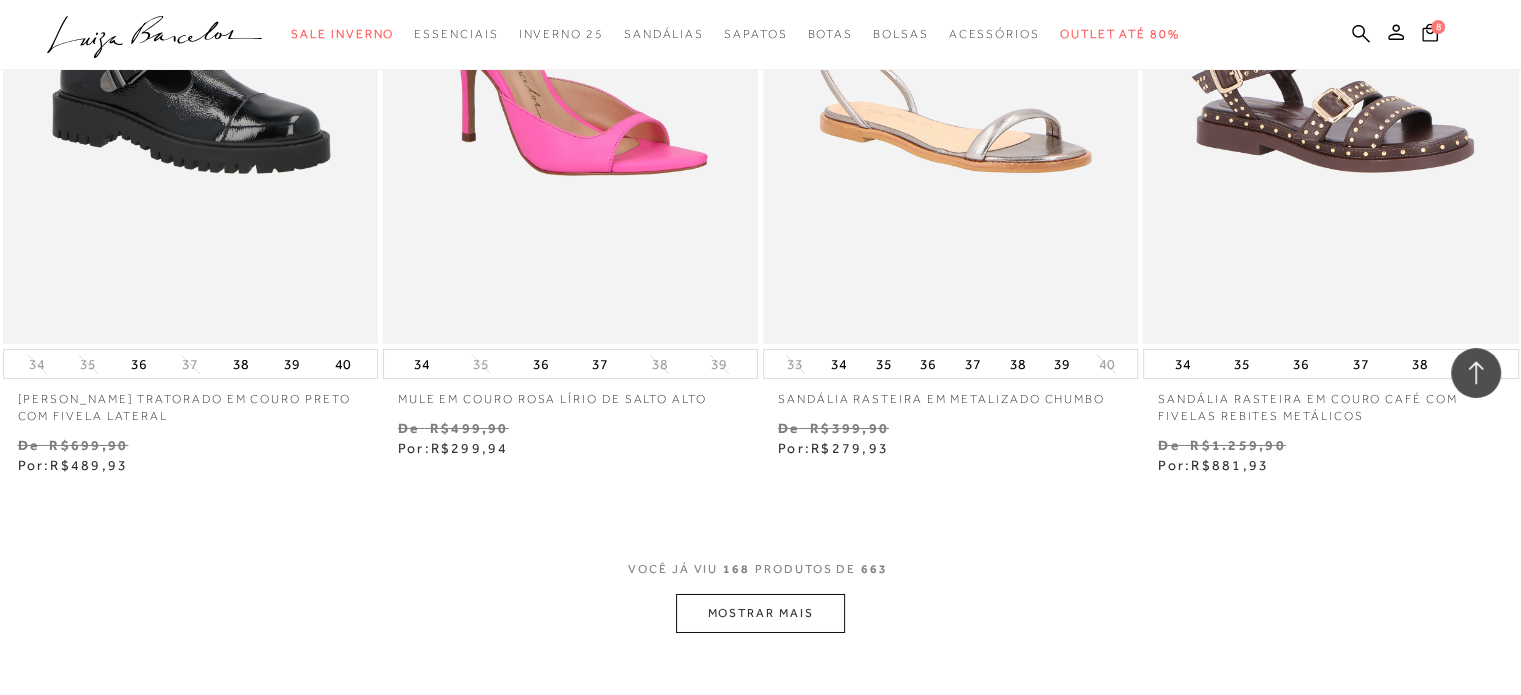 click on "MOSTRAR MAIS" at bounding box center (760, 613) 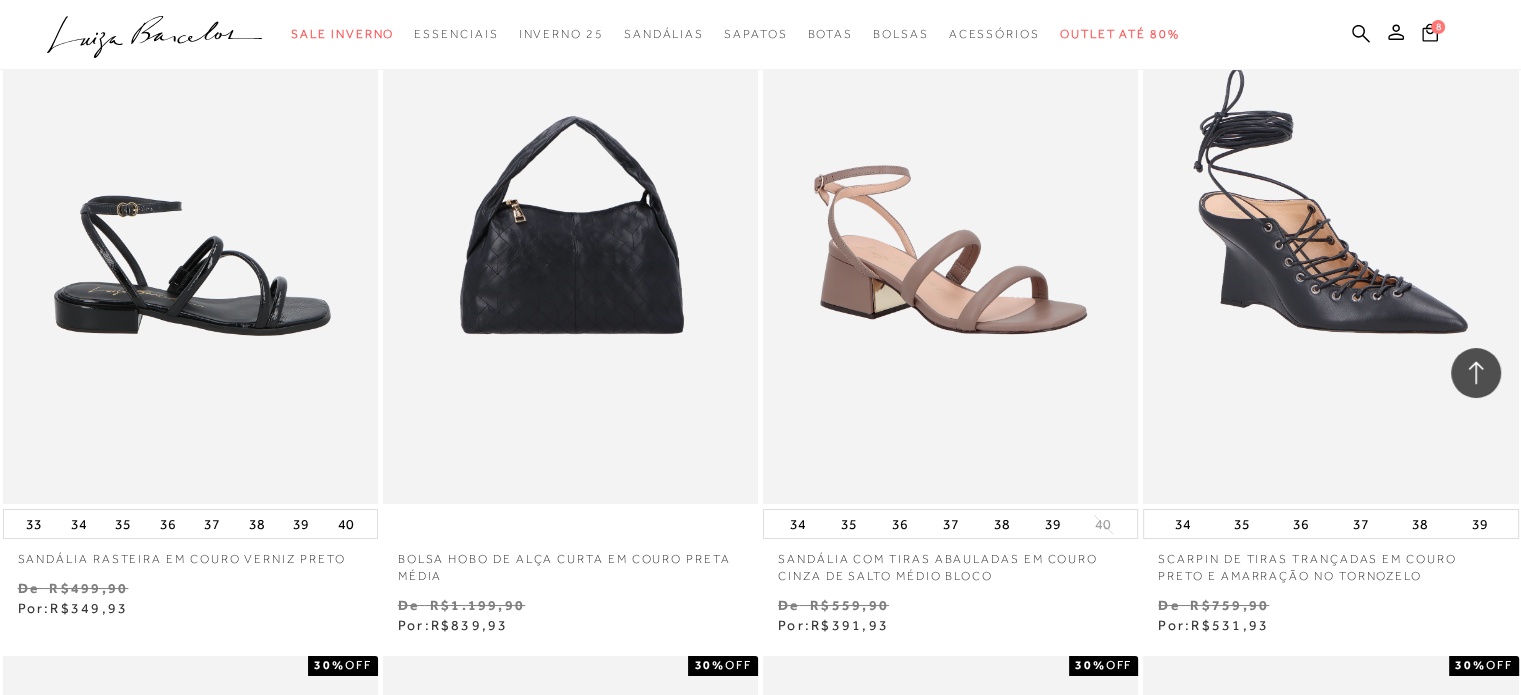 scroll, scrollTop: 30285, scrollLeft: 0, axis: vertical 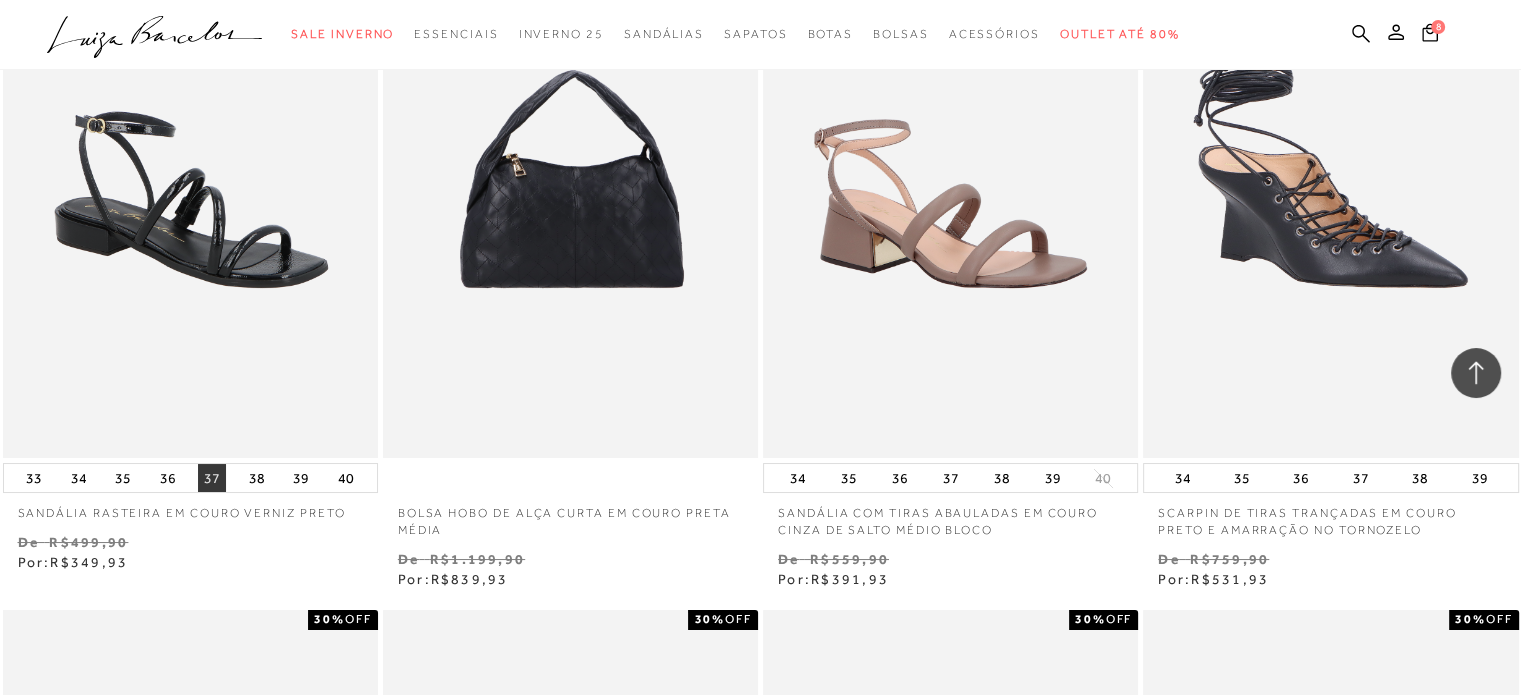 click on "37" at bounding box center [212, 478] 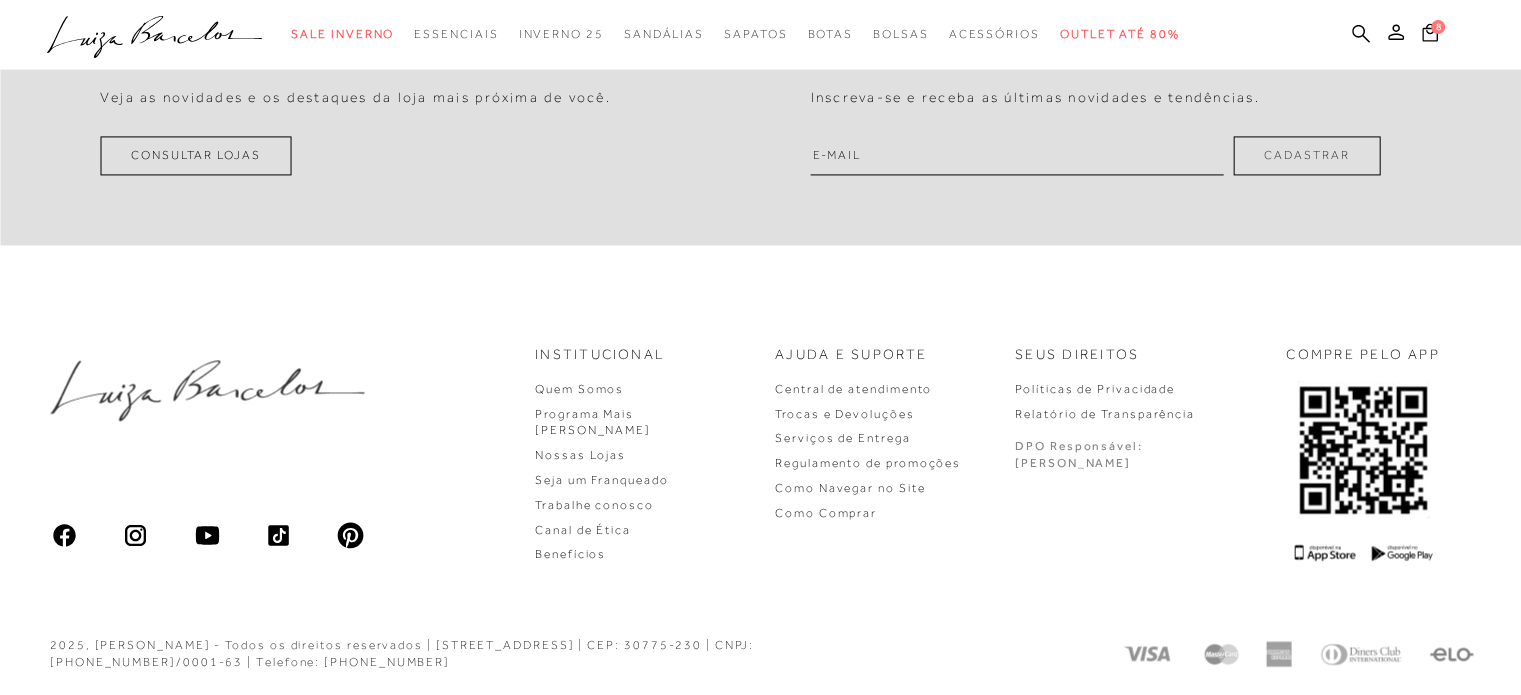 scroll, scrollTop: 0, scrollLeft: 0, axis: both 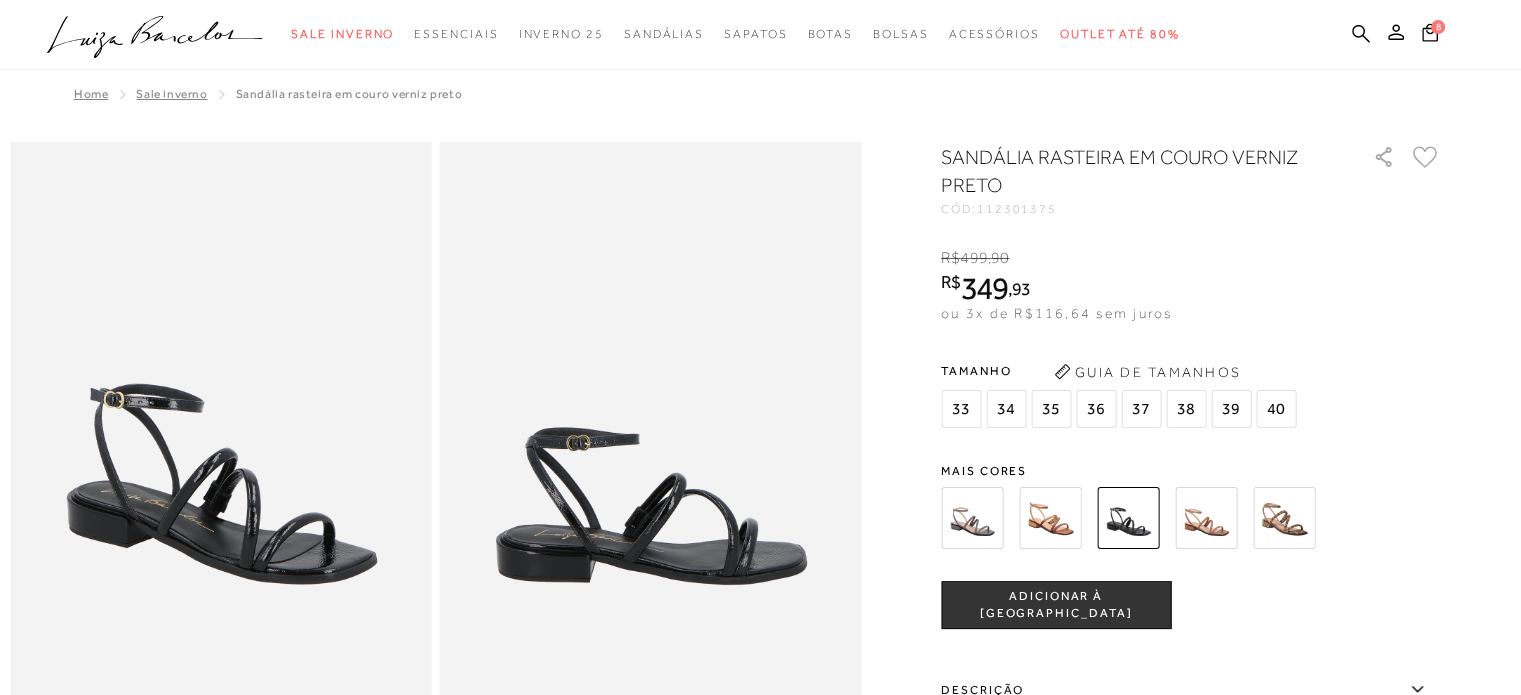 click at bounding box center (1050, 518) 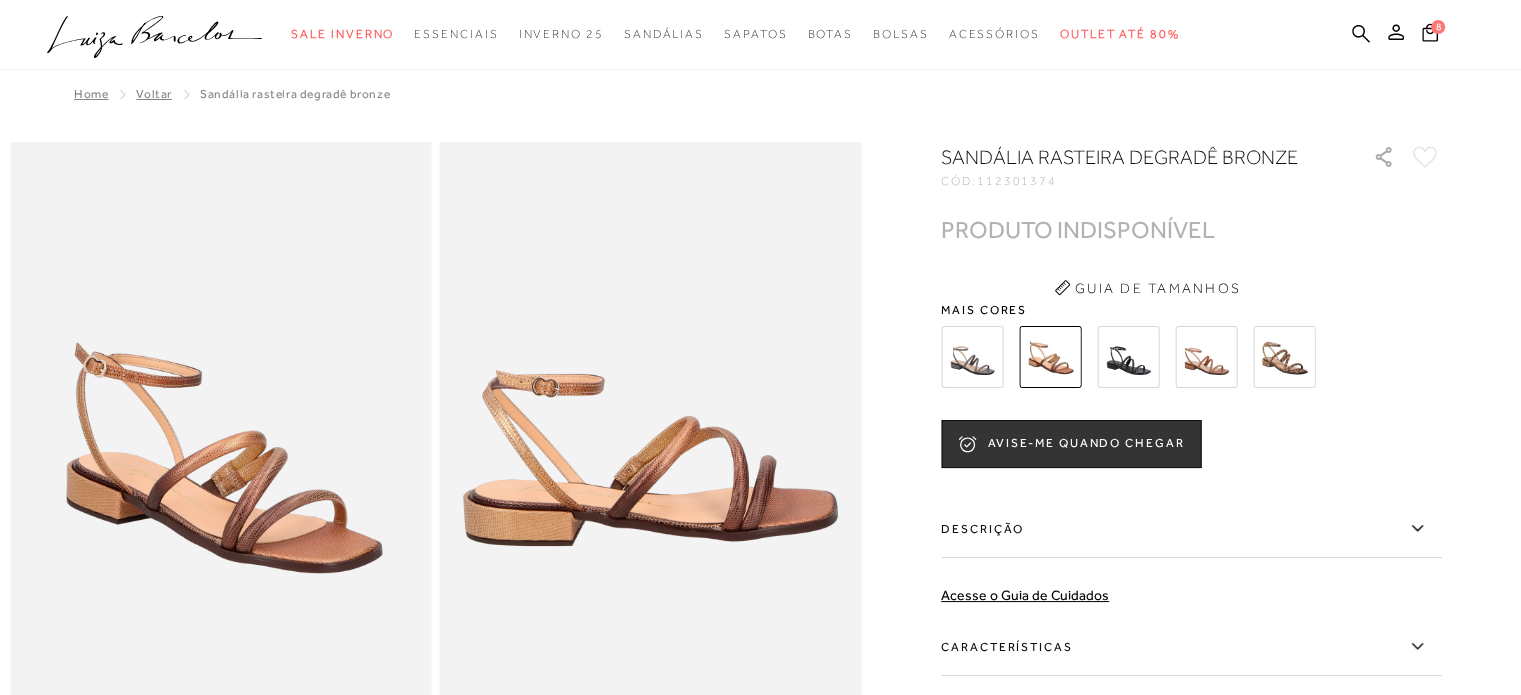 click at bounding box center [1206, 357] 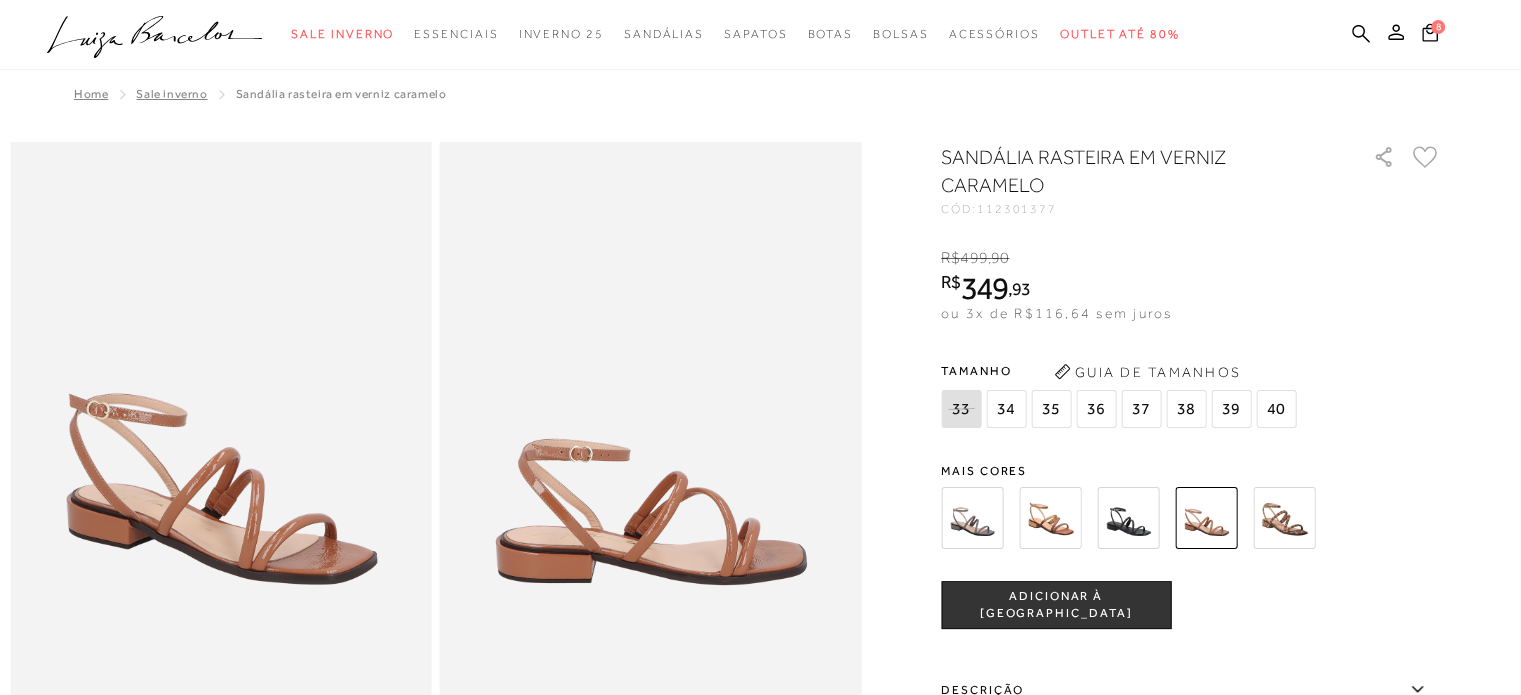 click at bounding box center [1284, 518] 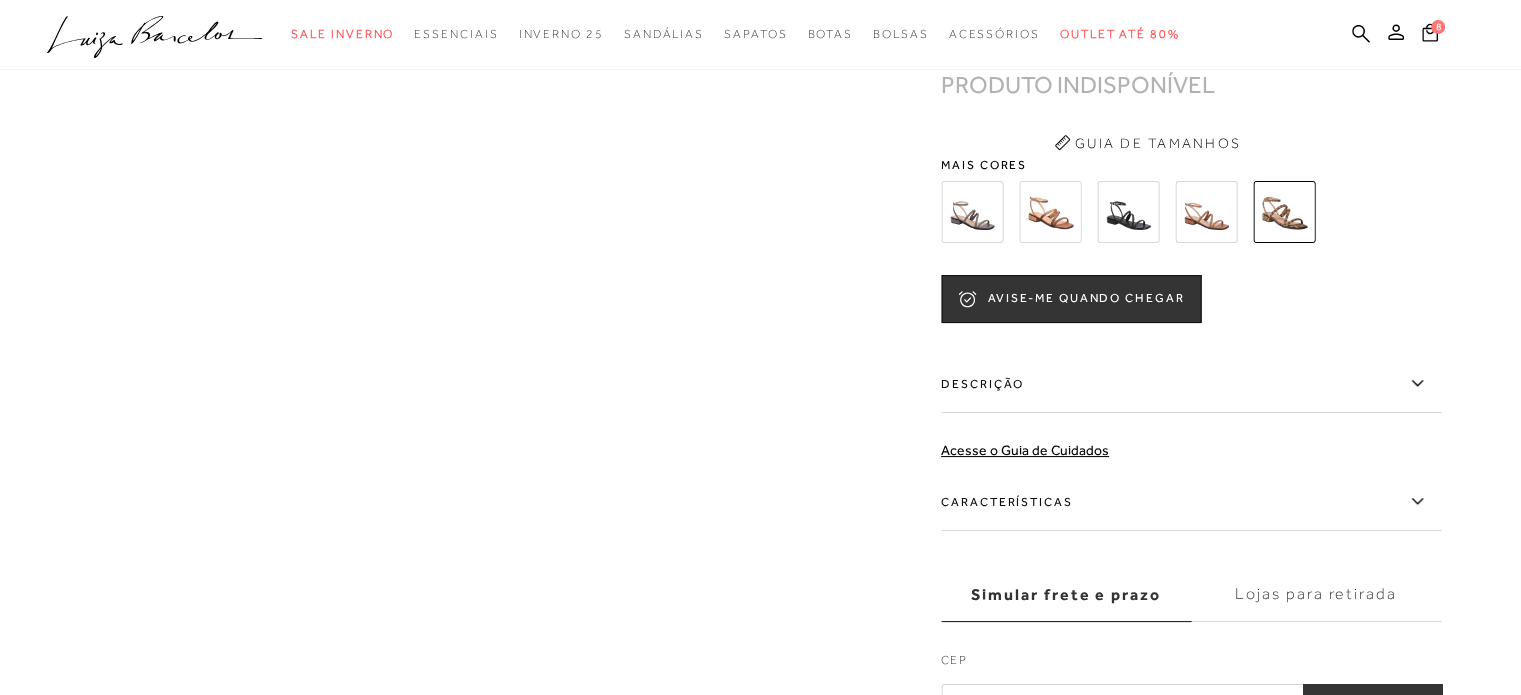 scroll, scrollTop: 0, scrollLeft: 0, axis: both 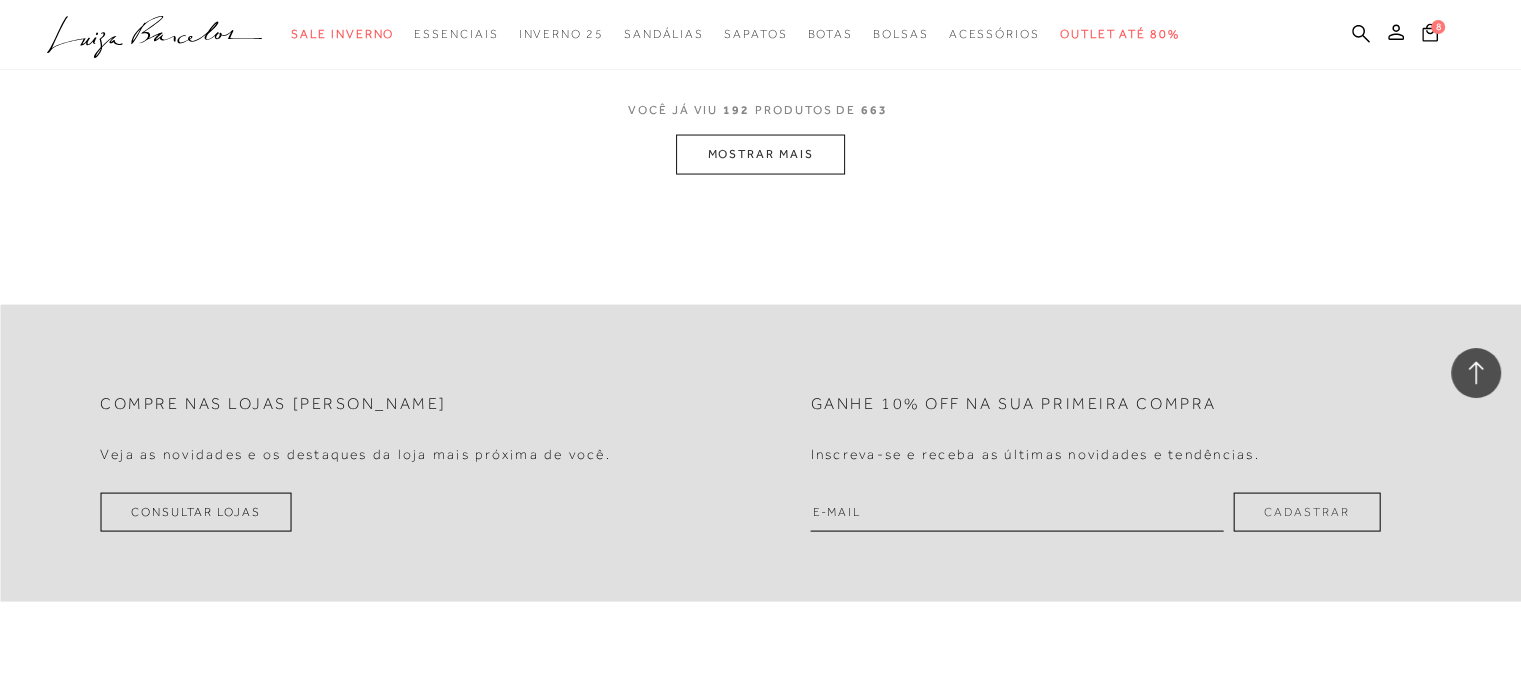 click on "MOSTRAR MAIS" at bounding box center [760, 154] 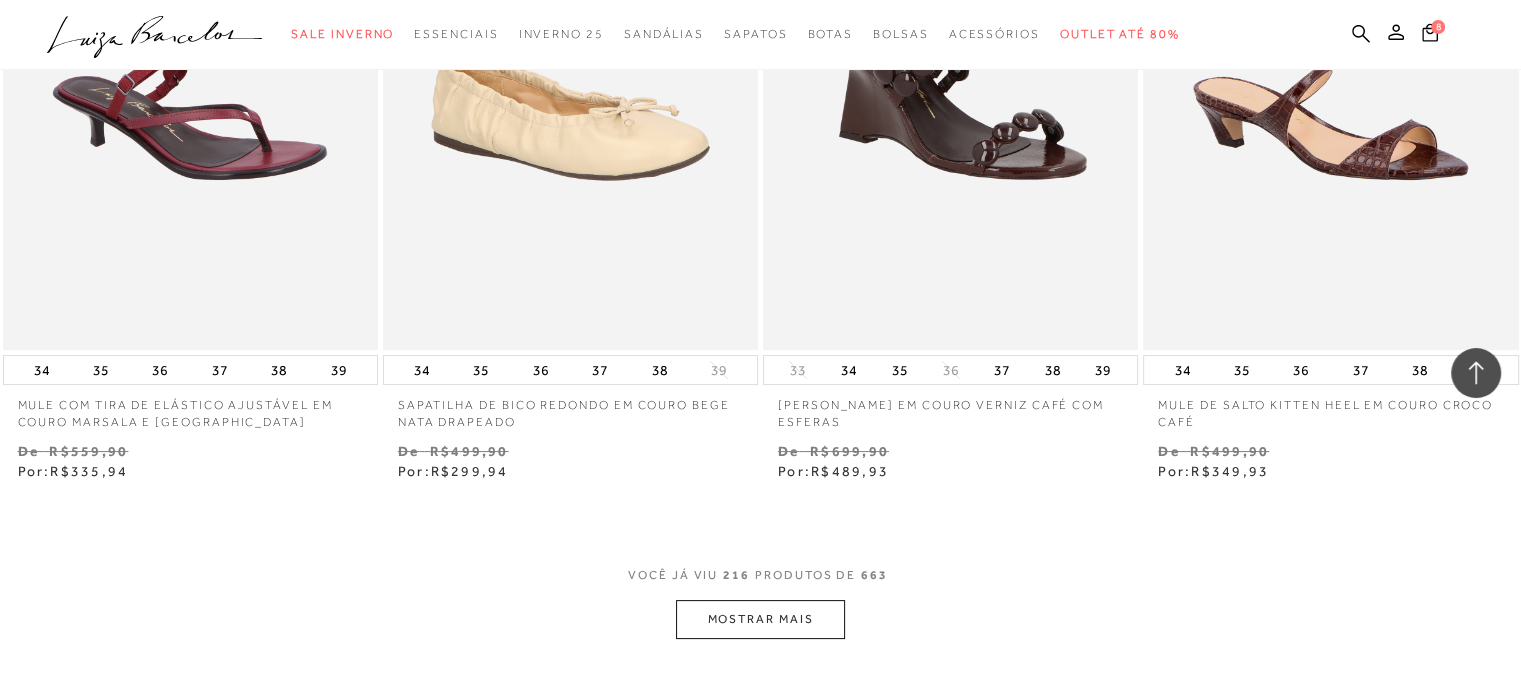 scroll, scrollTop: 38312, scrollLeft: 0, axis: vertical 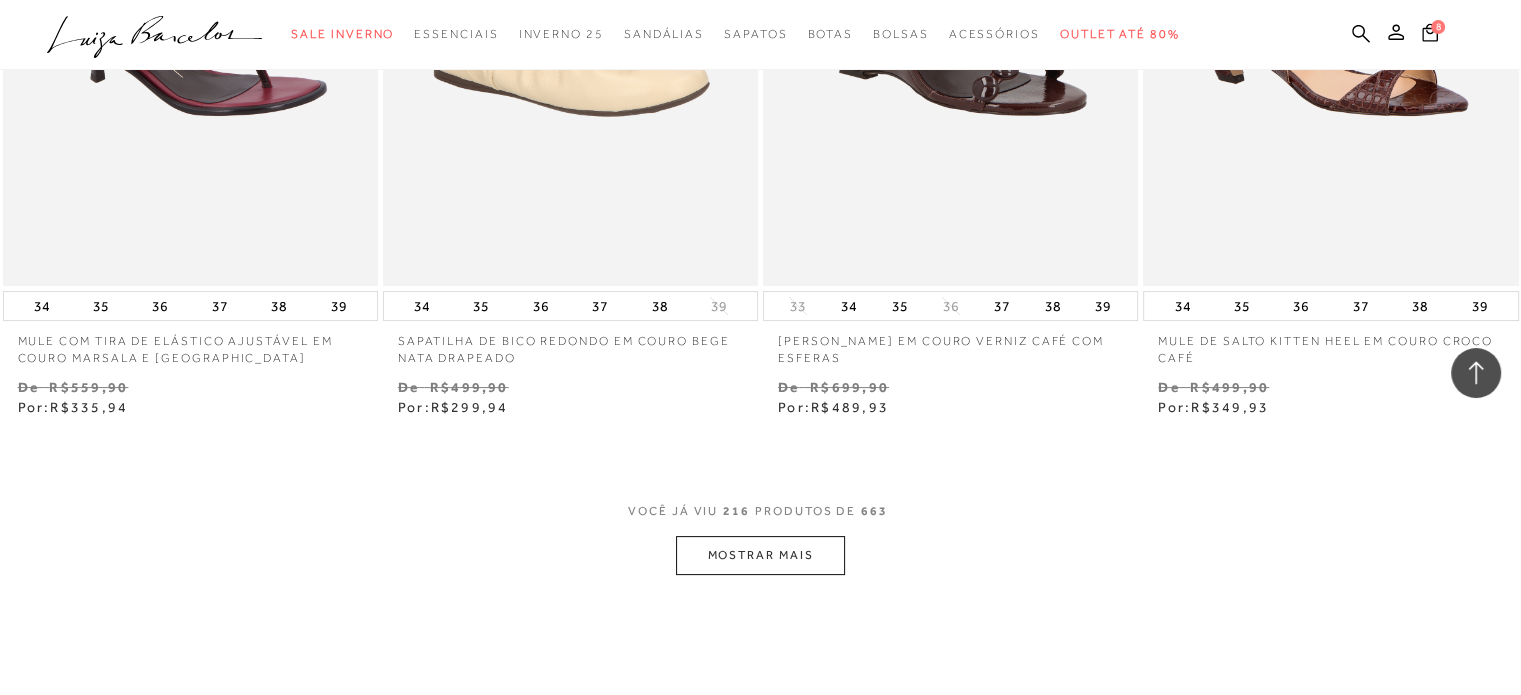 click on "MOSTRAR MAIS" at bounding box center (760, 555) 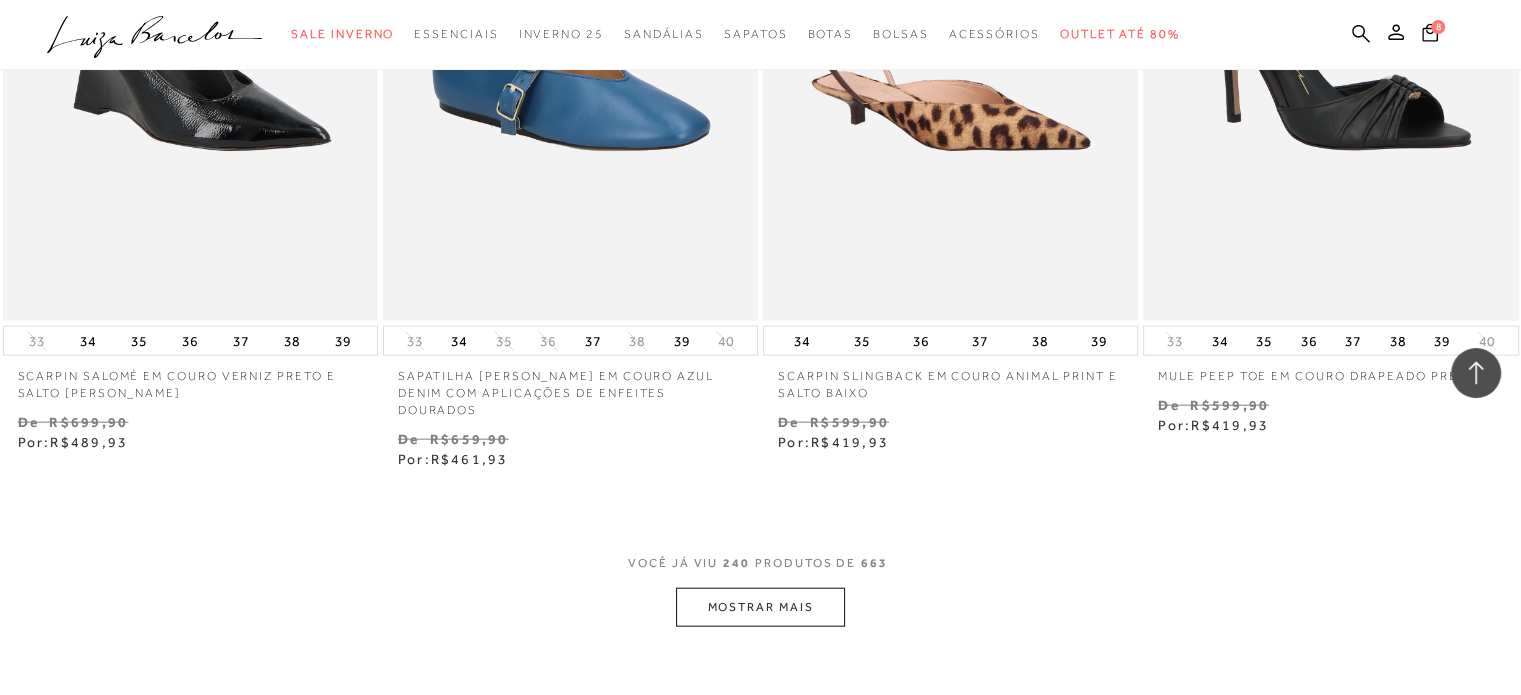 scroll, scrollTop: 42812, scrollLeft: 0, axis: vertical 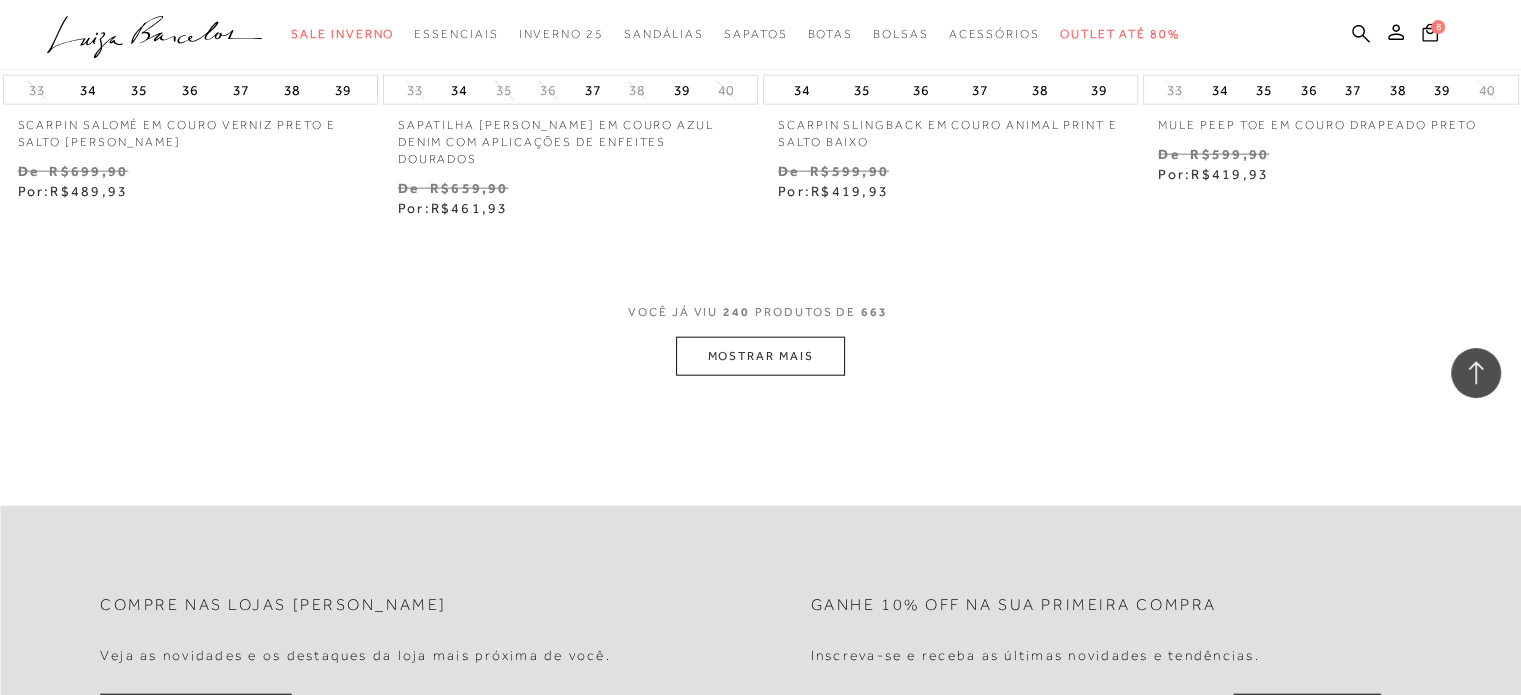 click on "MOSTRAR MAIS" at bounding box center [760, 356] 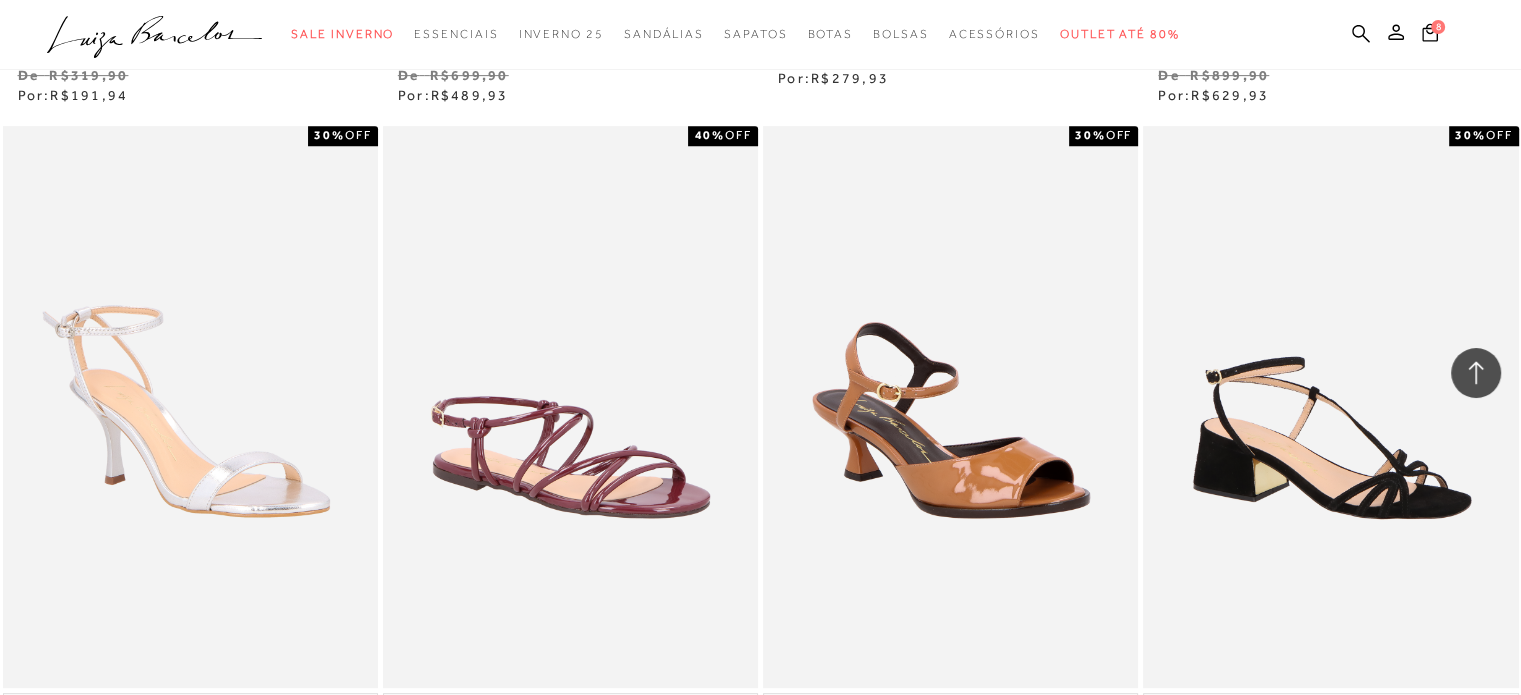 scroll, scrollTop: 46912, scrollLeft: 0, axis: vertical 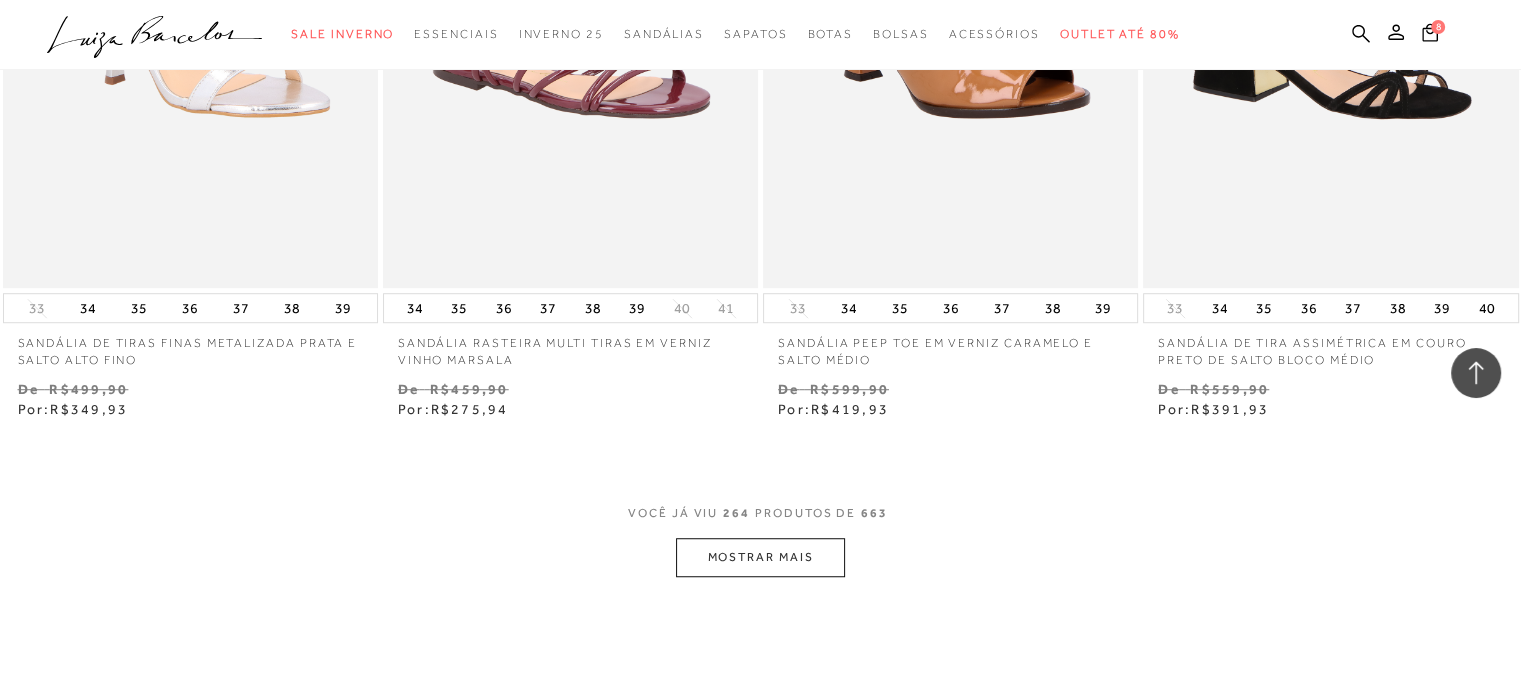 click on "MOSTRAR MAIS" at bounding box center (760, 557) 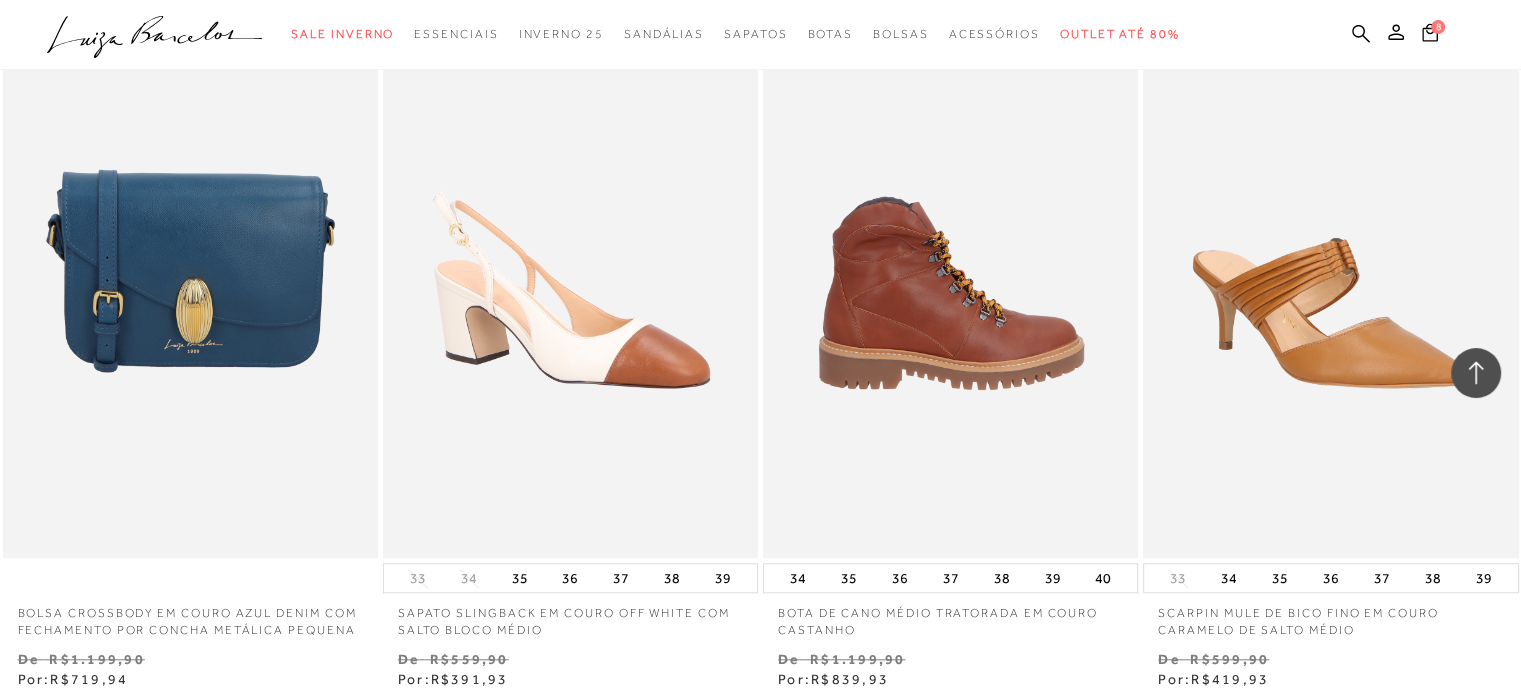 scroll, scrollTop: 47412, scrollLeft: 0, axis: vertical 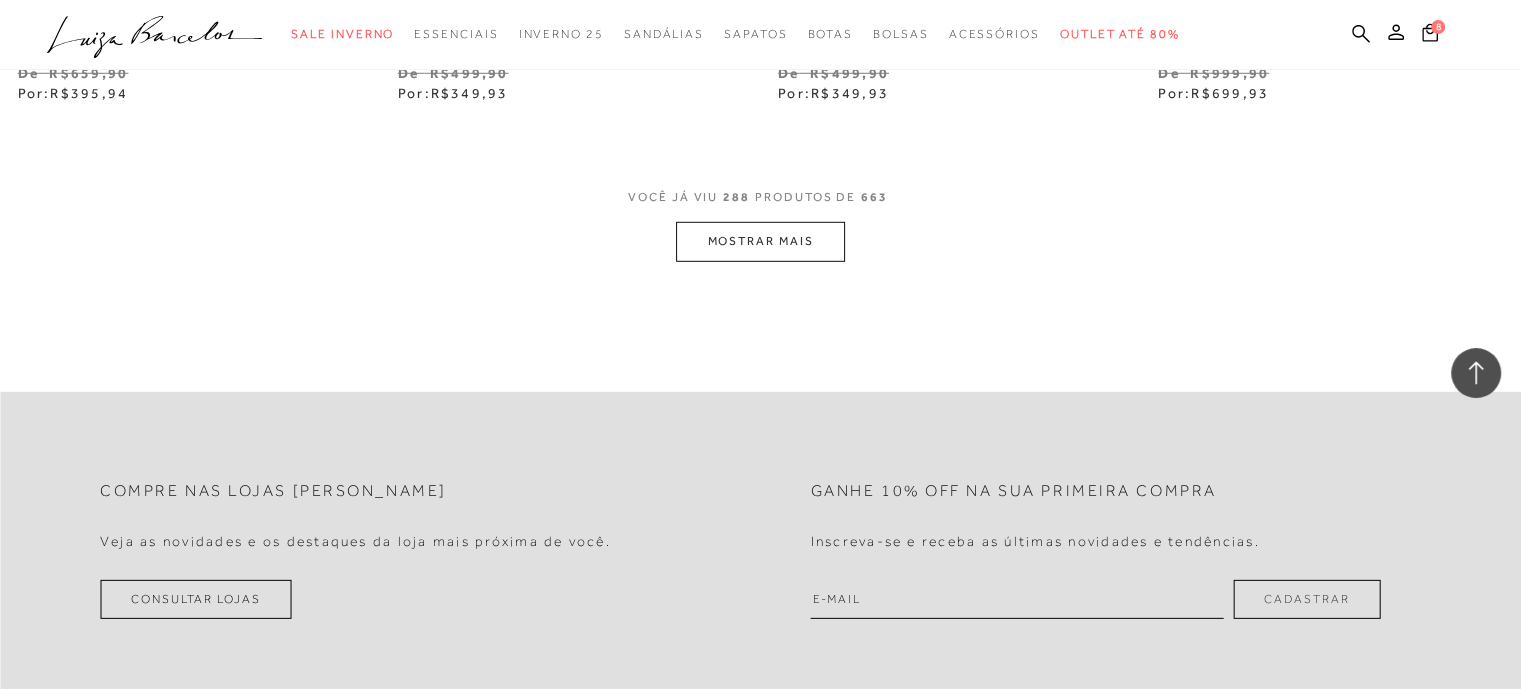 click on "MOSTRAR MAIS" at bounding box center [760, 241] 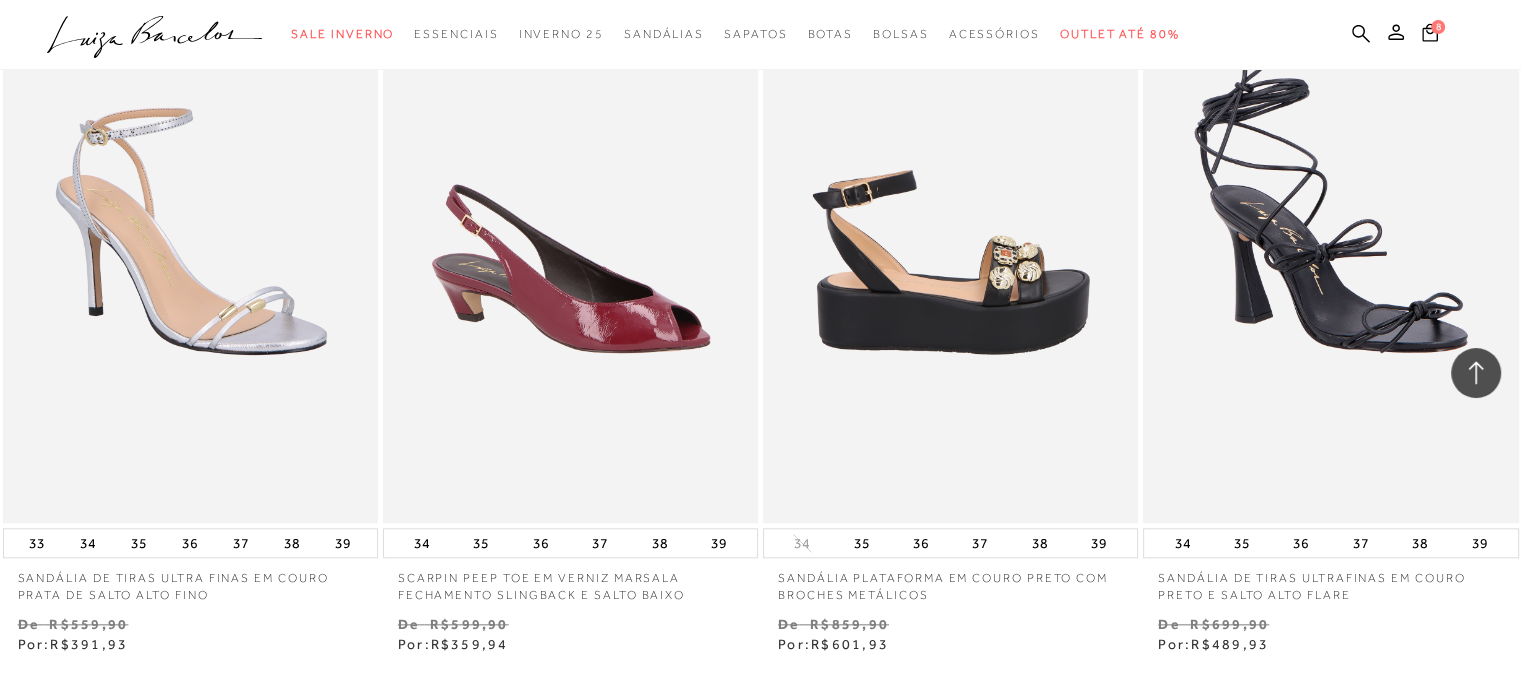 click at bounding box center (951, 241) 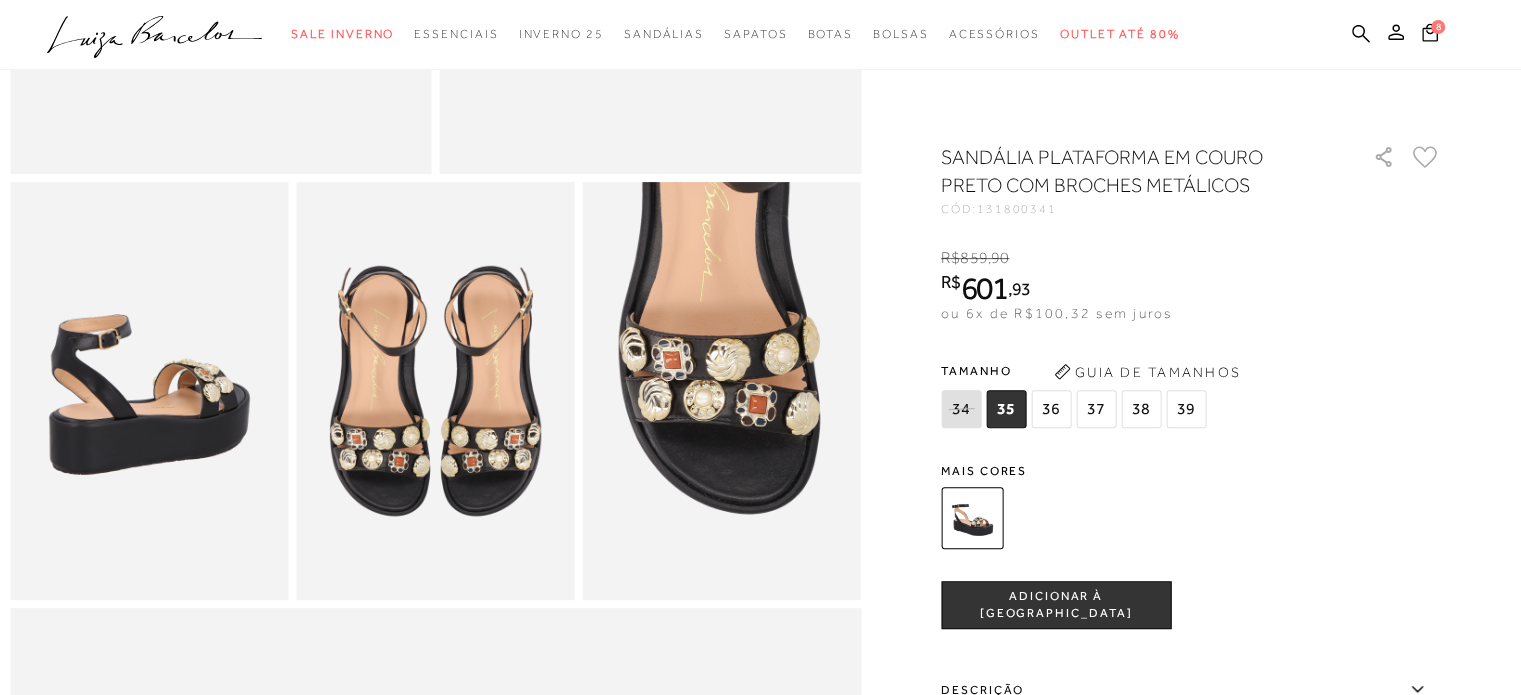 scroll, scrollTop: 3812, scrollLeft: 0, axis: vertical 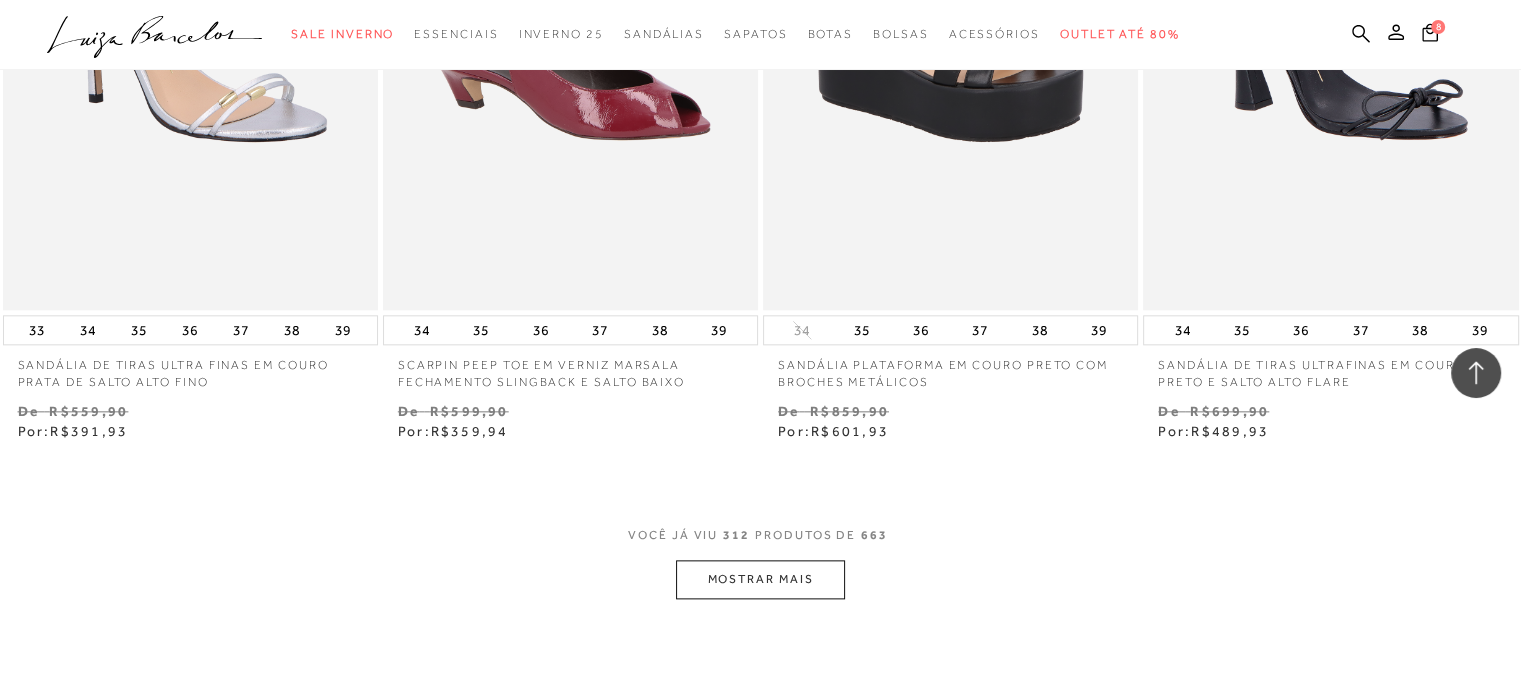 click on "MOSTRAR MAIS" at bounding box center [760, 579] 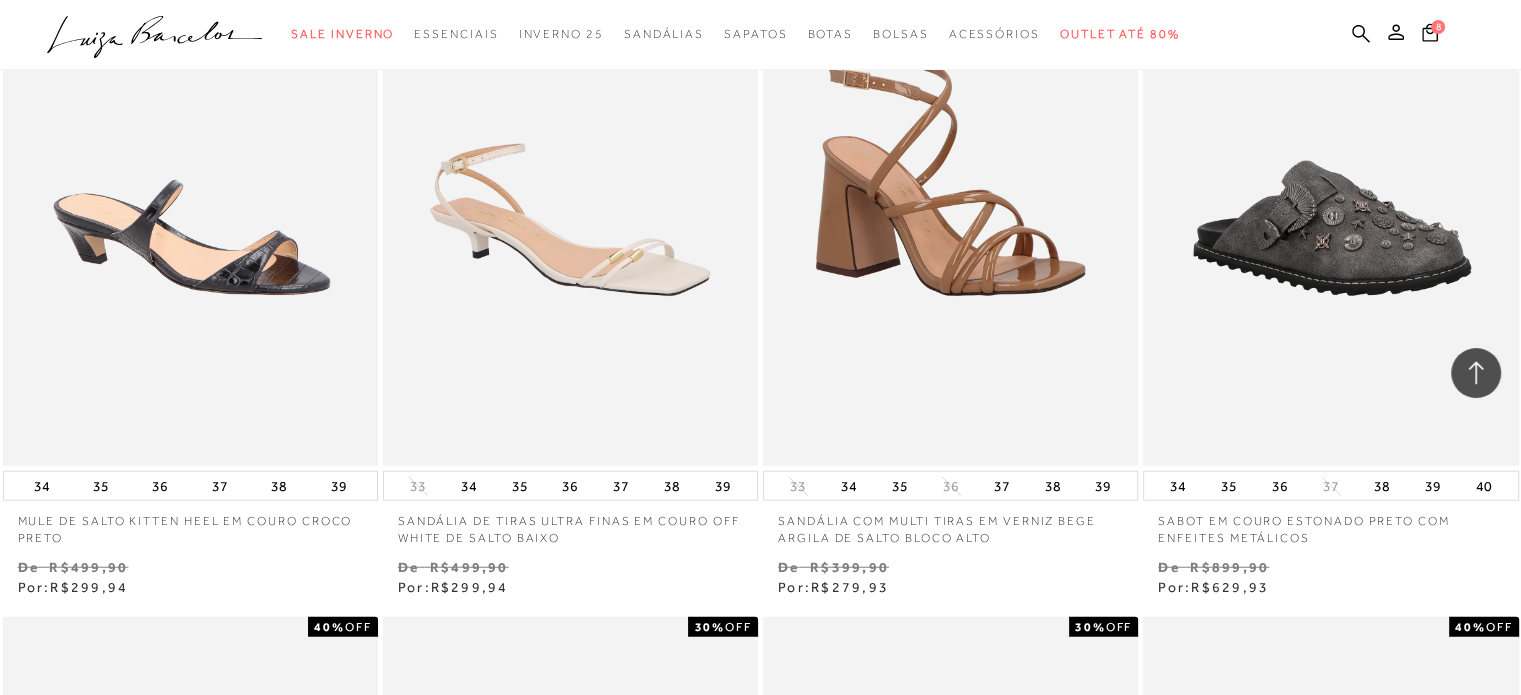 scroll, scrollTop: 59676, scrollLeft: 0, axis: vertical 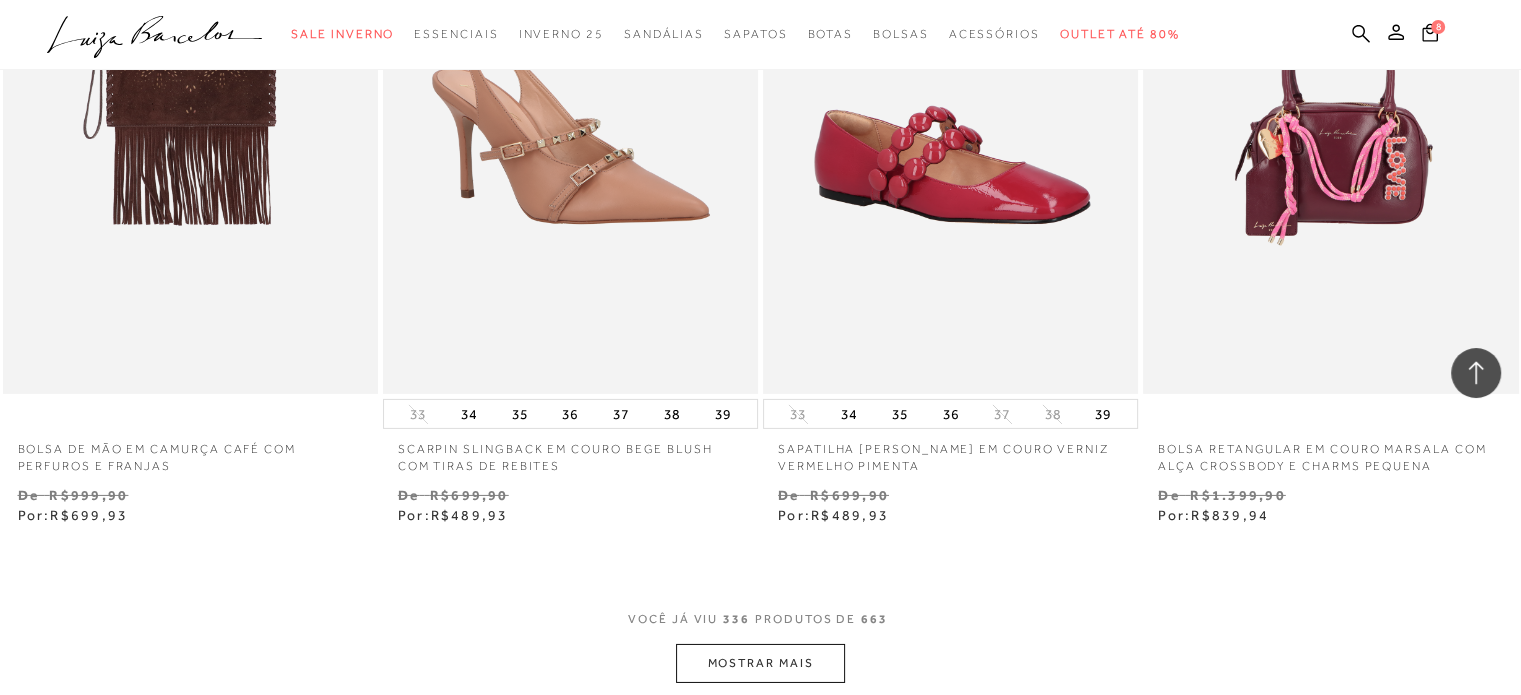 click on "MOSTRAR MAIS" at bounding box center [760, 663] 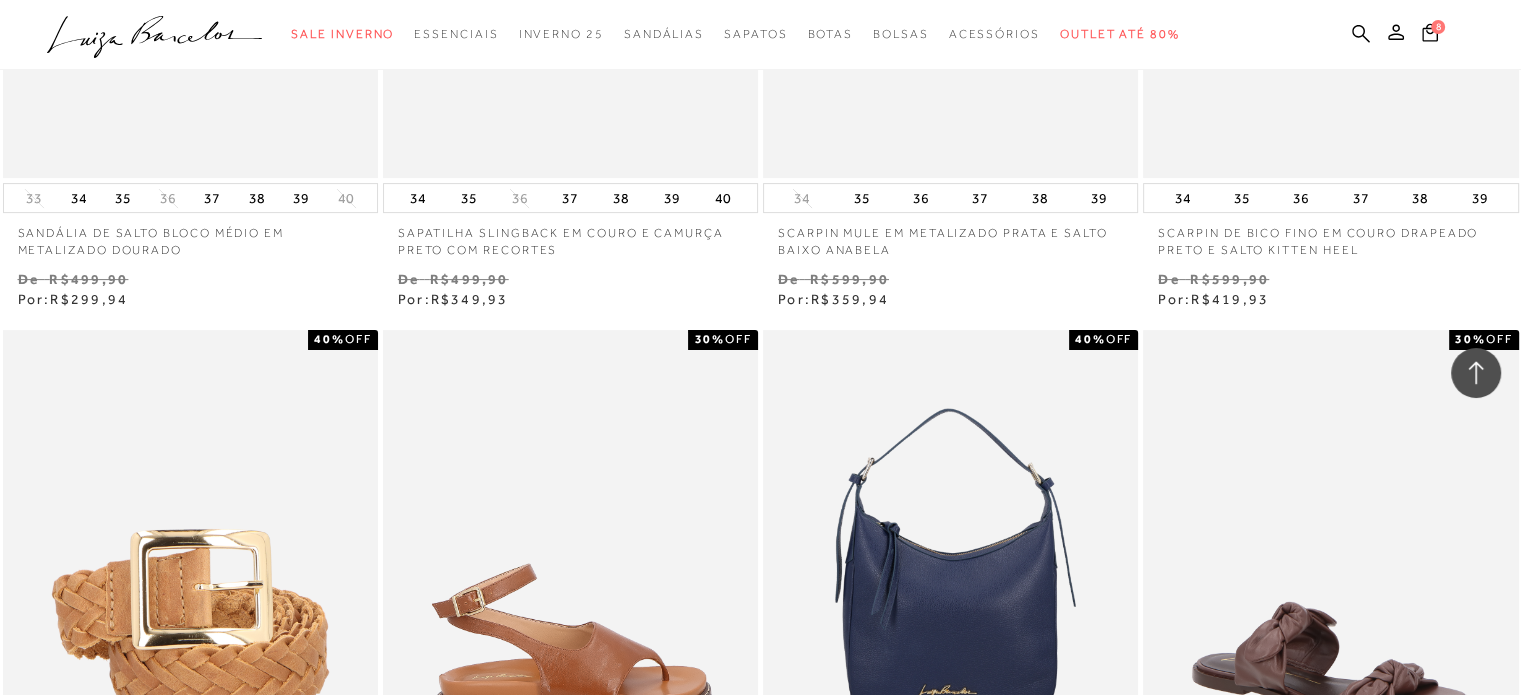 scroll, scrollTop: 61676, scrollLeft: 0, axis: vertical 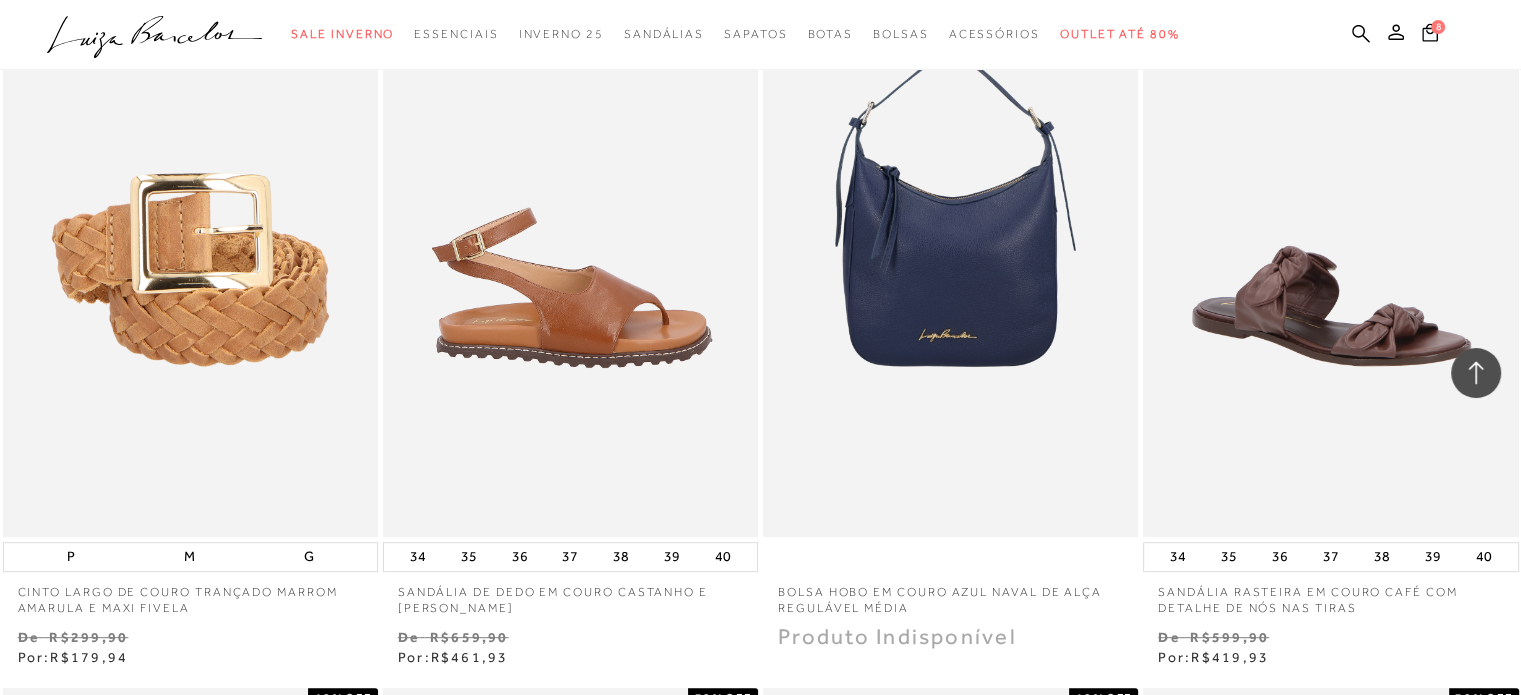 click at bounding box center (571, 255) 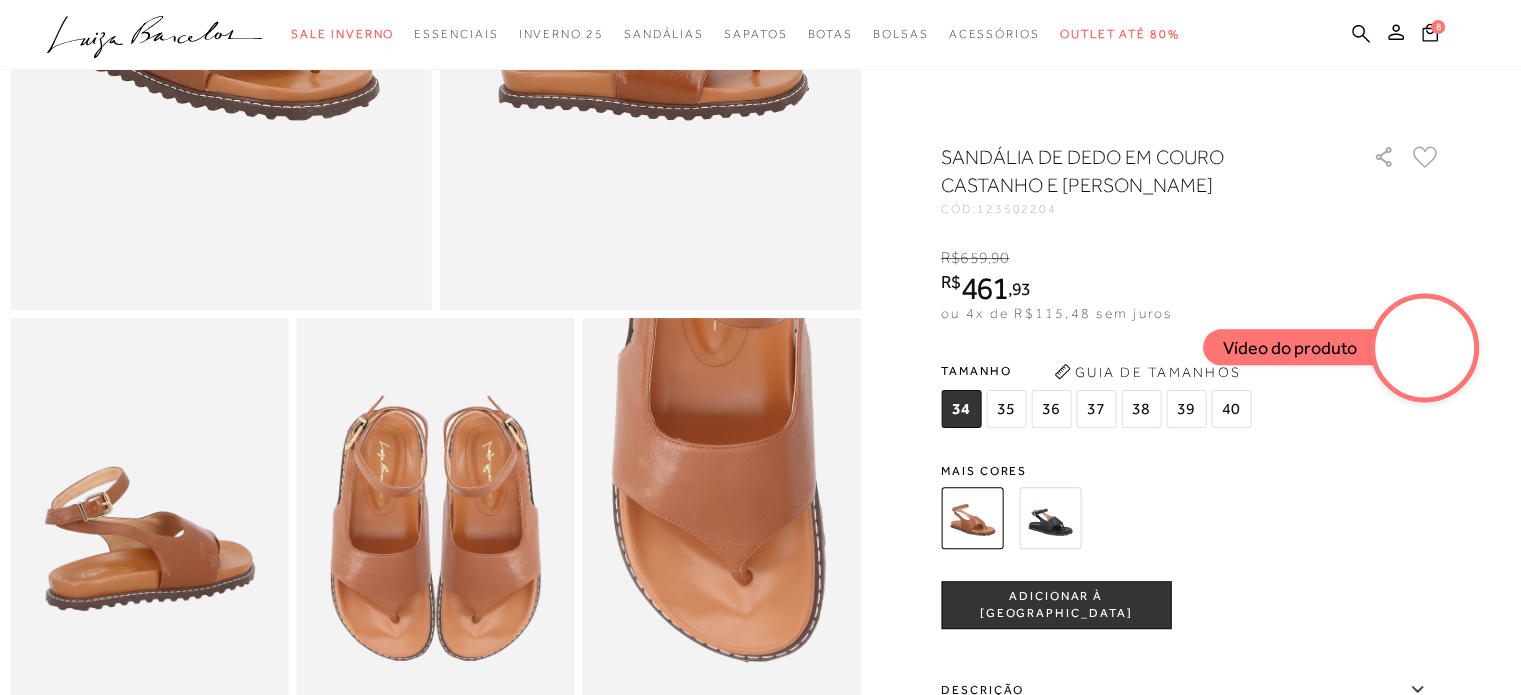 scroll, scrollTop: 500, scrollLeft: 0, axis: vertical 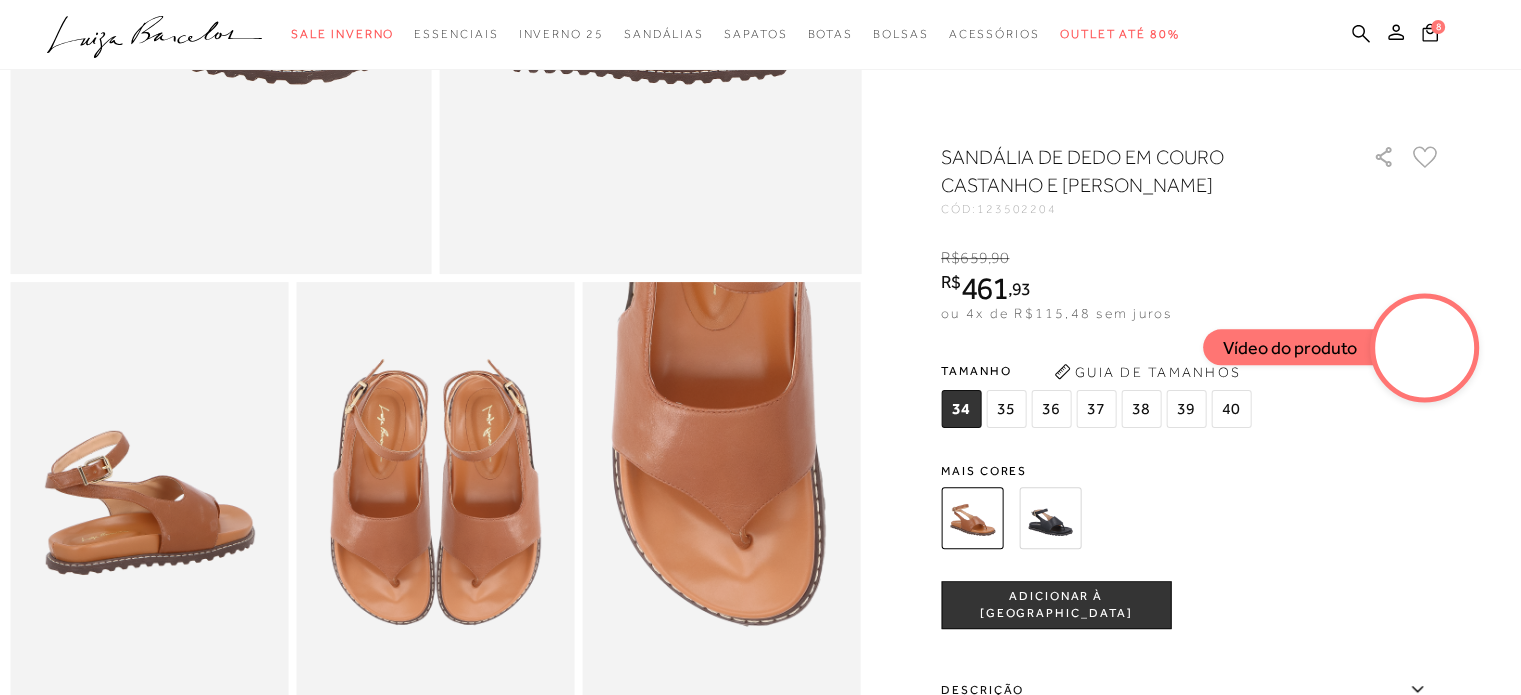 click at bounding box center (1050, 518) 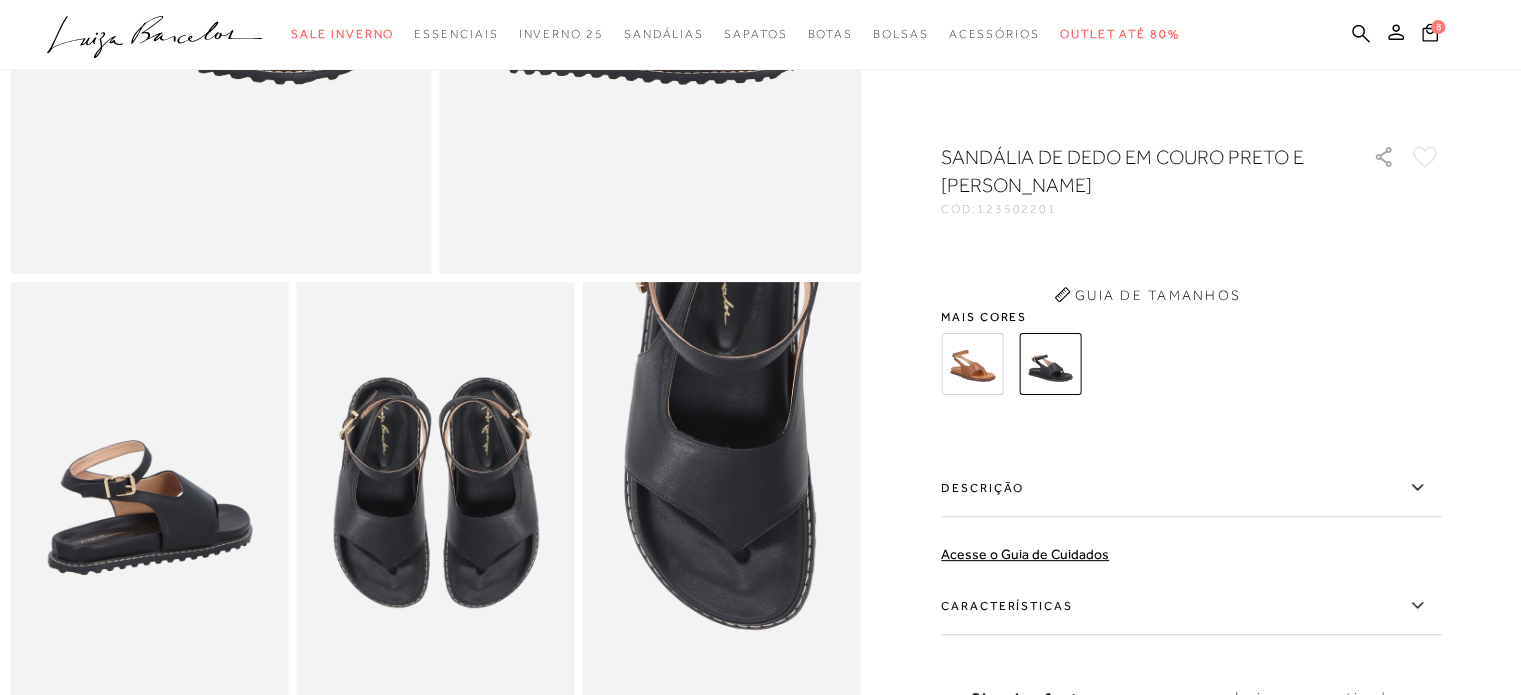scroll, scrollTop: 0, scrollLeft: 0, axis: both 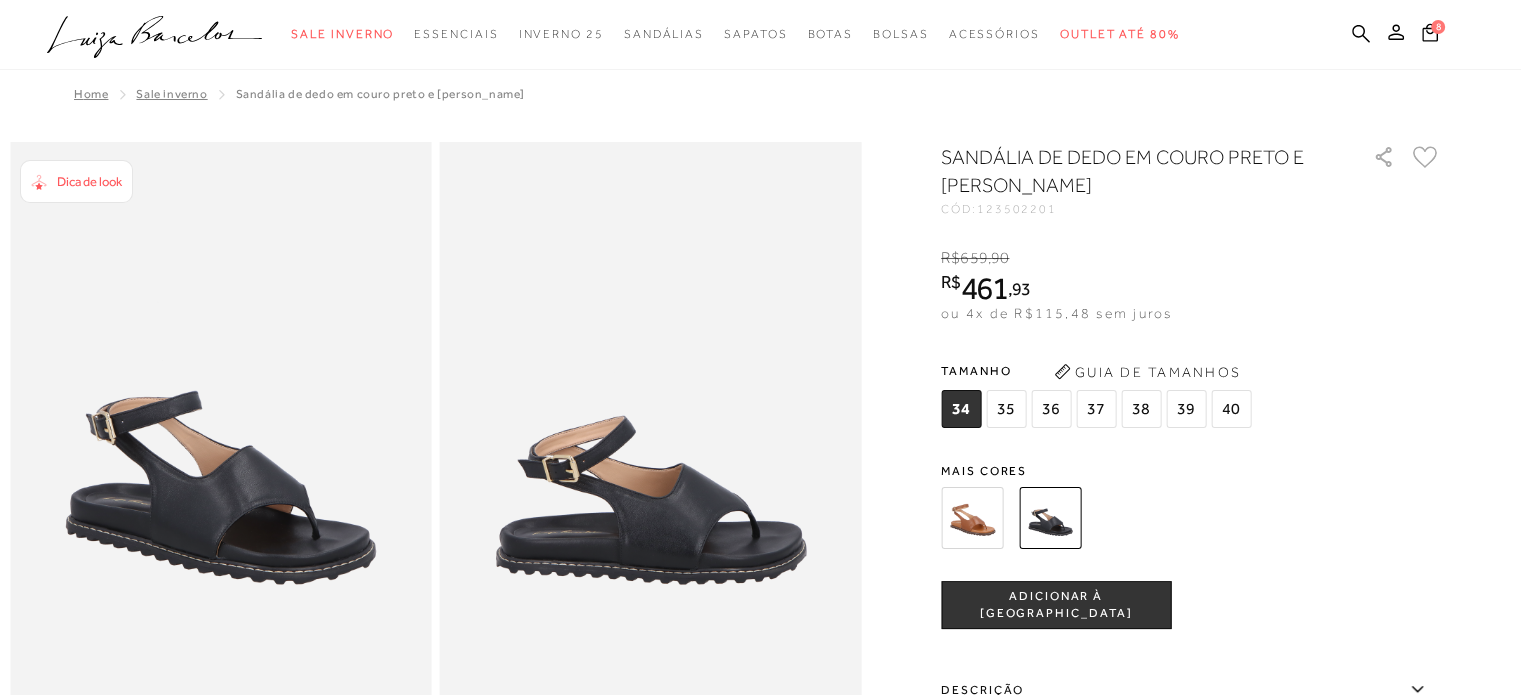 click at bounding box center [972, 518] 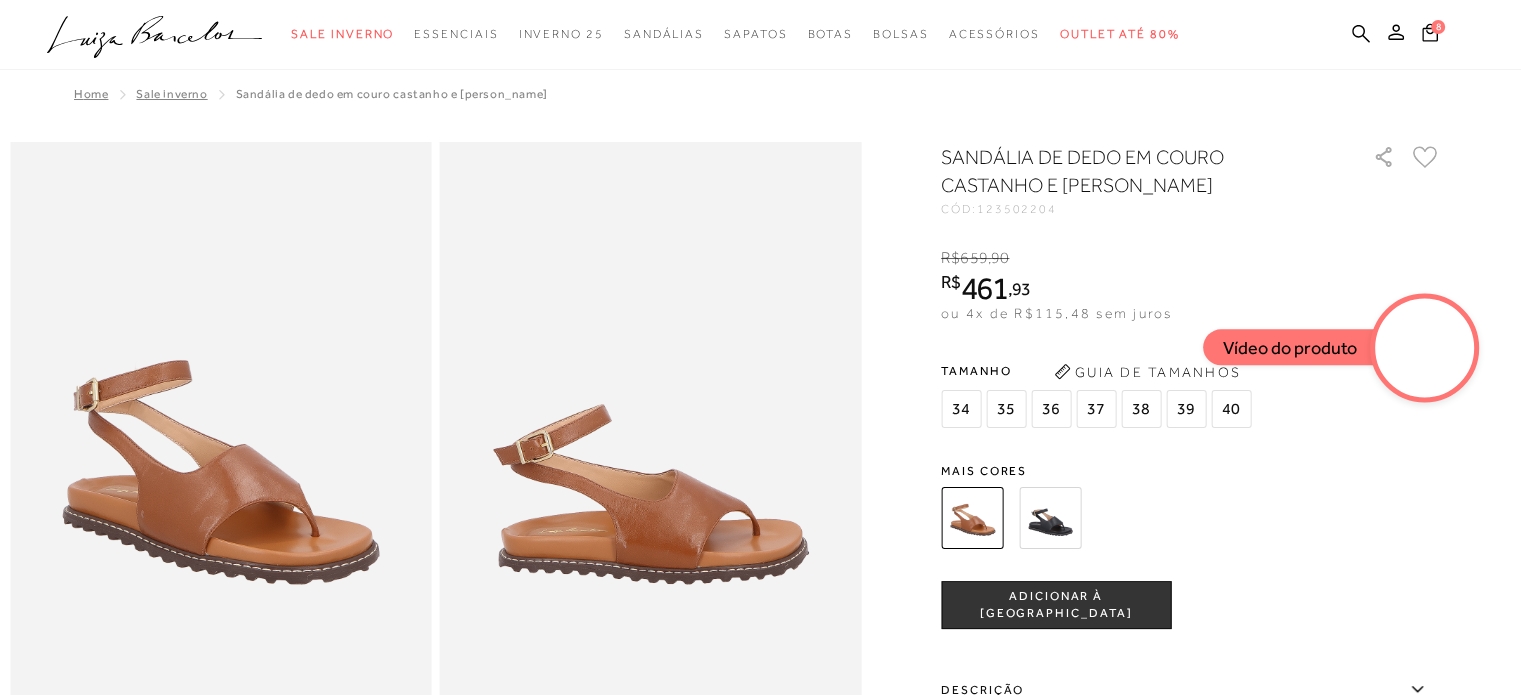 click at bounding box center (1425, 348) 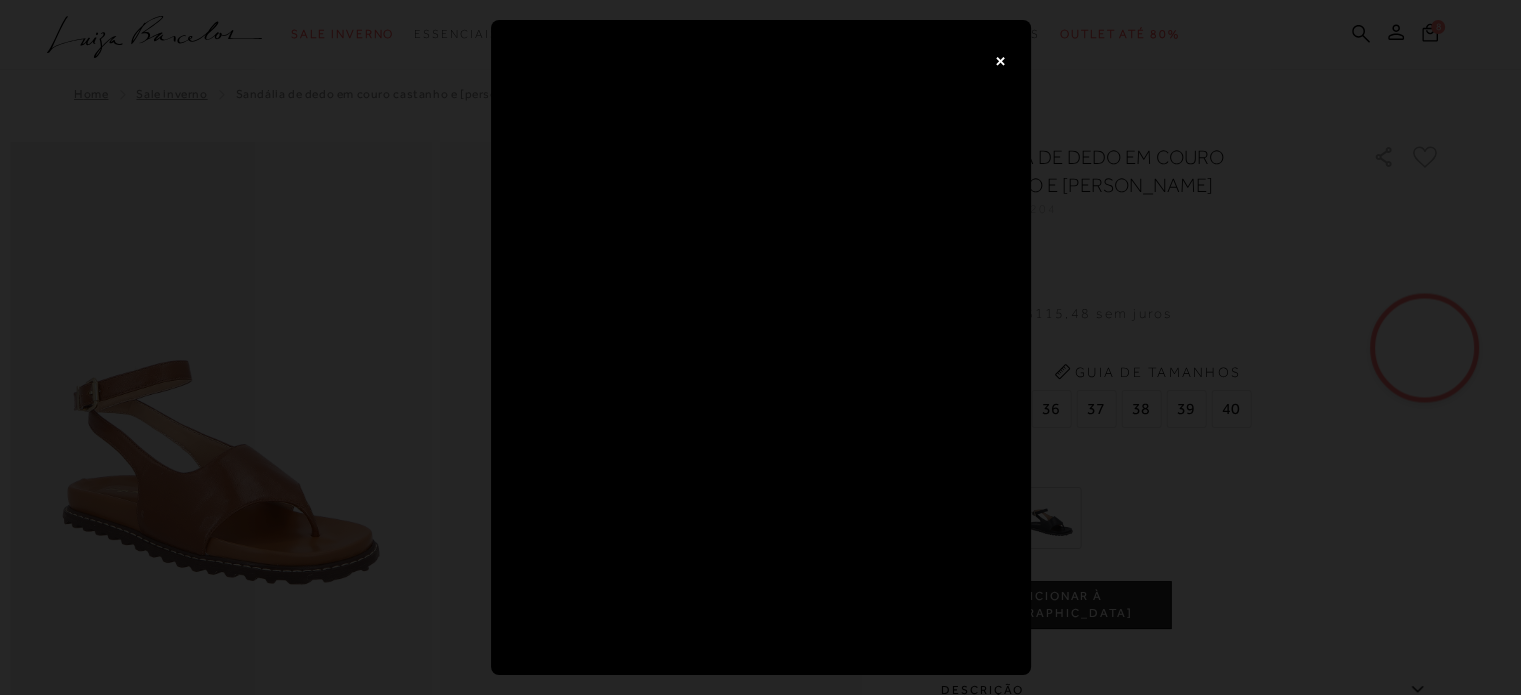 click on "×" at bounding box center [1001, 60] 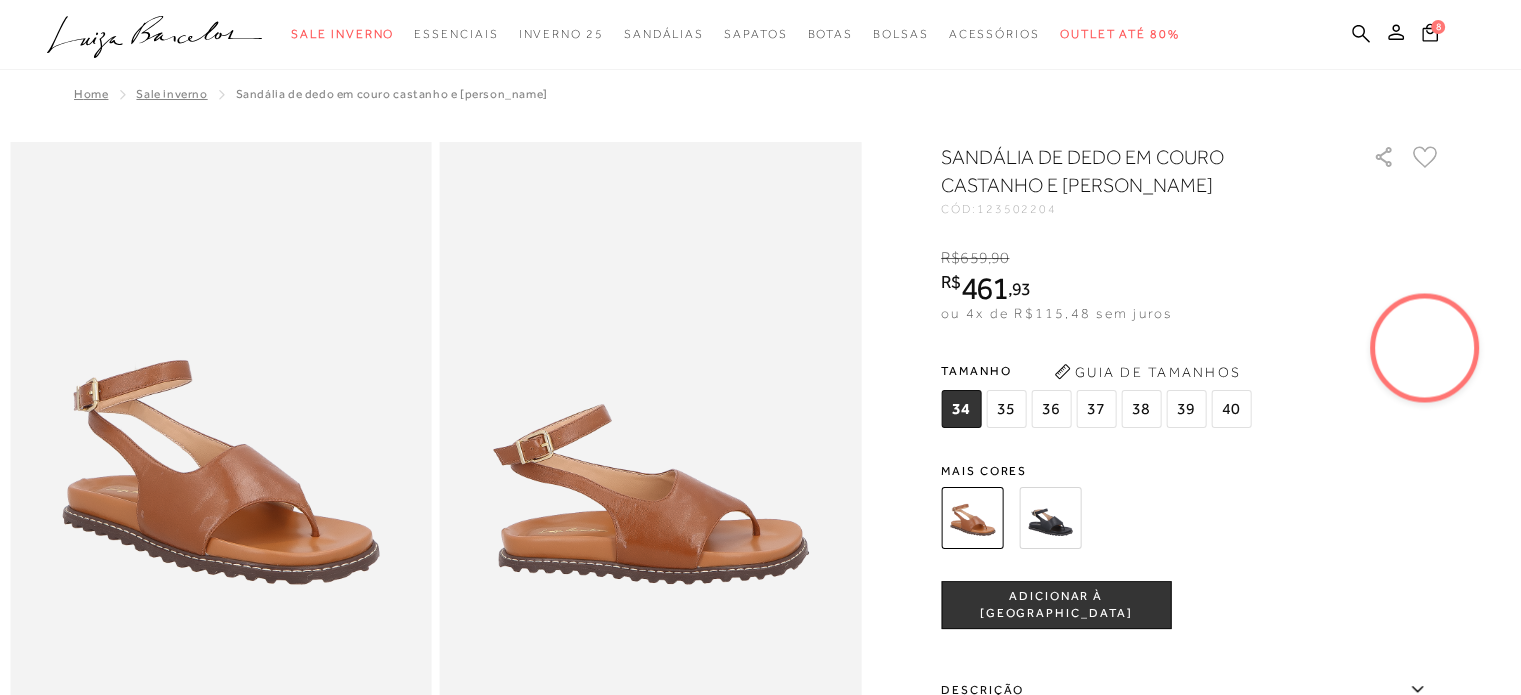 click at bounding box center [1050, 518] 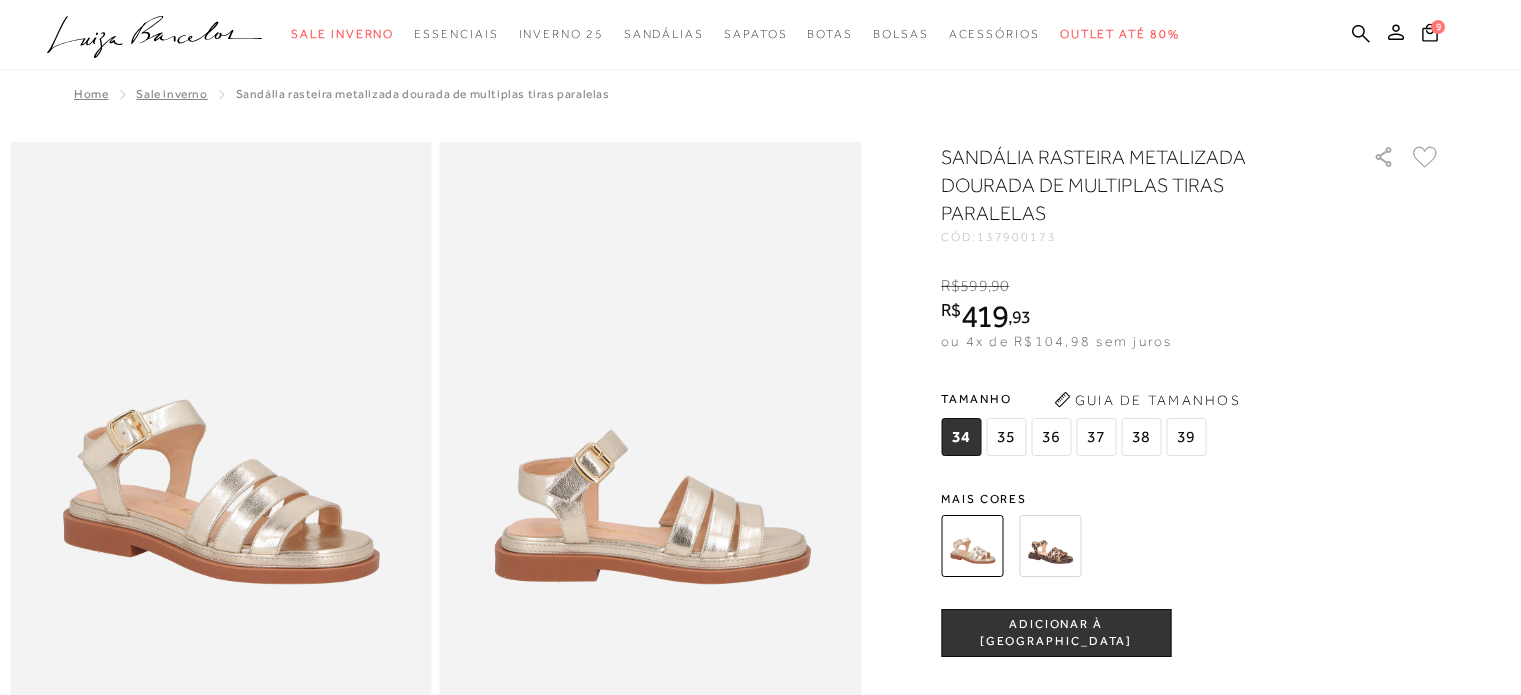 scroll, scrollTop: 0, scrollLeft: 0, axis: both 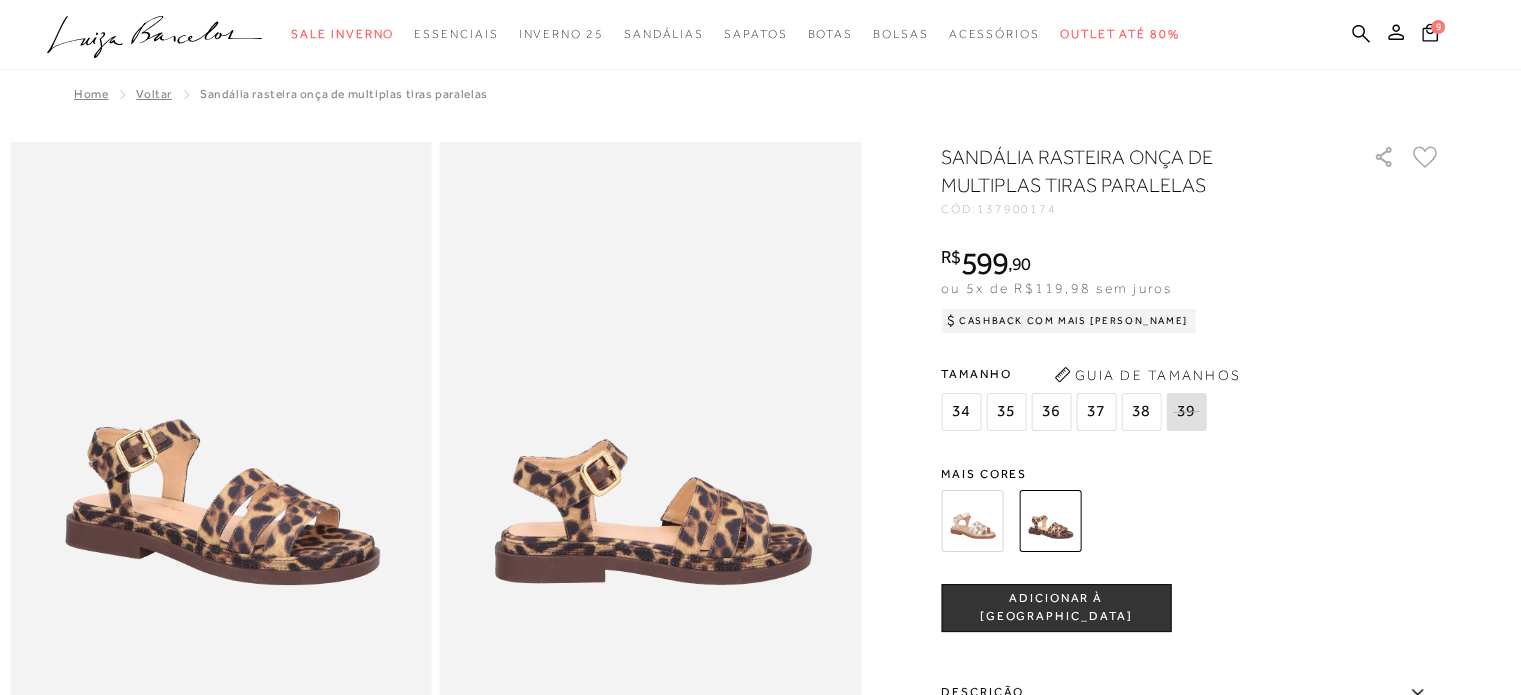 click at bounding box center [972, 521] 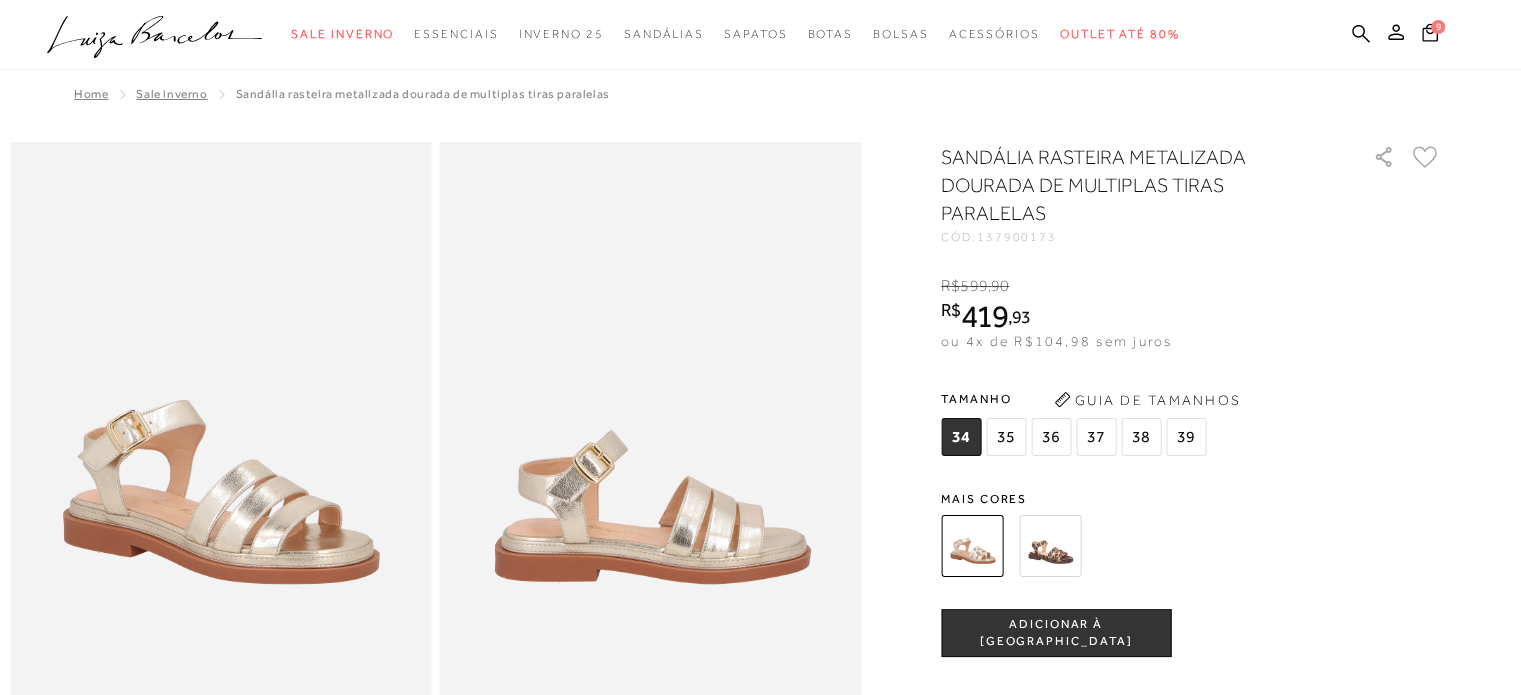 click on "37" at bounding box center [1096, 437] 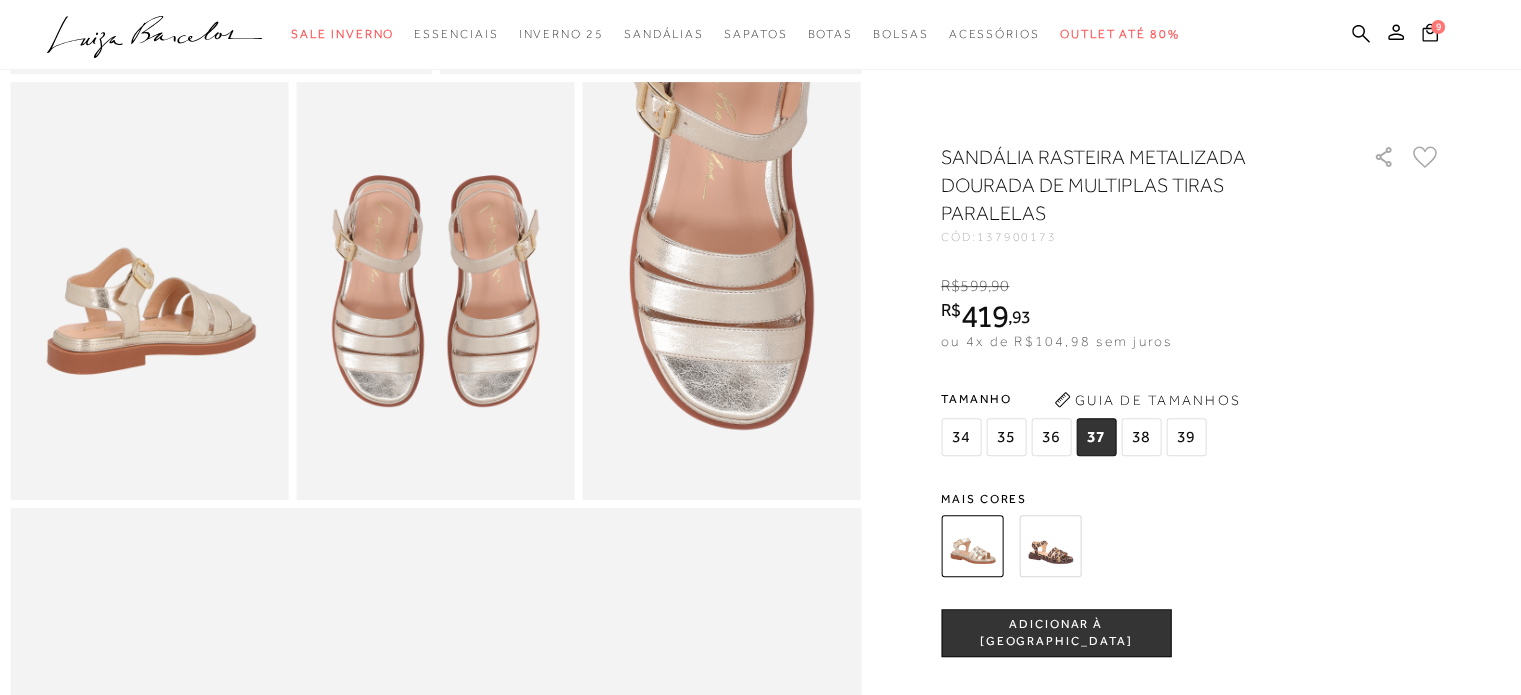 click on "ADICIONAR À [GEOGRAPHIC_DATA]" at bounding box center (1056, 633) 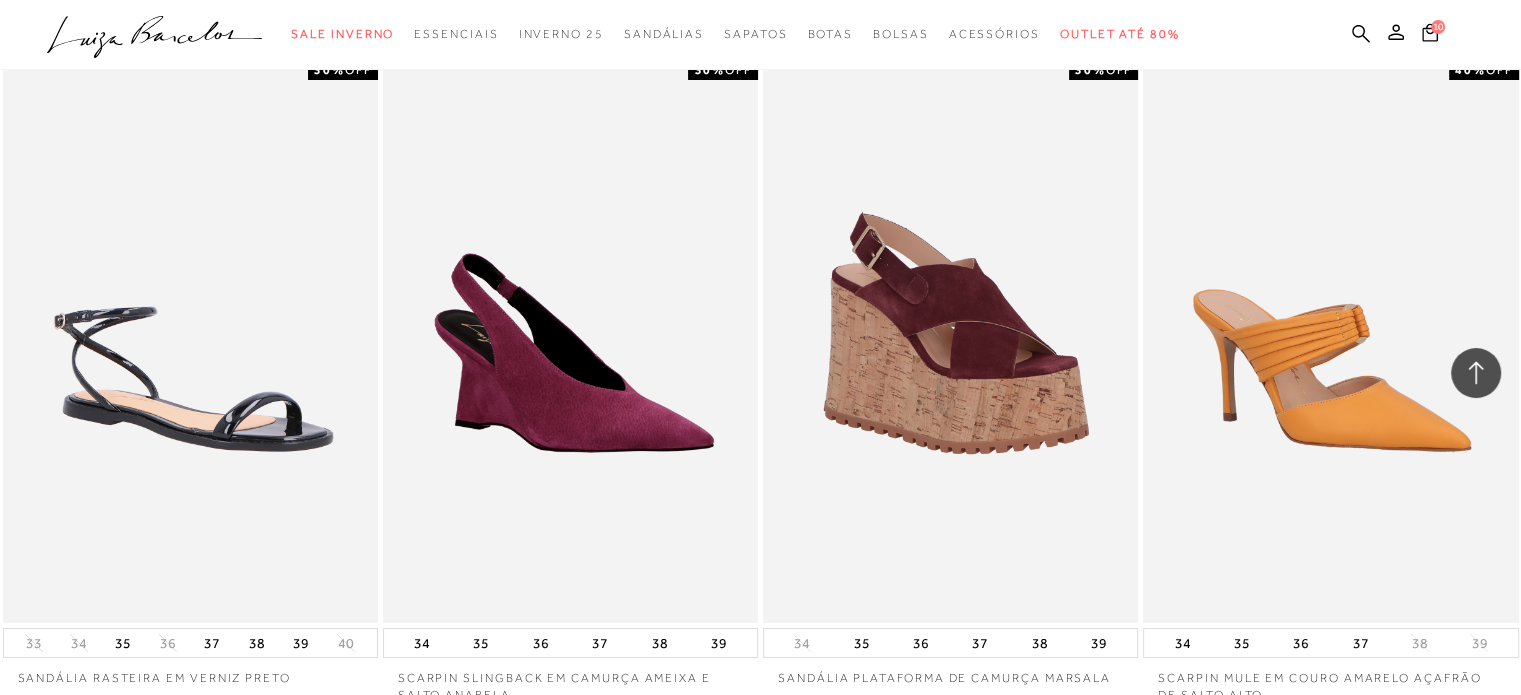 click on "MOSTRAR MAIS" at bounding box center [760, 892] 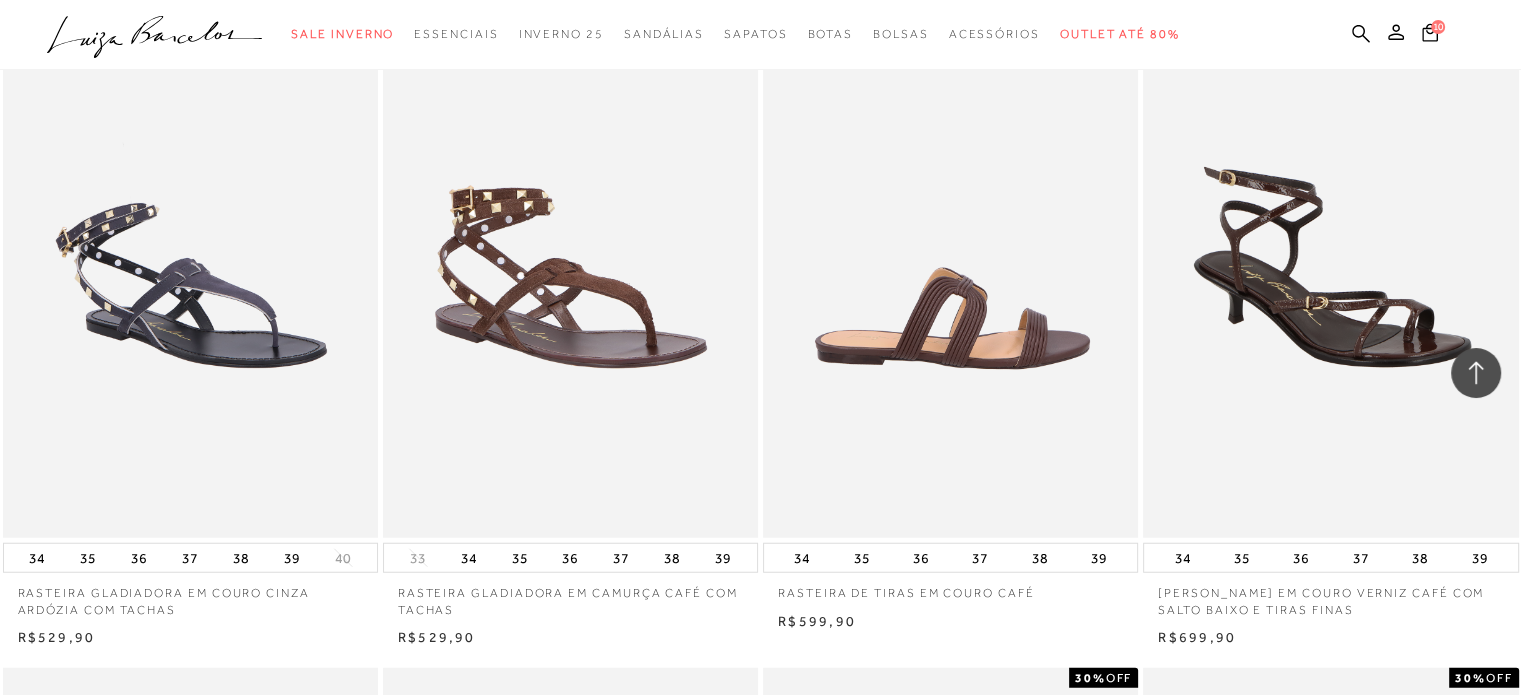 scroll, scrollTop: 5100, scrollLeft: 0, axis: vertical 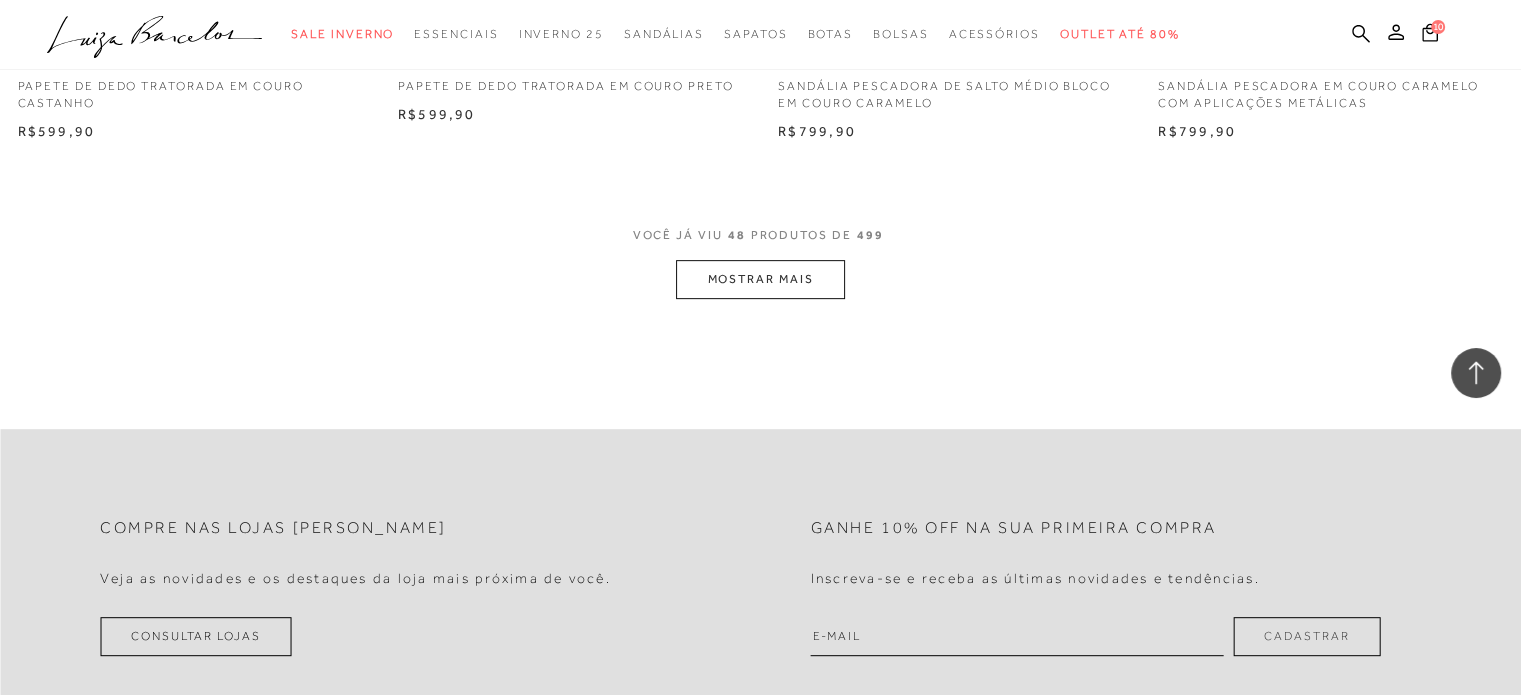 click on "MOSTRAR MAIS" at bounding box center (760, 279) 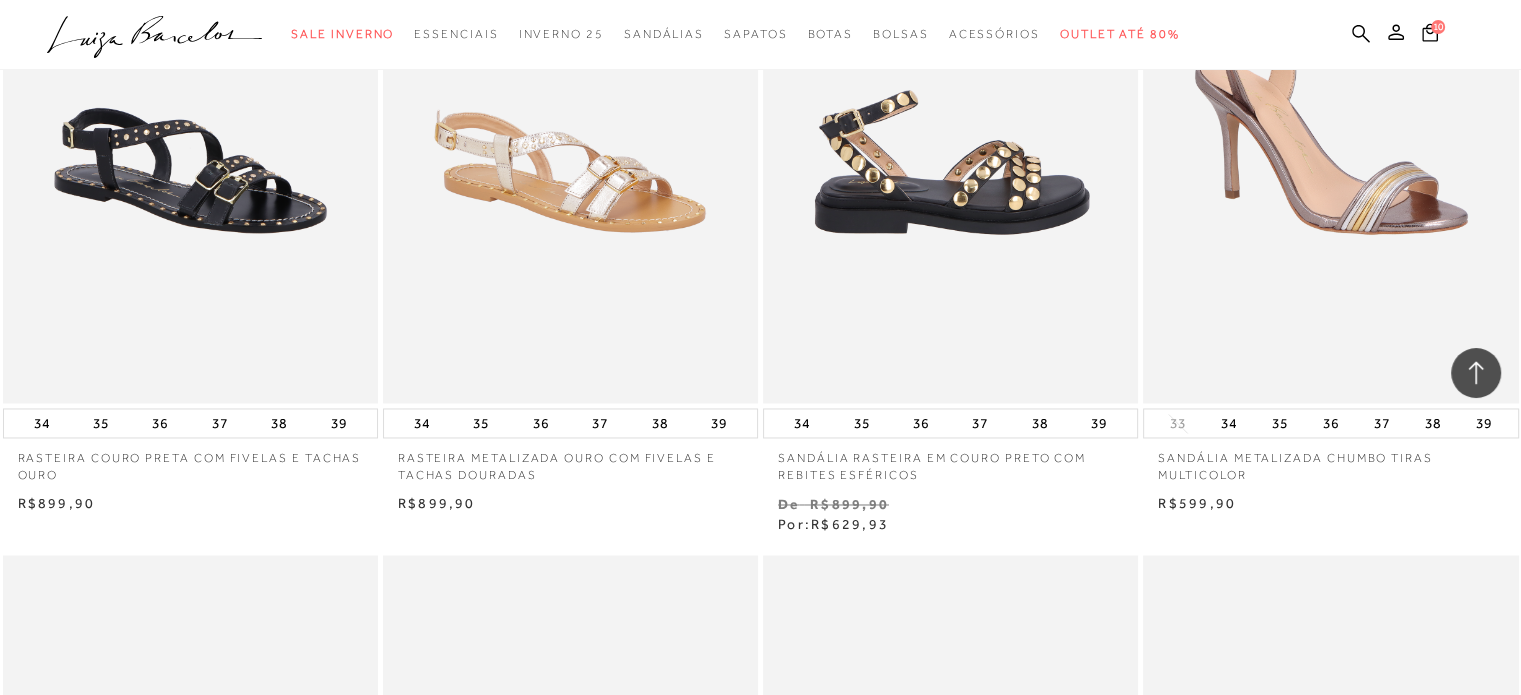 click at bounding box center (951, 121) 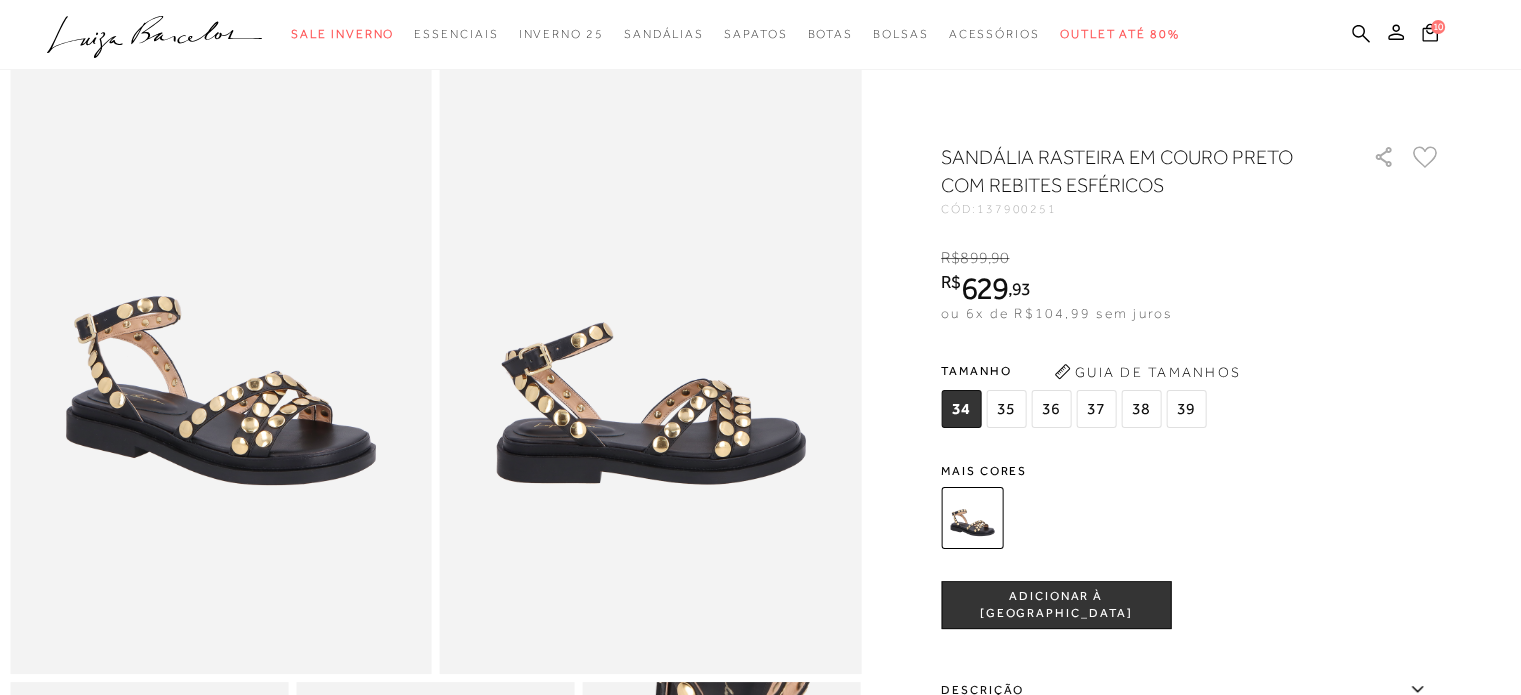 click on "37" at bounding box center [1096, 409] 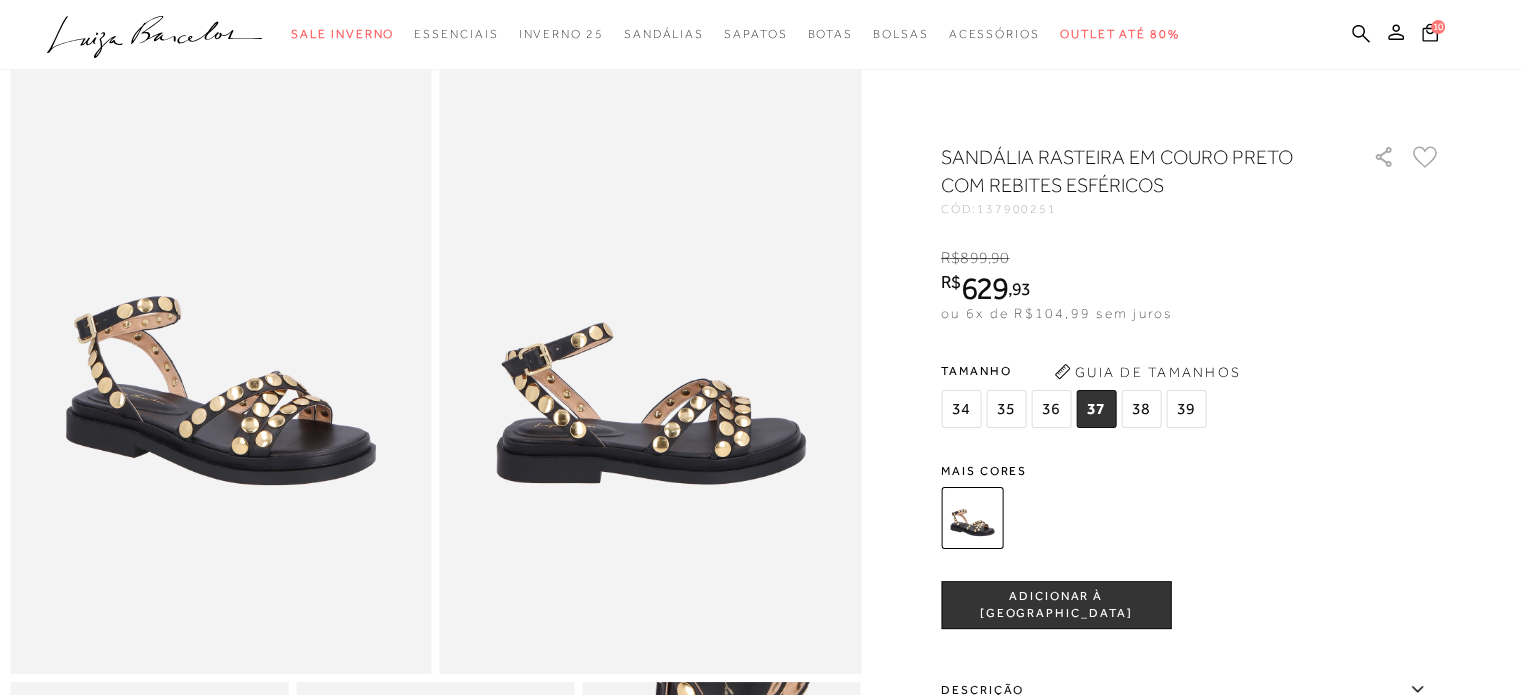 click on "ADICIONAR À [GEOGRAPHIC_DATA]" at bounding box center (1056, 605) 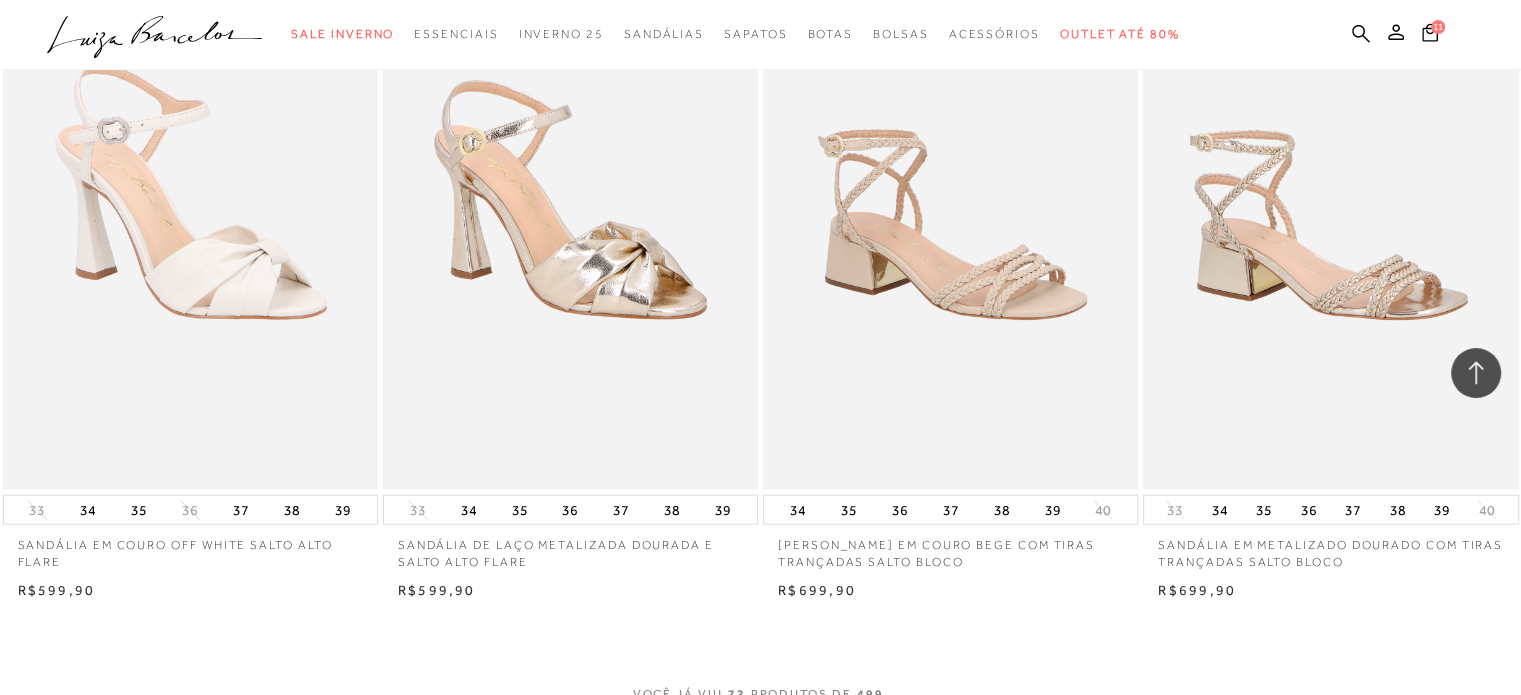 scroll, scrollTop: 12220, scrollLeft: 0, axis: vertical 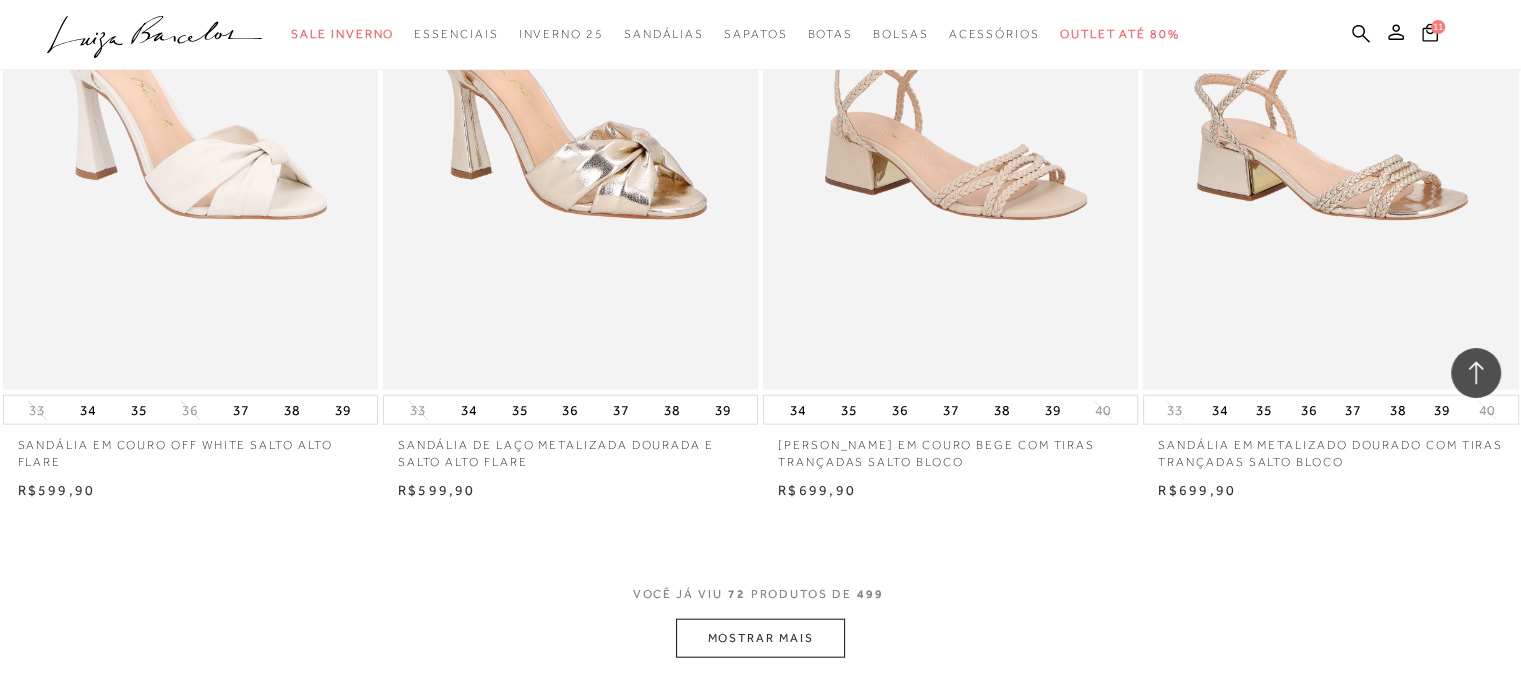 click on "MOSTRAR MAIS" at bounding box center (760, 638) 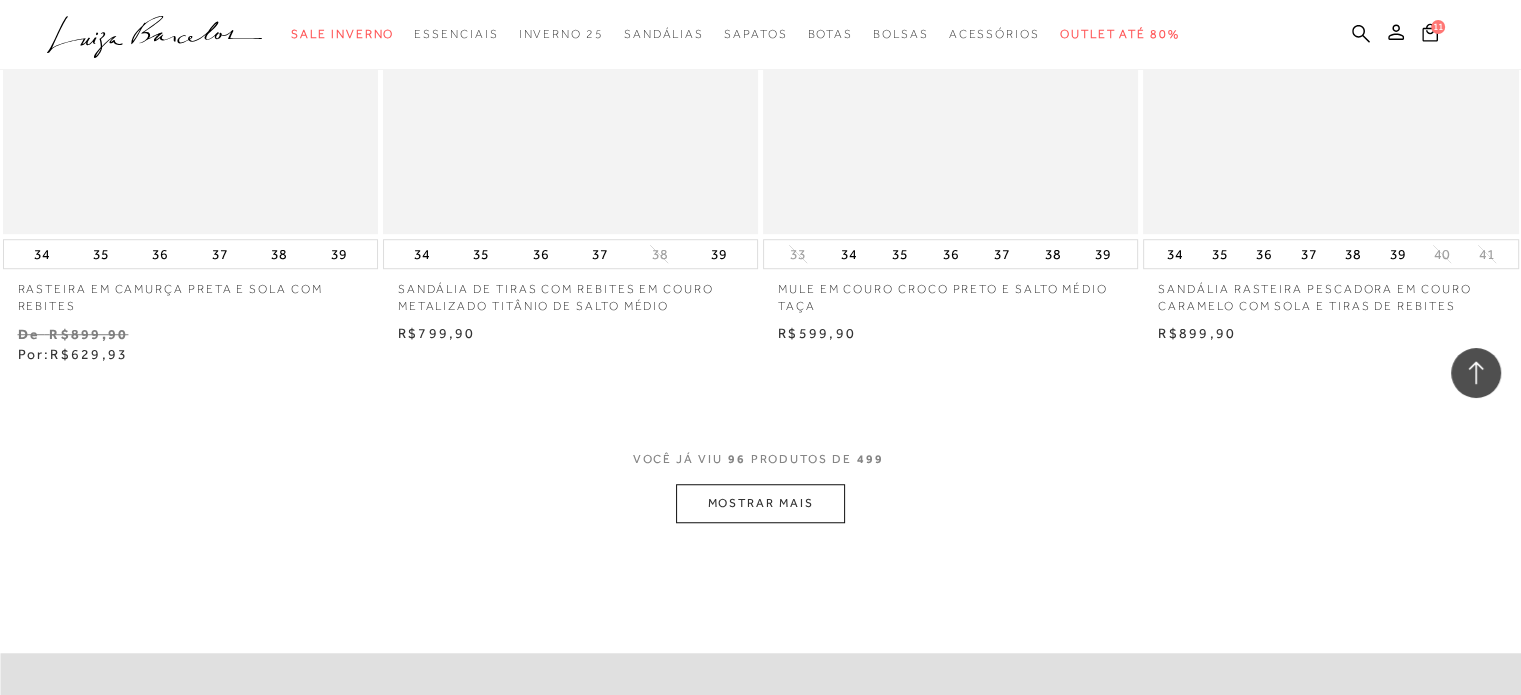 scroll, scrollTop: 16620, scrollLeft: 0, axis: vertical 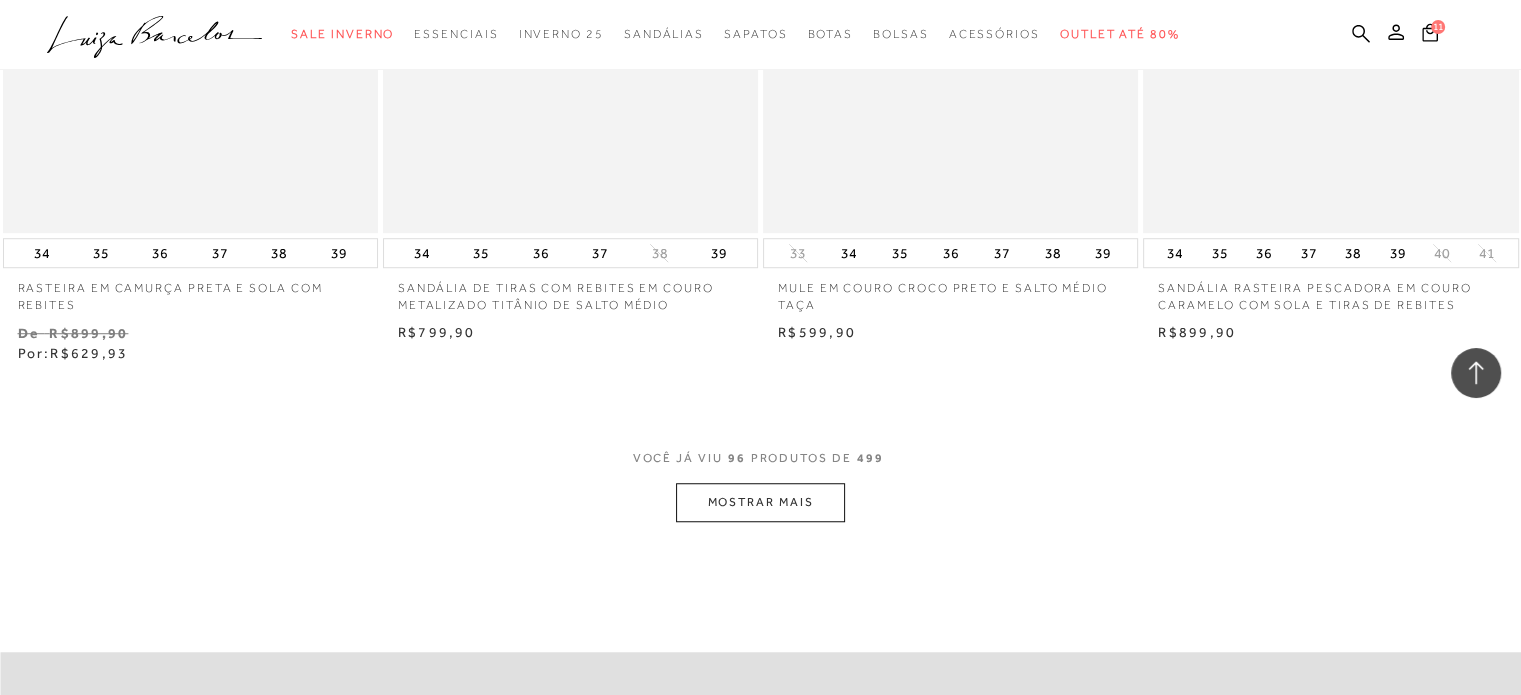 click on "MOSTRAR MAIS" at bounding box center [760, 502] 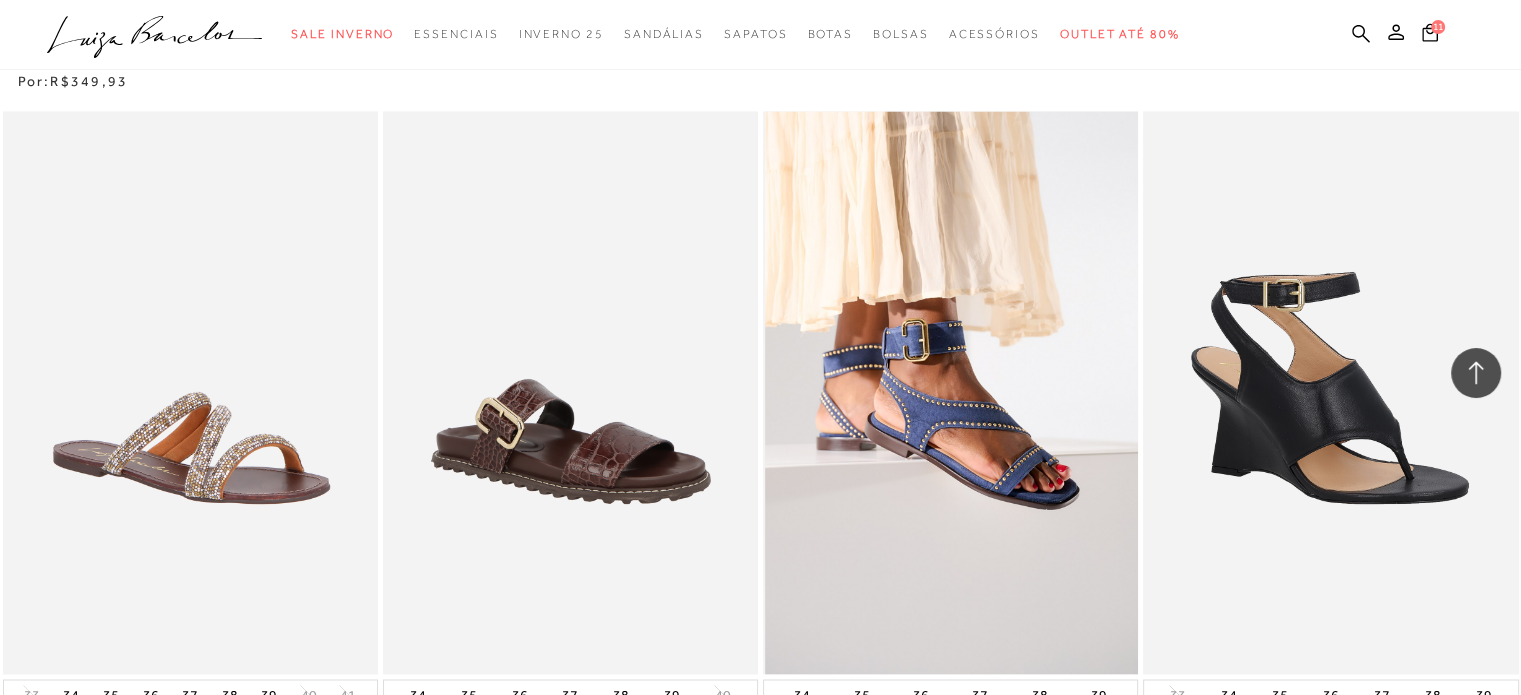 scroll, scrollTop: 18520, scrollLeft: 0, axis: vertical 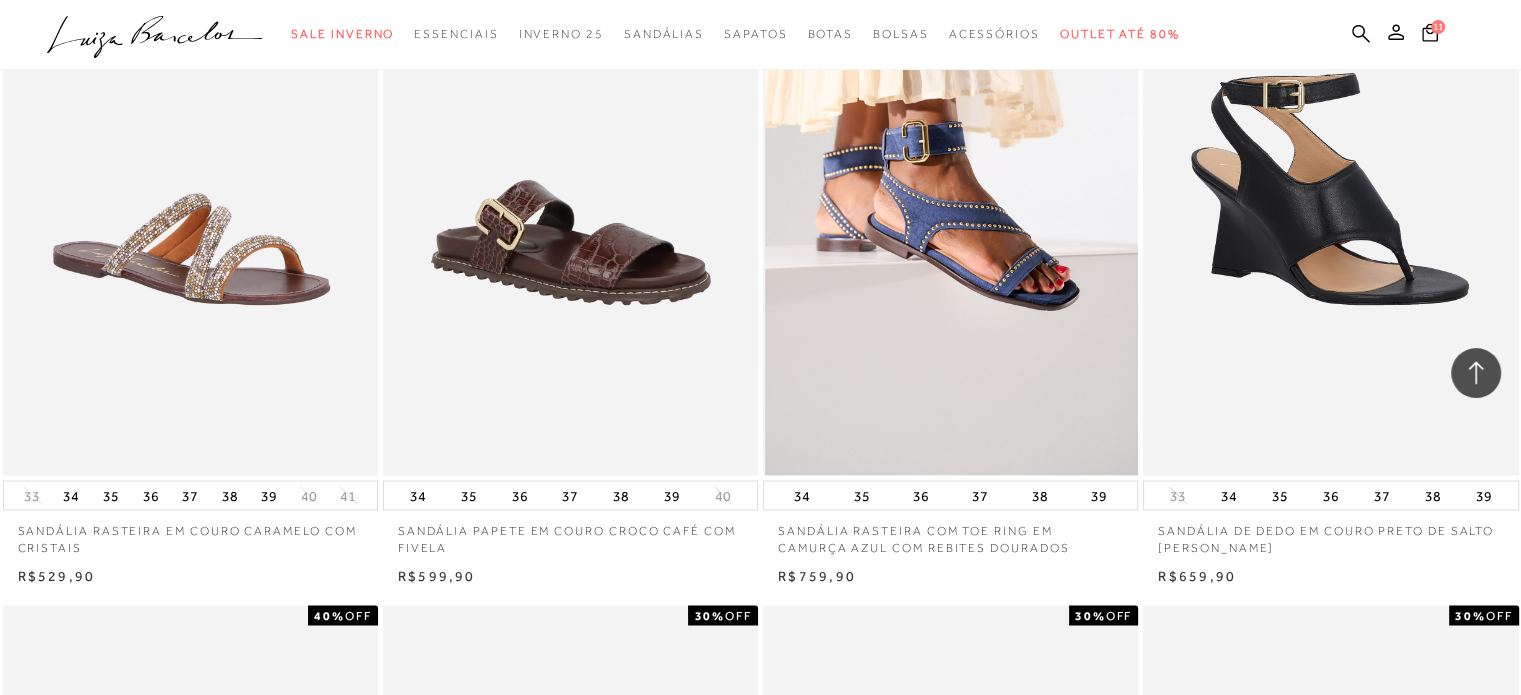 click at bounding box center [951, 193] 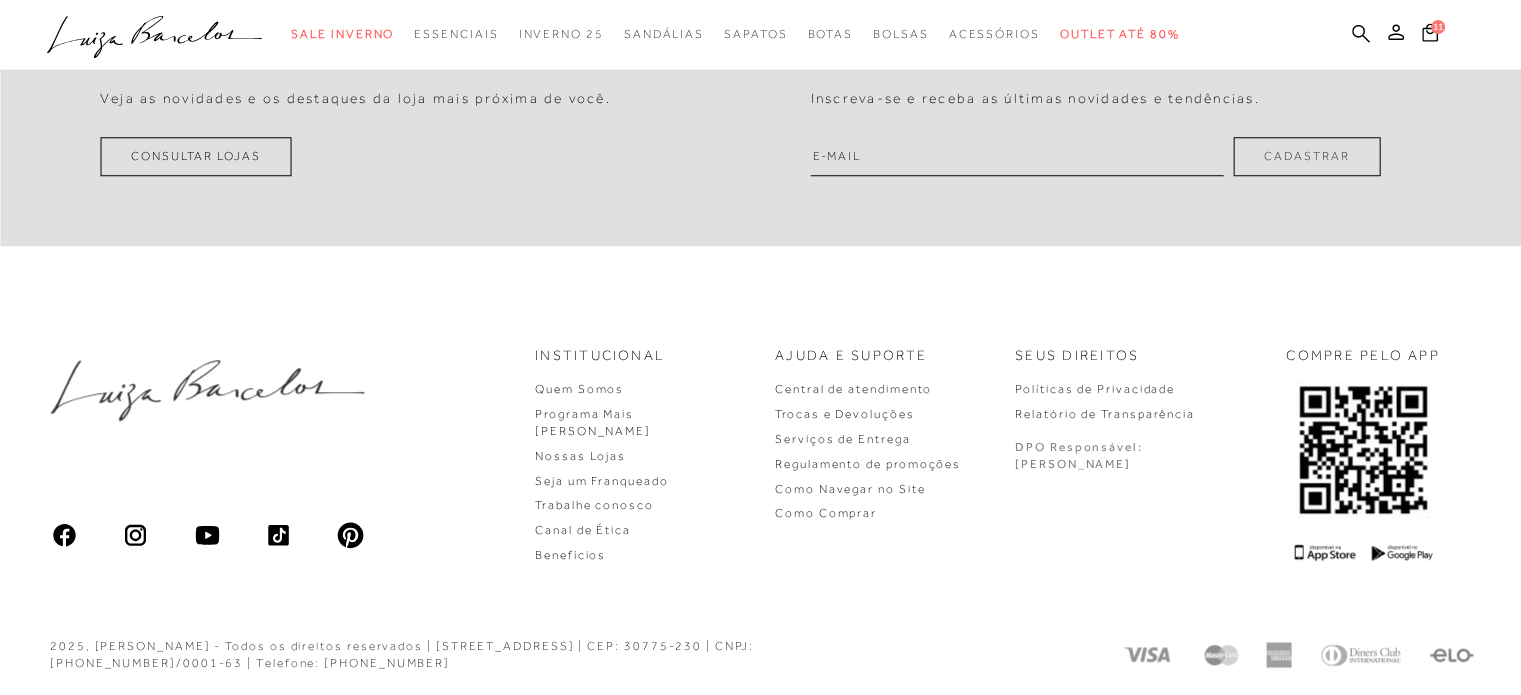 scroll, scrollTop: 0, scrollLeft: 0, axis: both 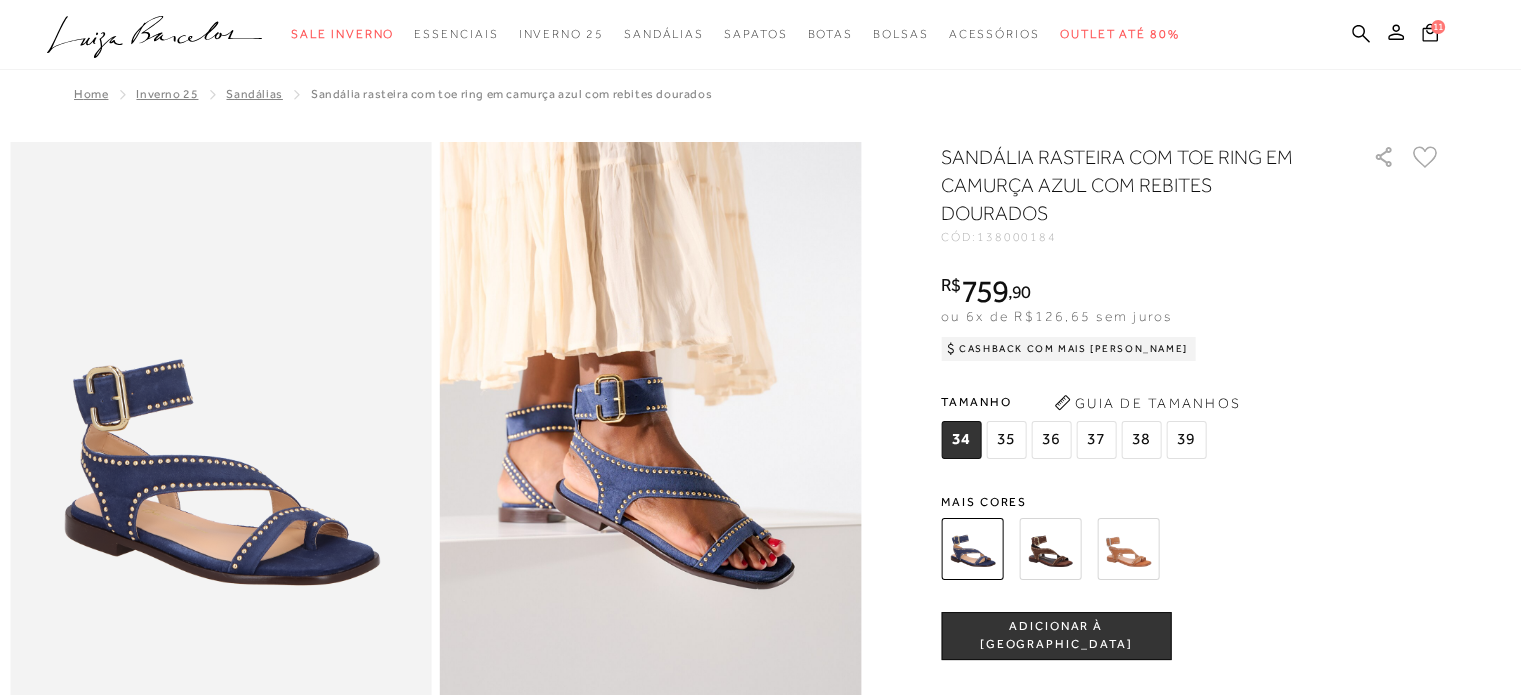 click at bounding box center (1128, 549) 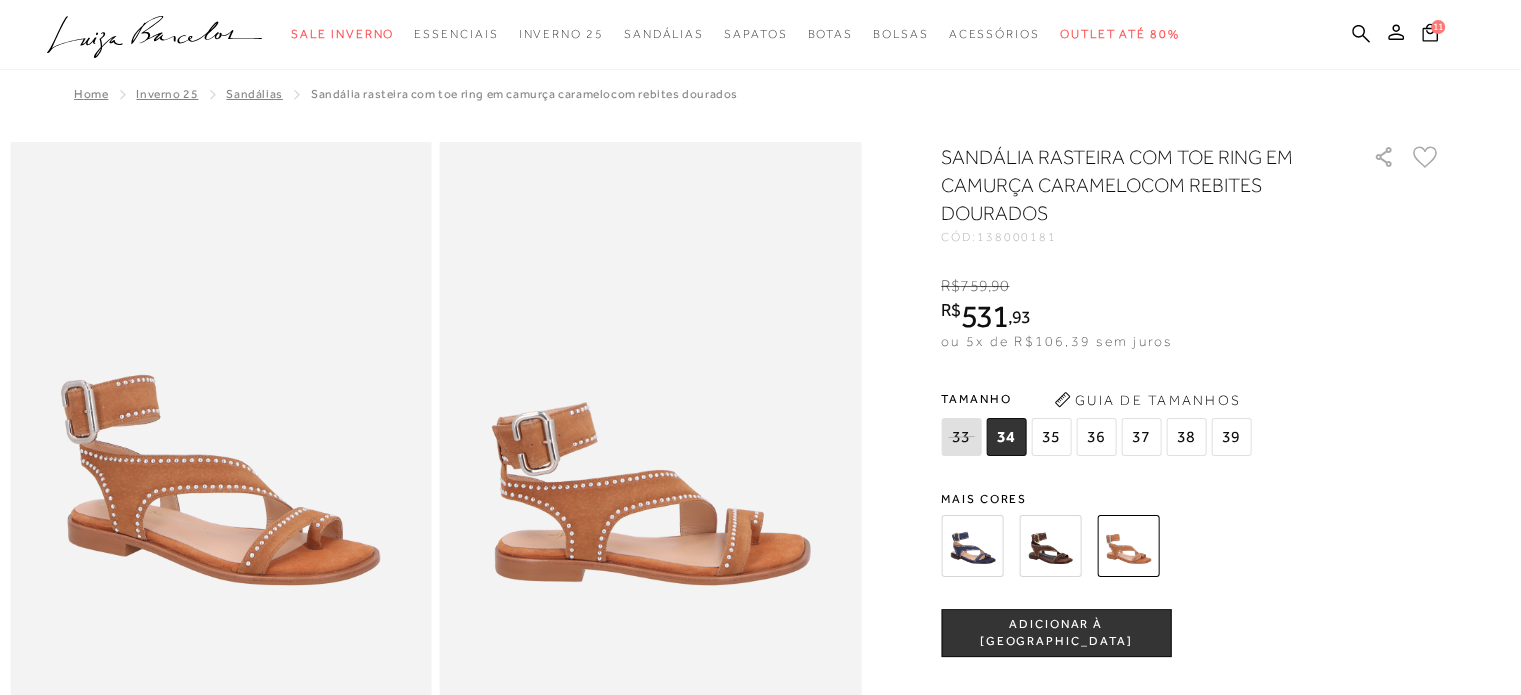 click at bounding box center [1050, 546] 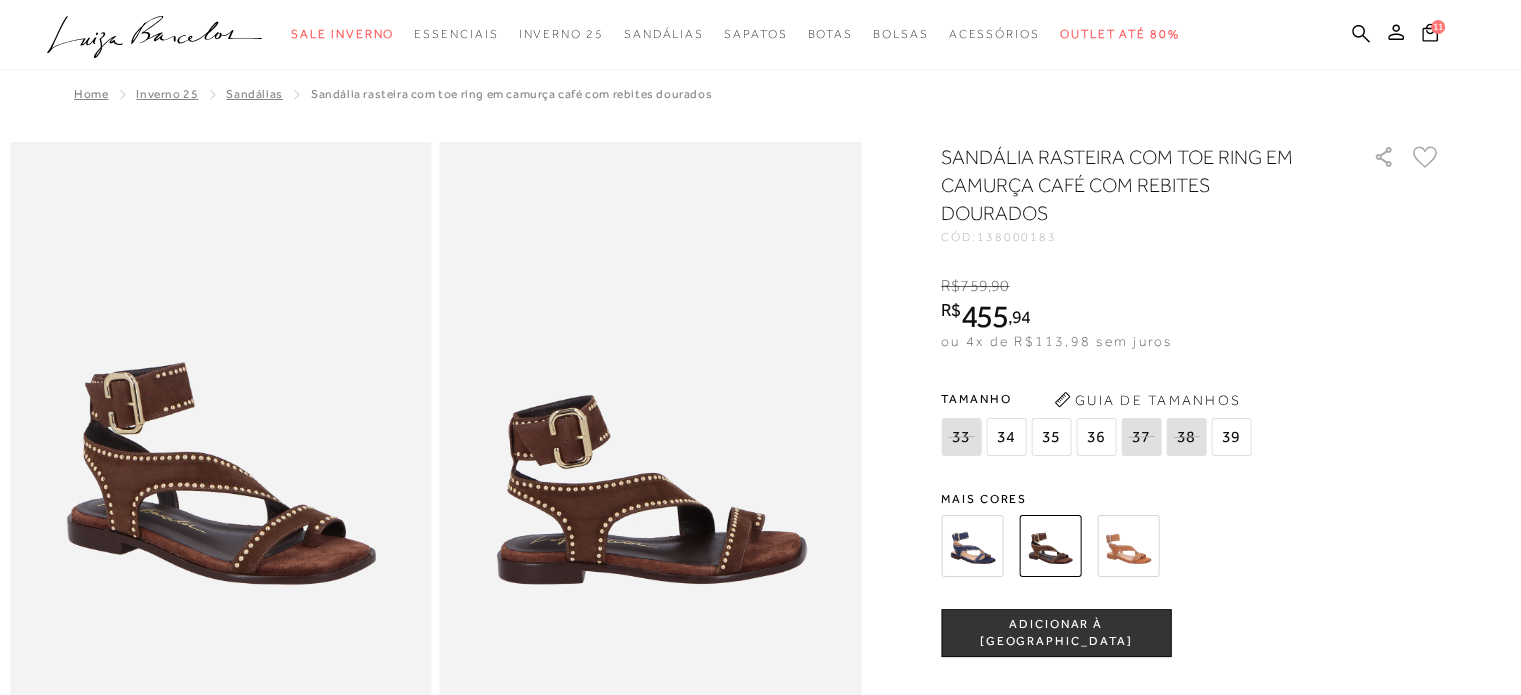 scroll, scrollTop: 200, scrollLeft: 0, axis: vertical 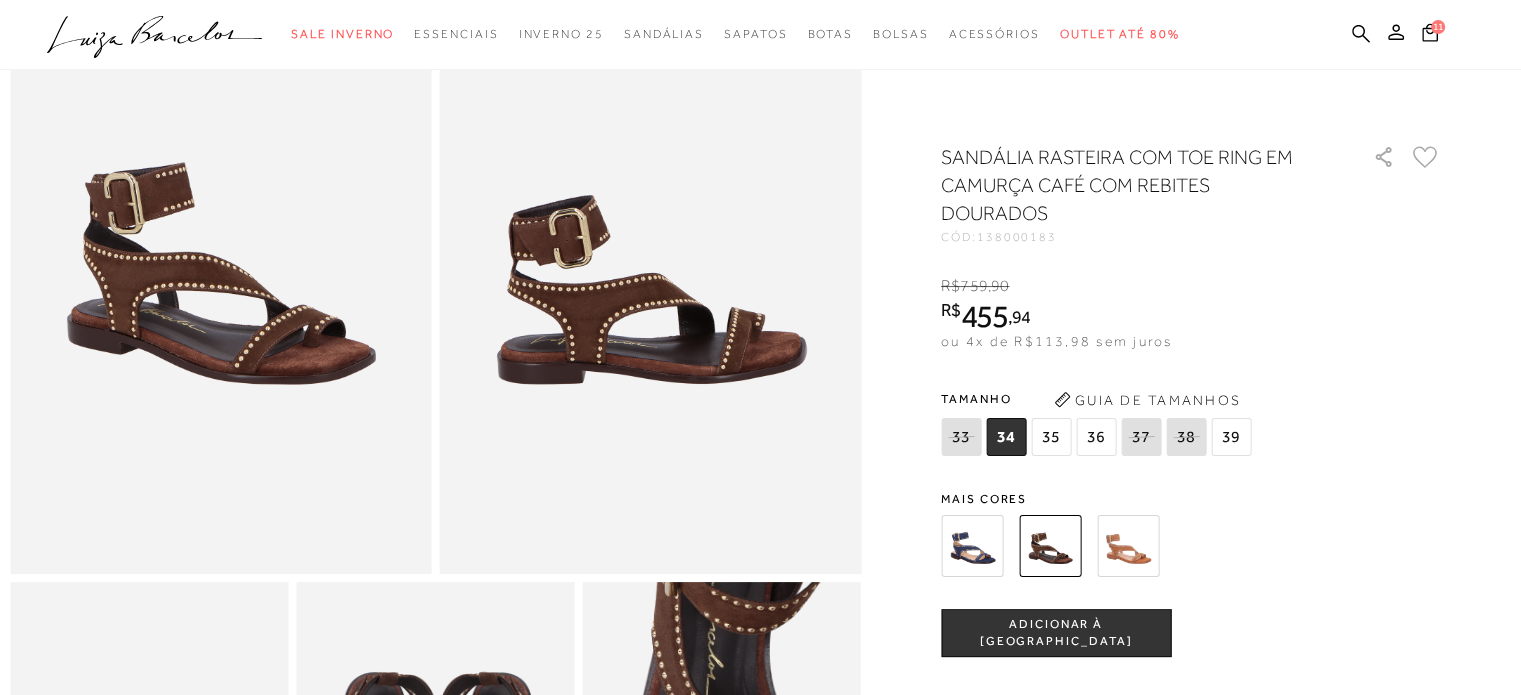 click on "36" at bounding box center (1096, 437) 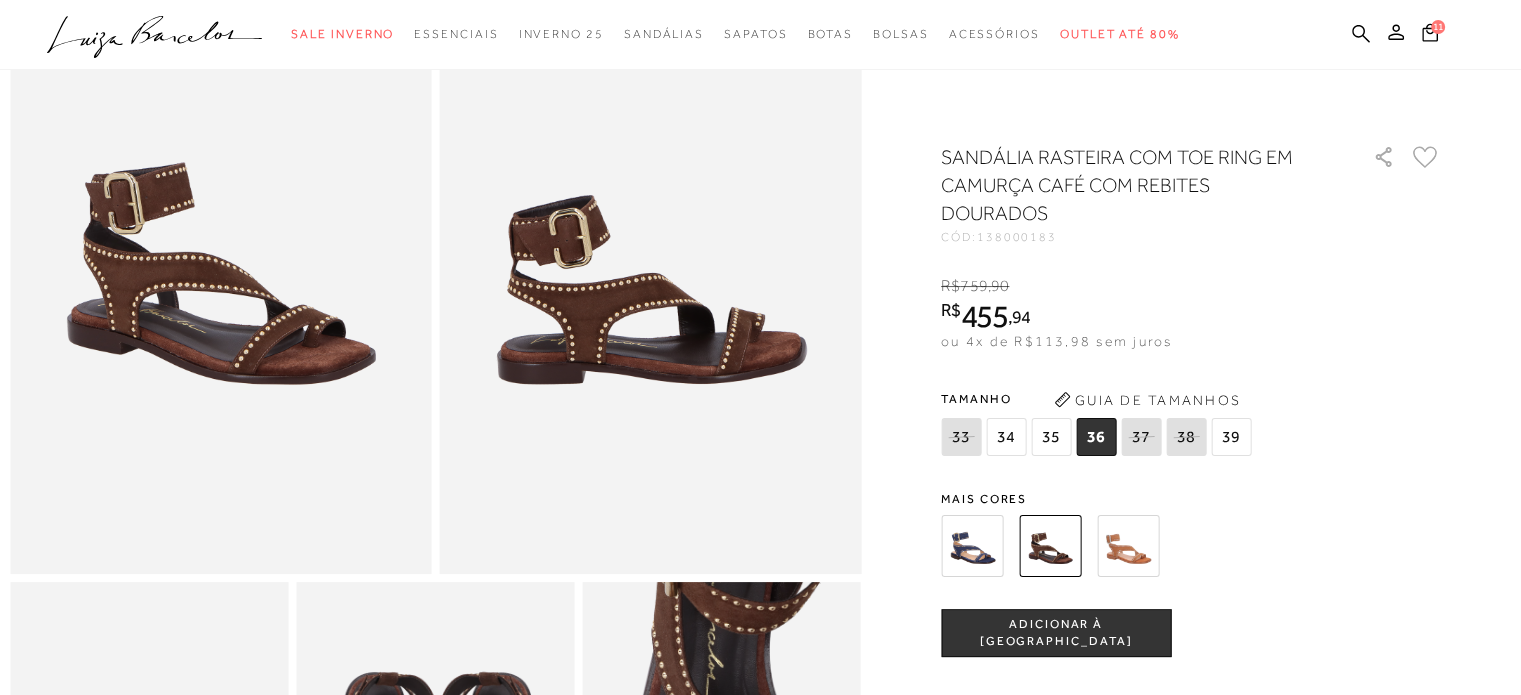 click on "ADICIONAR À [GEOGRAPHIC_DATA]" at bounding box center (1056, 633) 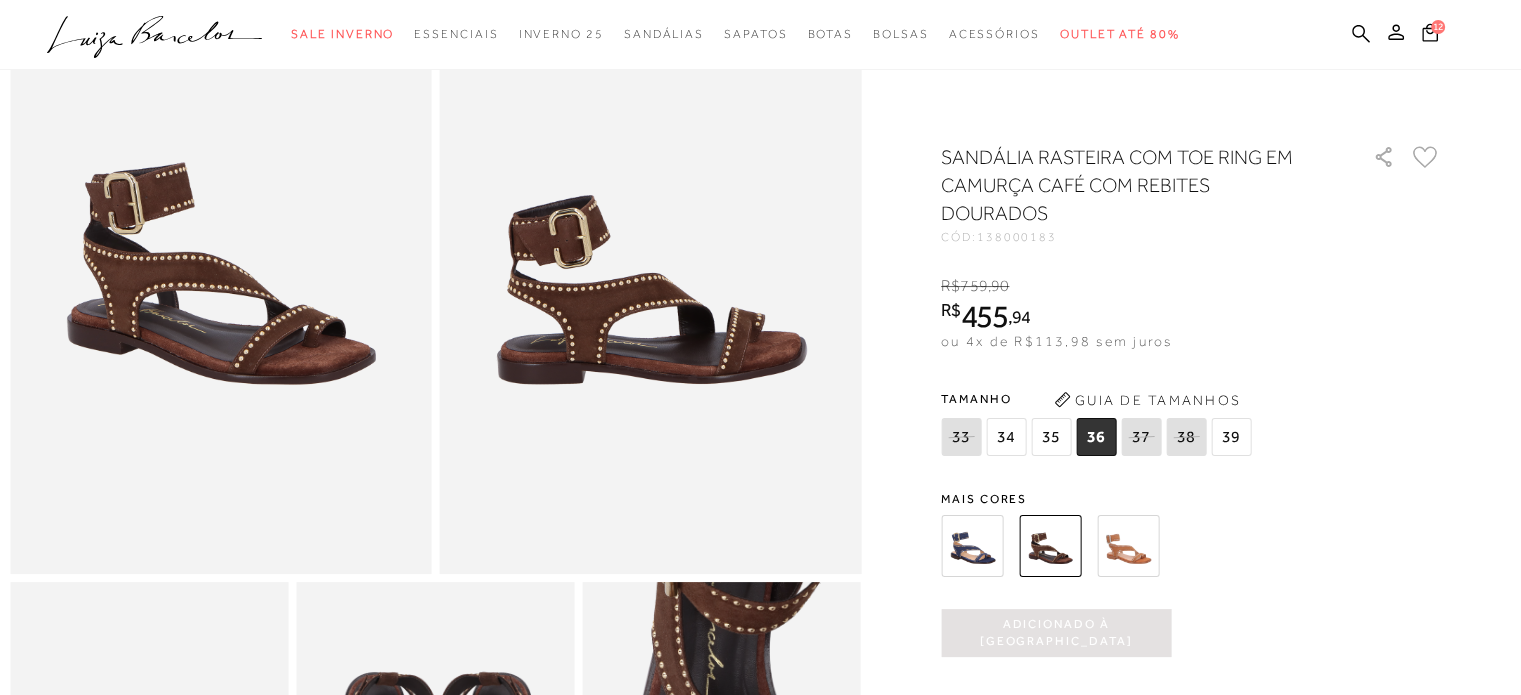 scroll, scrollTop: 0, scrollLeft: 0, axis: both 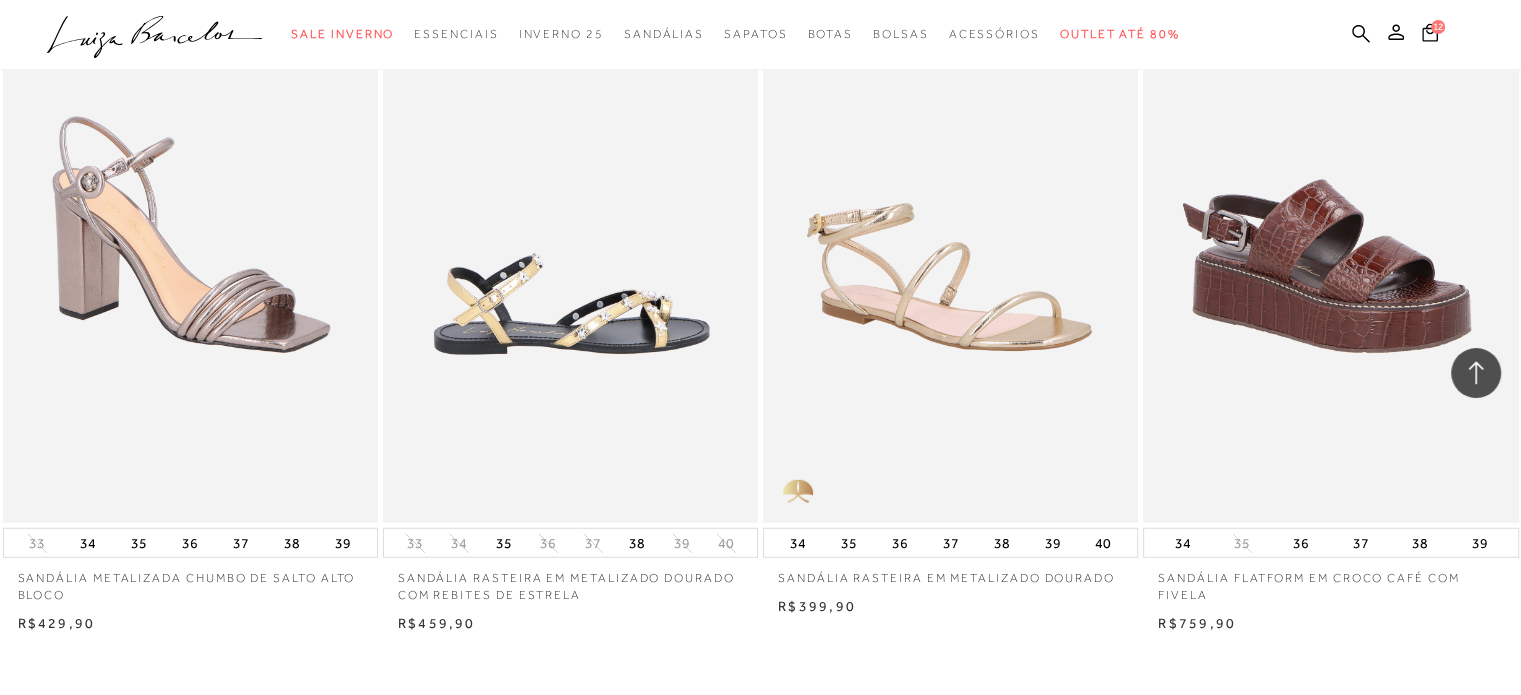 click at bounding box center (571, 241) 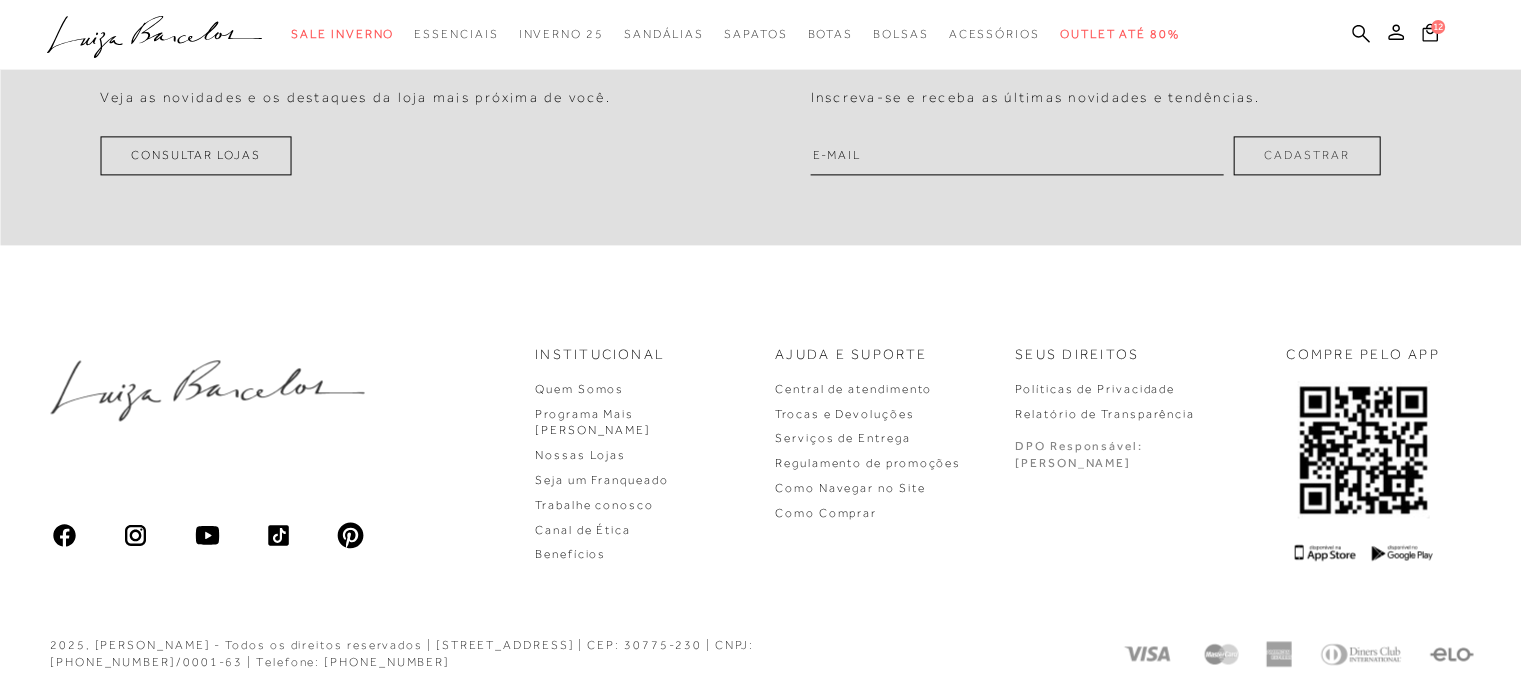 scroll, scrollTop: 0, scrollLeft: 0, axis: both 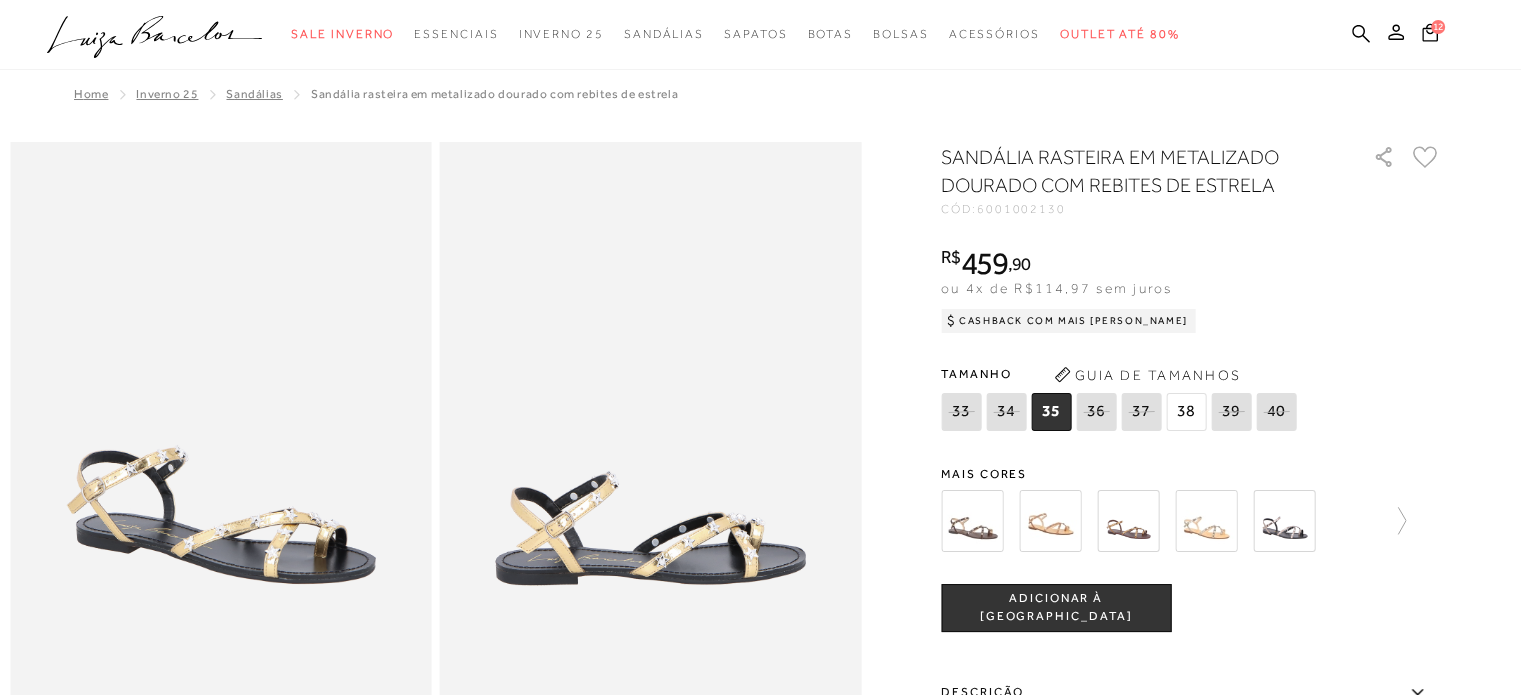 click at bounding box center (1128, 521) 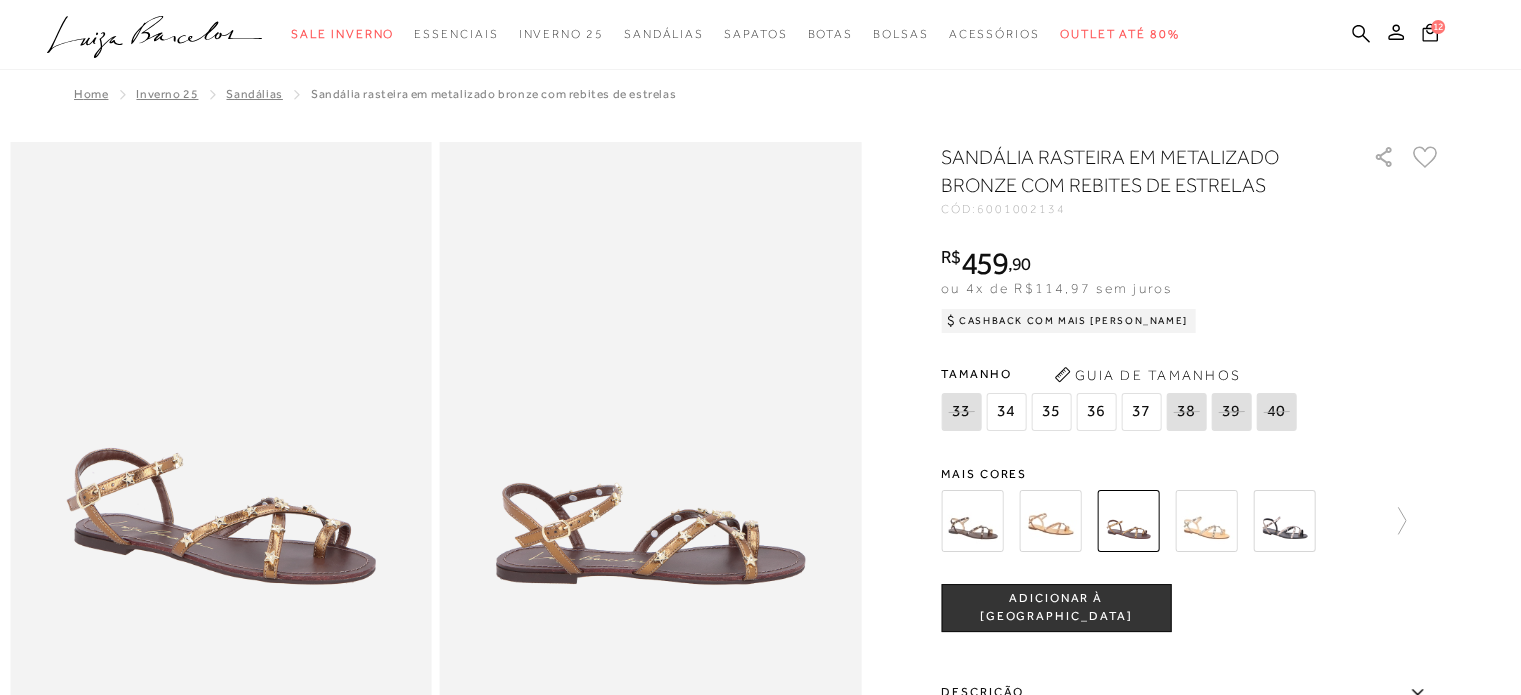 scroll, scrollTop: 100, scrollLeft: 0, axis: vertical 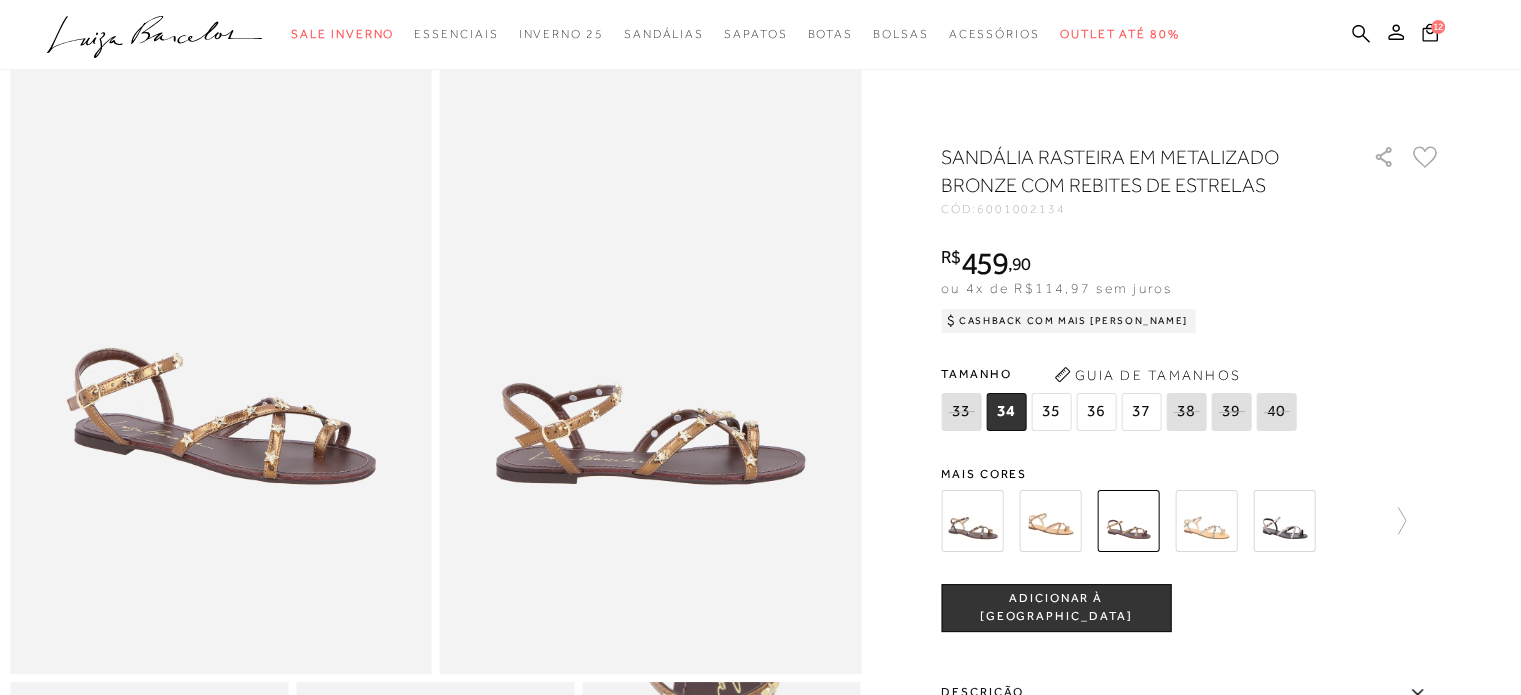 click on "37" at bounding box center (1141, 412) 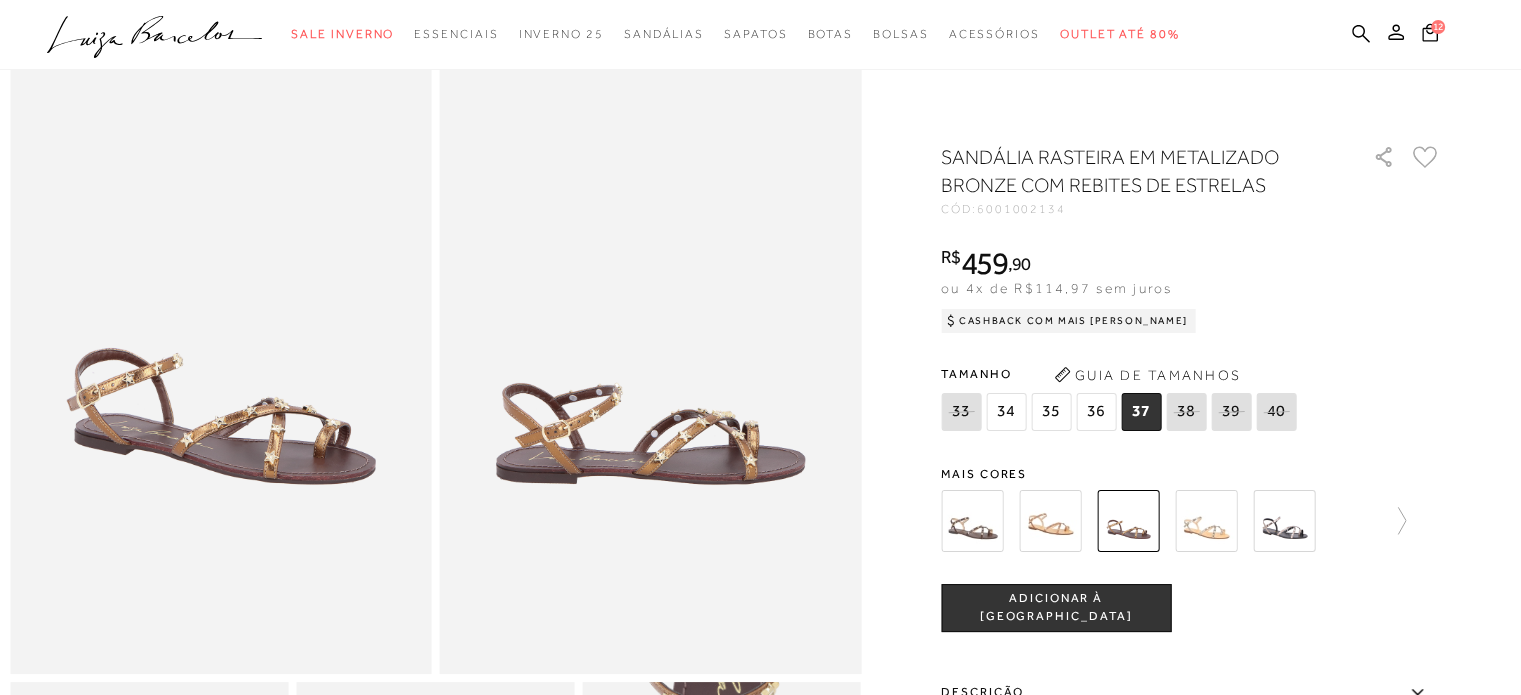 click on "ADICIONAR À [GEOGRAPHIC_DATA]" at bounding box center (1056, 607) 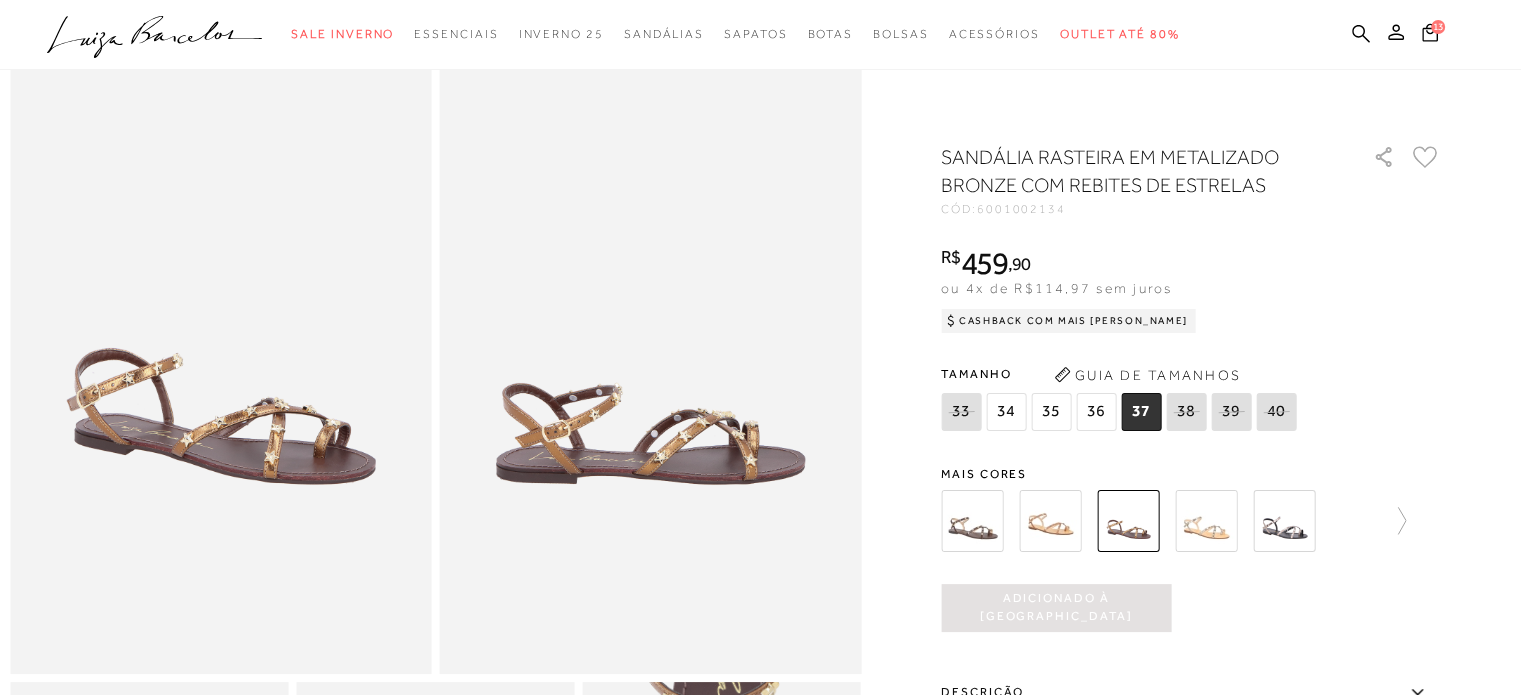 click at bounding box center (972, 521) 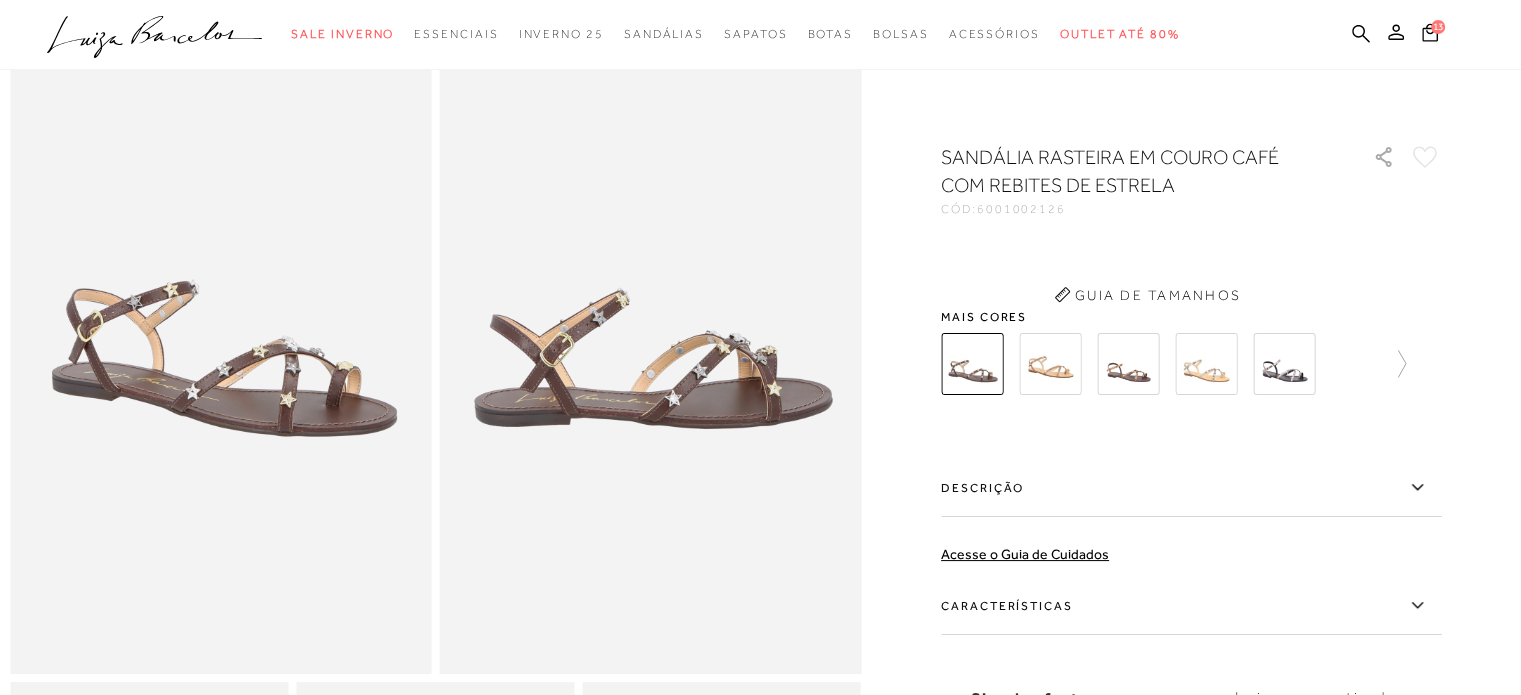scroll, scrollTop: 0, scrollLeft: 0, axis: both 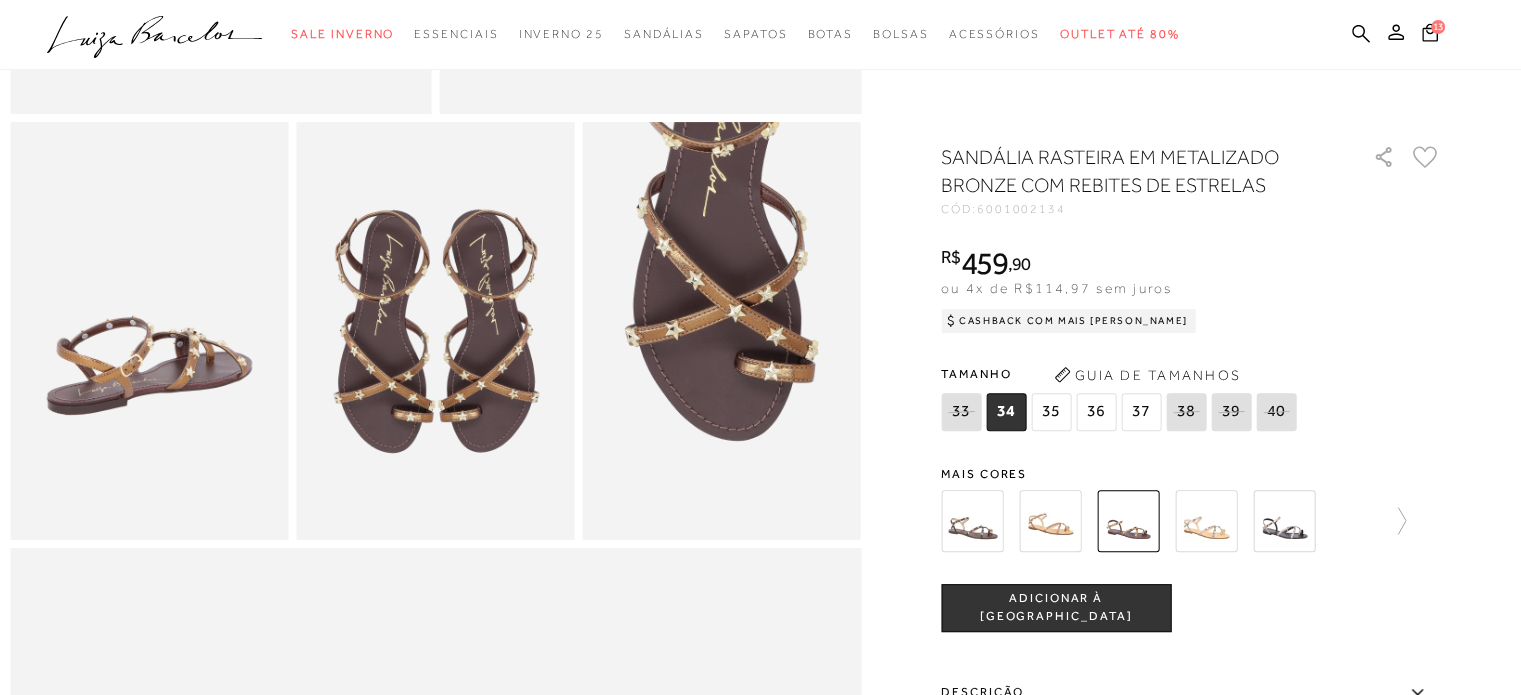 click at bounding box center [1284, 521] 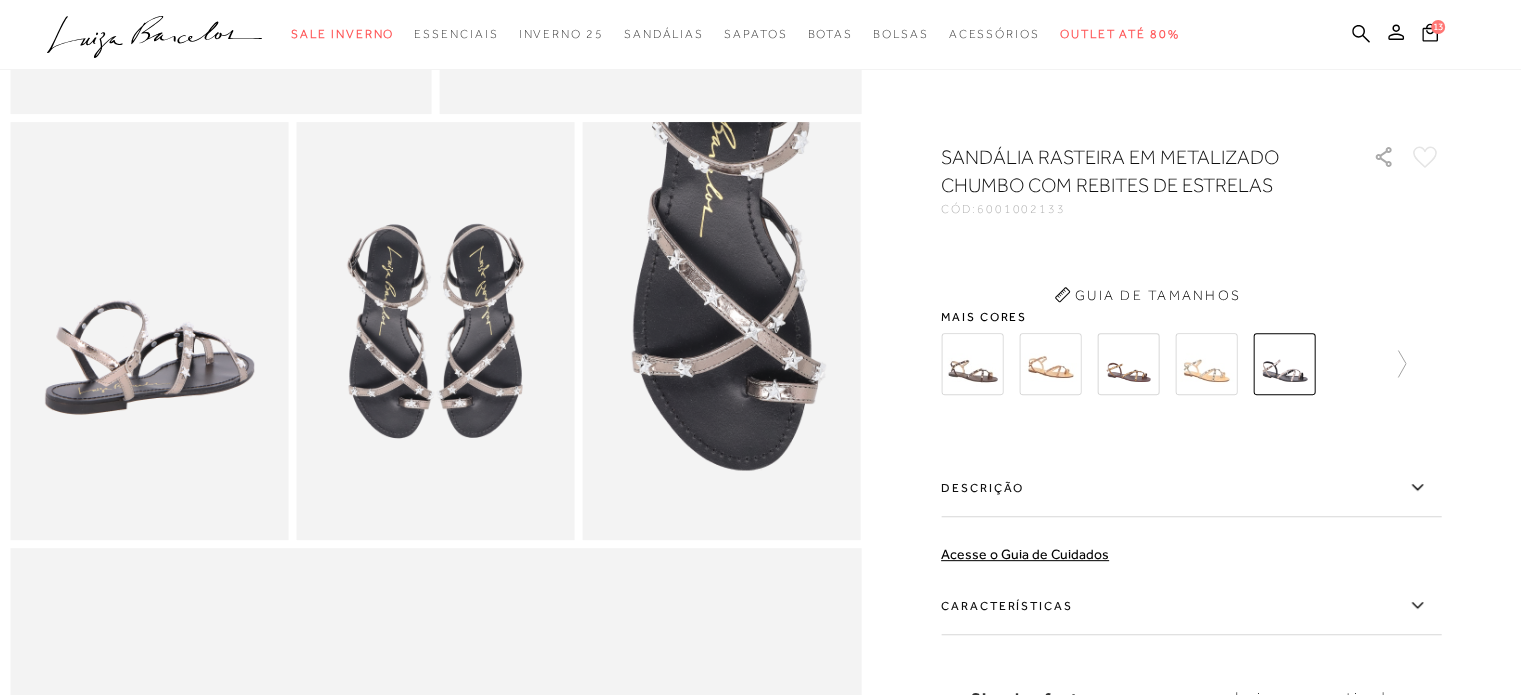 scroll, scrollTop: 0, scrollLeft: 0, axis: both 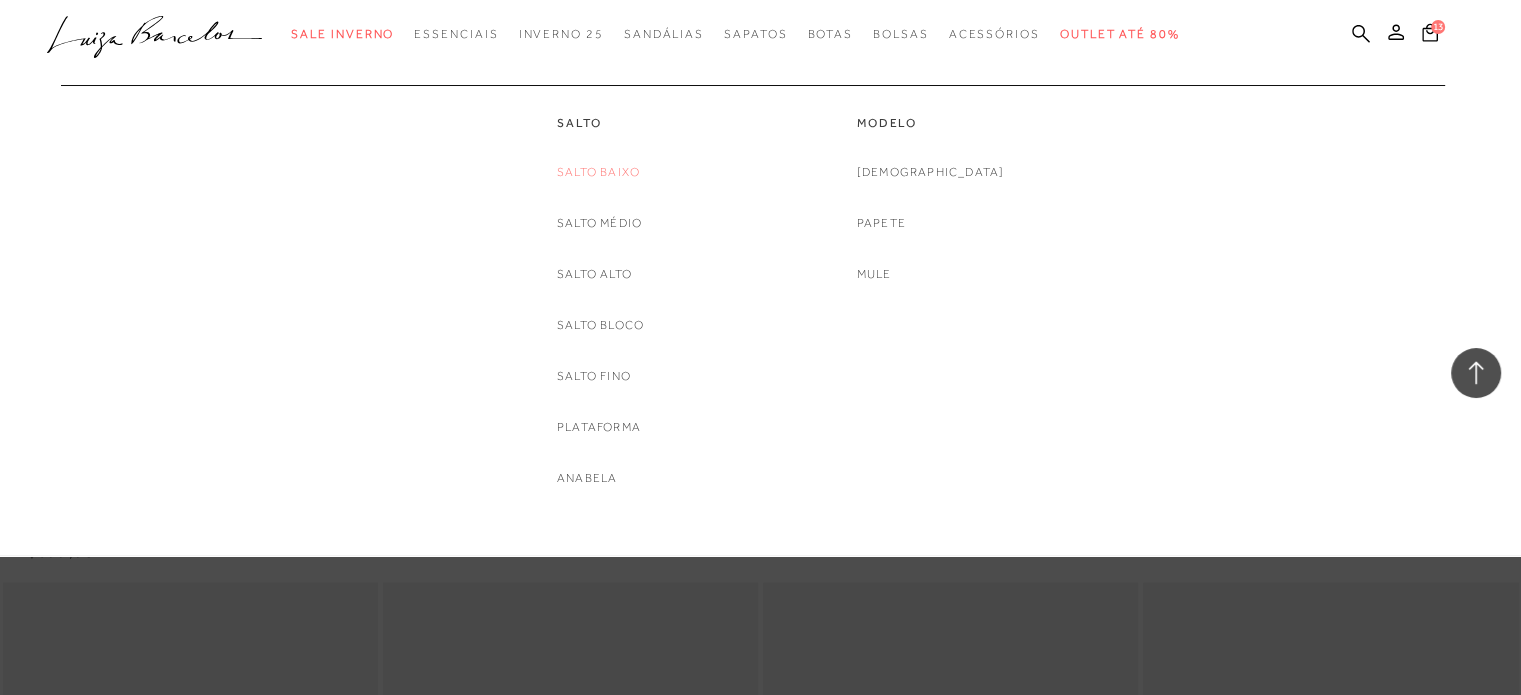 click on "Salto Baixo" at bounding box center (598, 172) 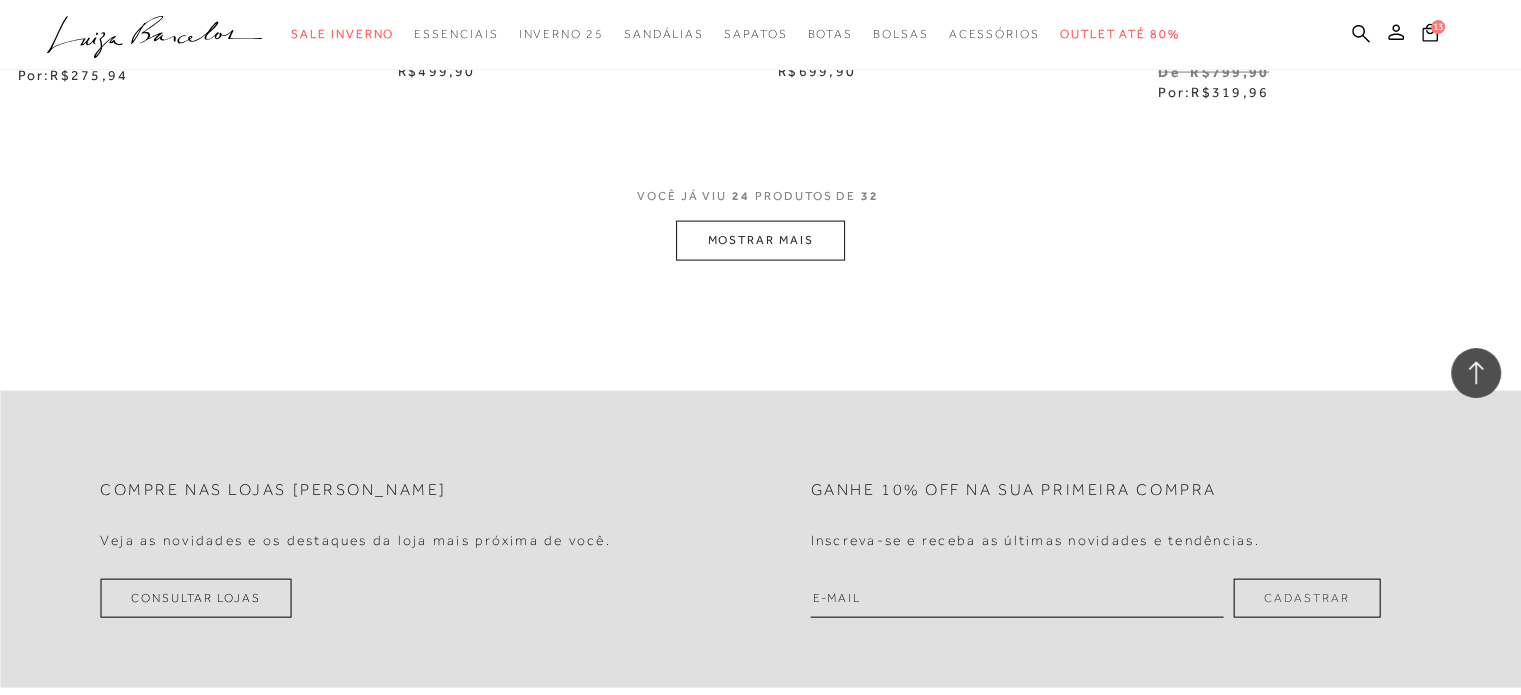 scroll, scrollTop: 4400, scrollLeft: 0, axis: vertical 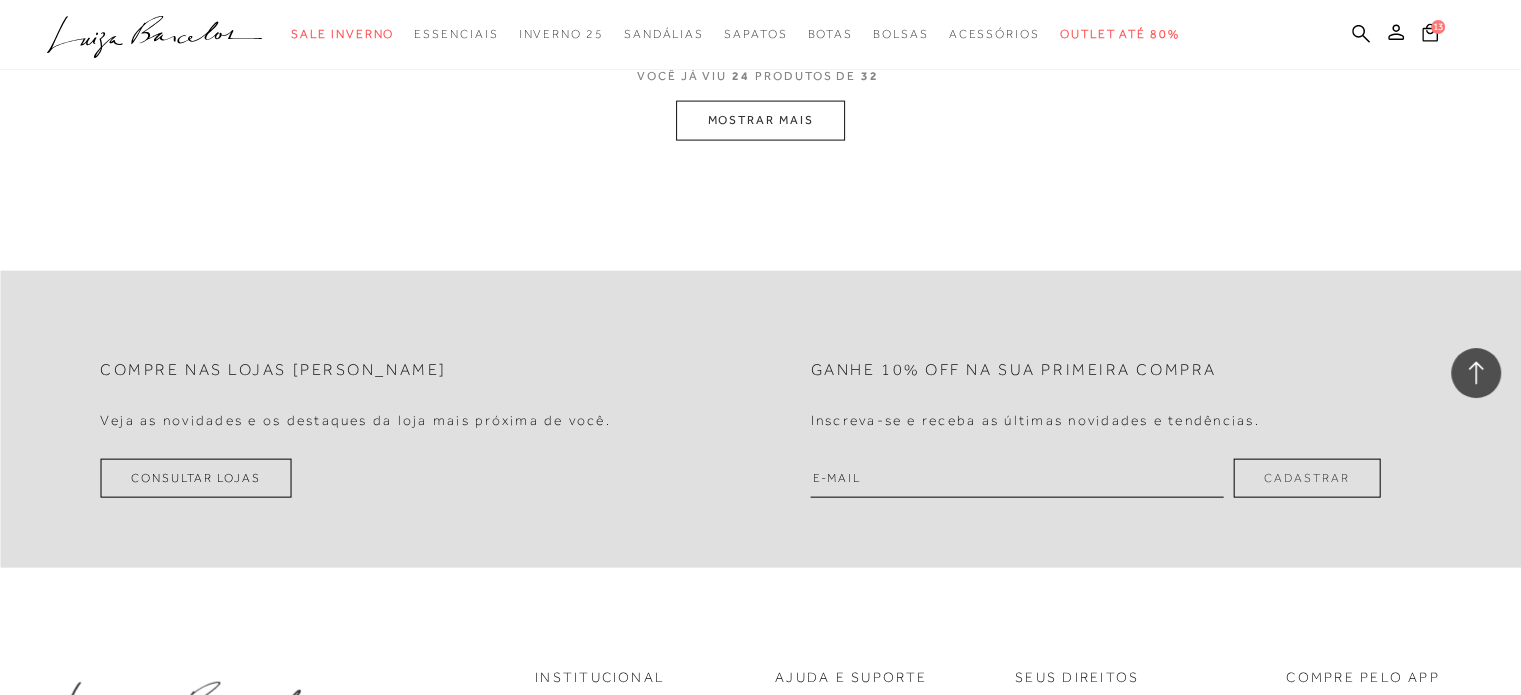 click on "MOSTRAR MAIS" at bounding box center (760, 120) 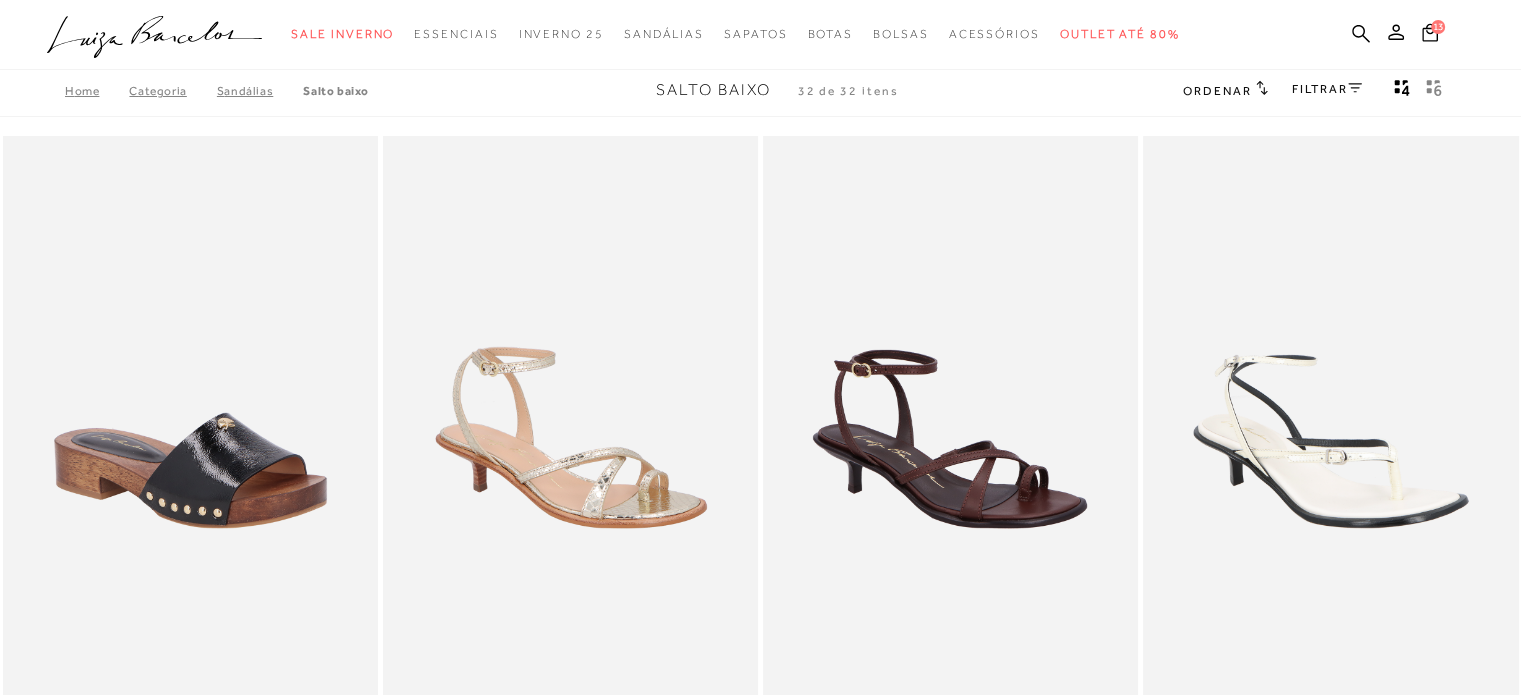 scroll, scrollTop: 0, scrollLeft: 0, axis: both 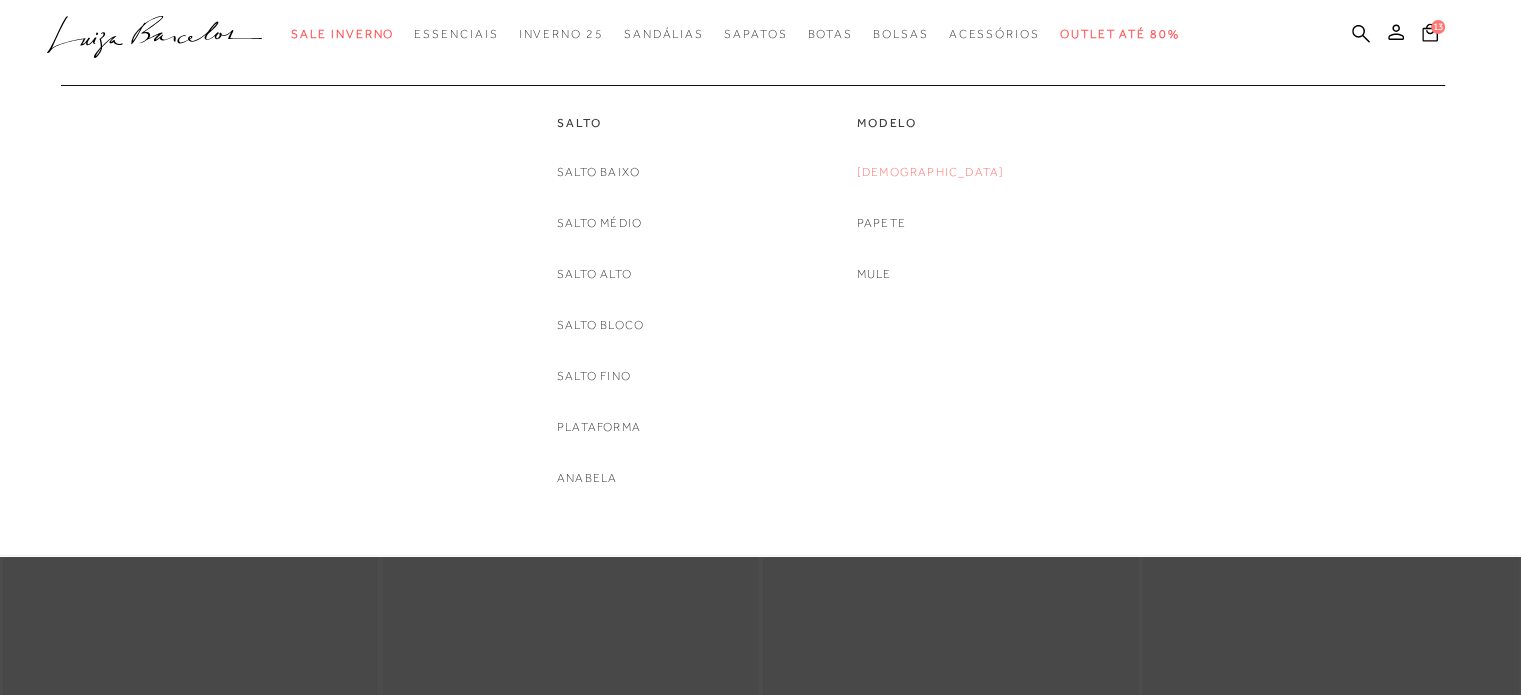 click on "[DEMOGRAPHIC_DATA]" at bounding box center [931, 172] 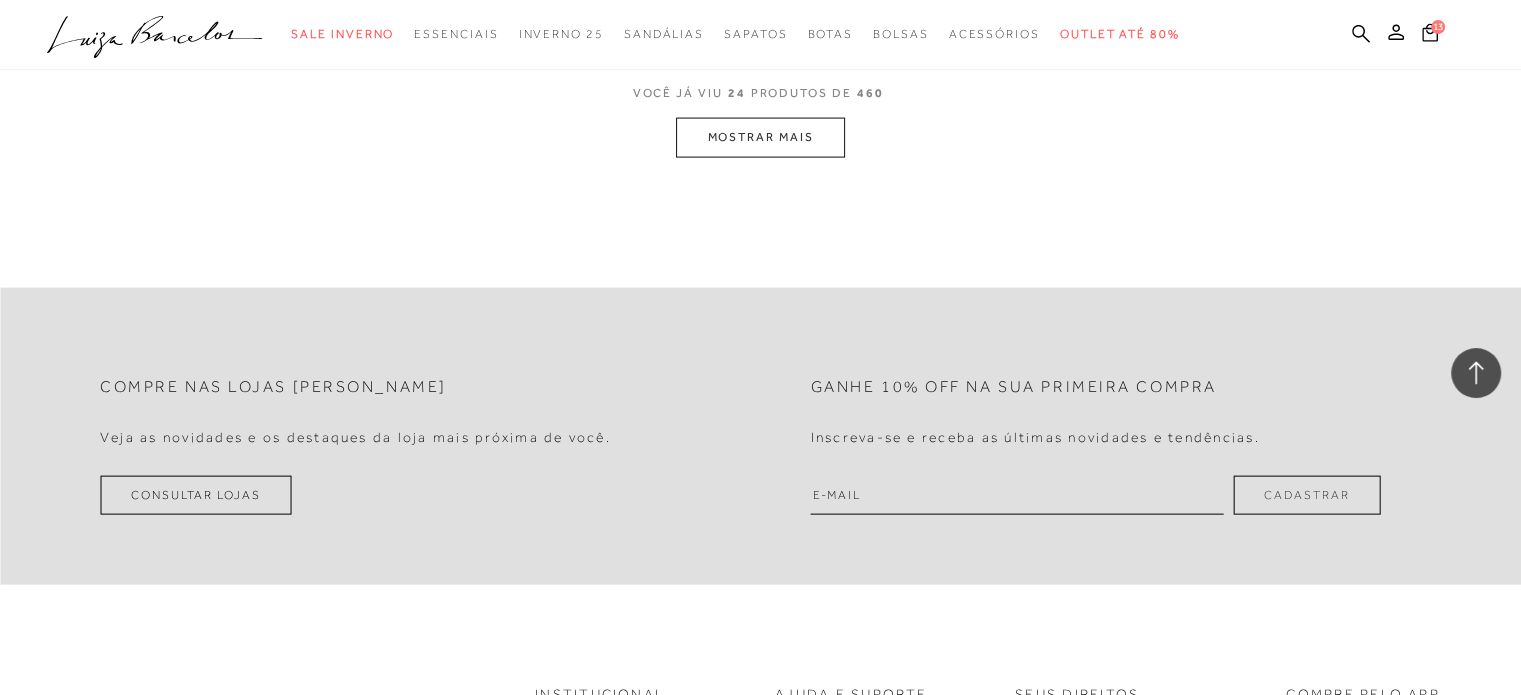 scroll, scrollTop: 4300, scrollLeft: 0, axis: vertical 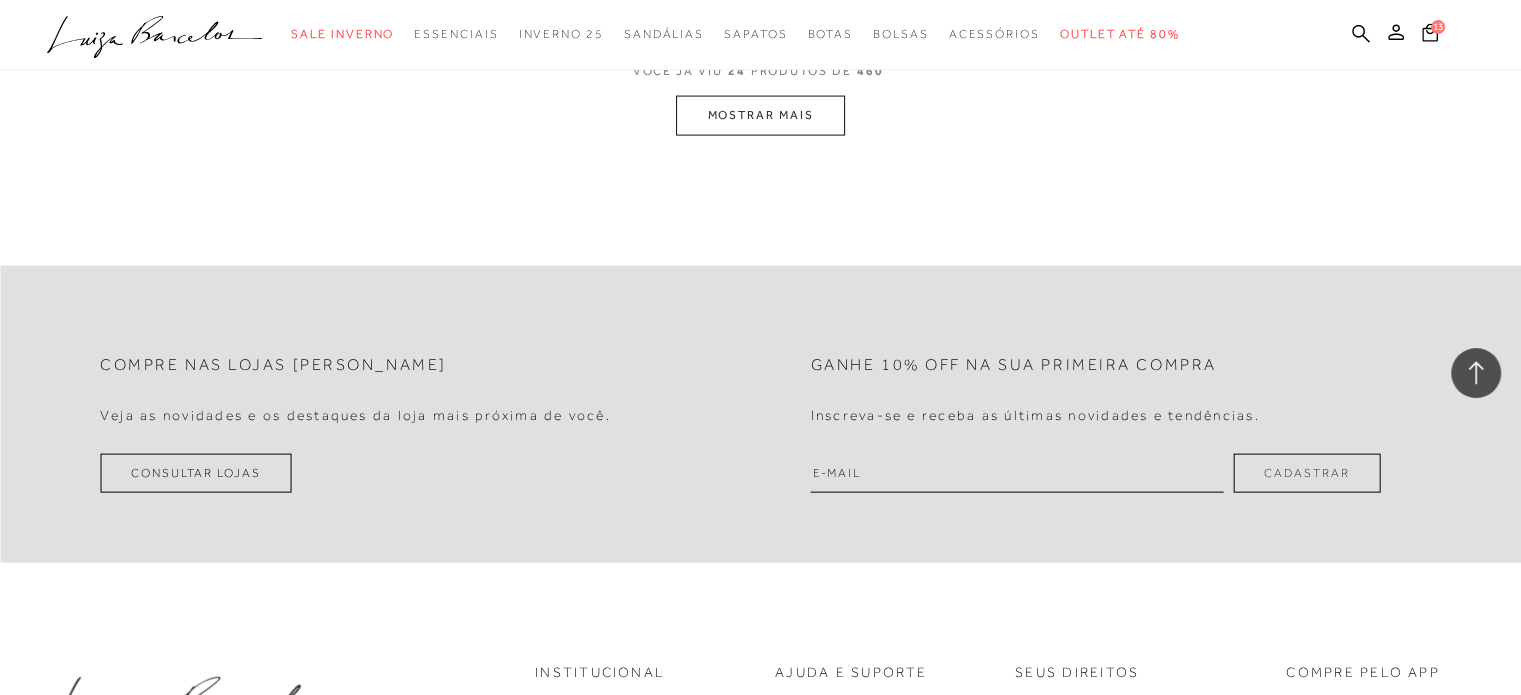 click on "MOSTRAR MAIS" at bounding box center [760, 115] 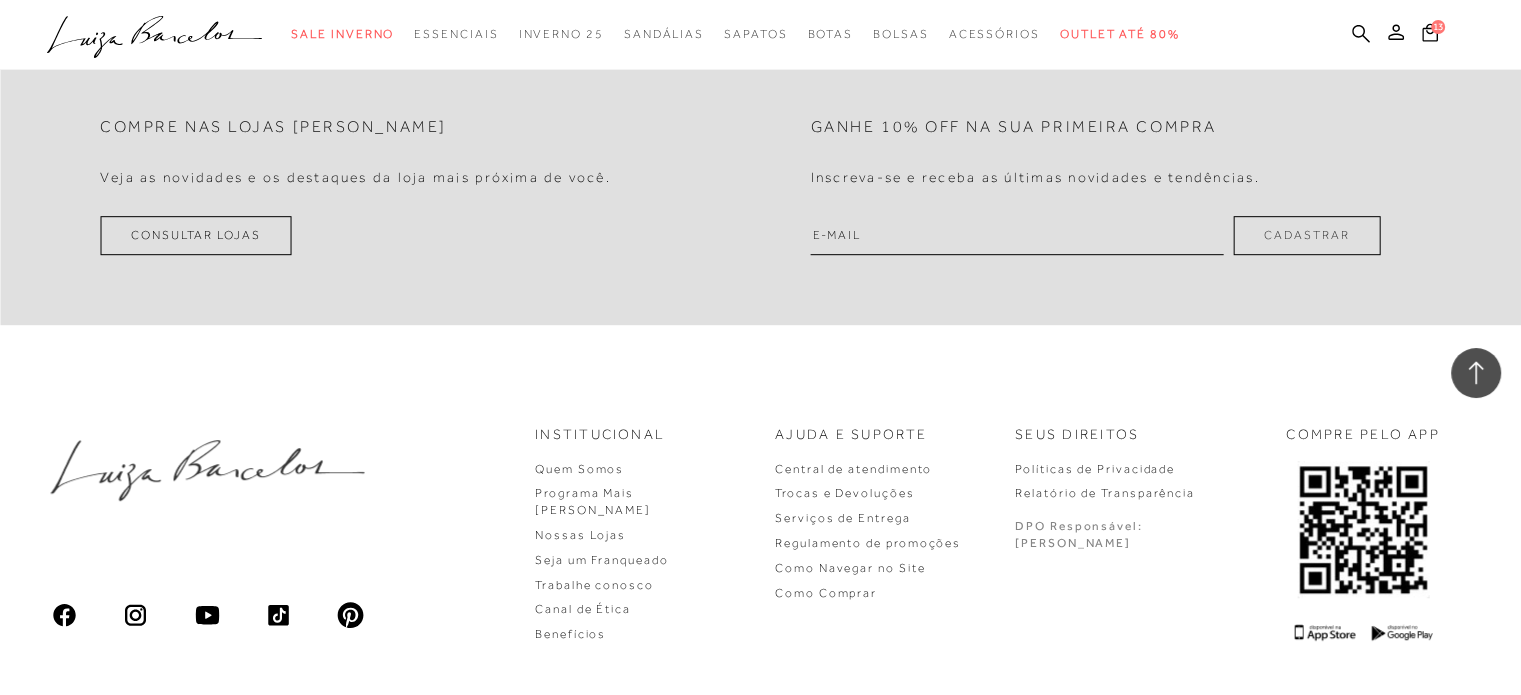 scroll, scrollTop: 8279, scrollLeft: 0, axis: vertical 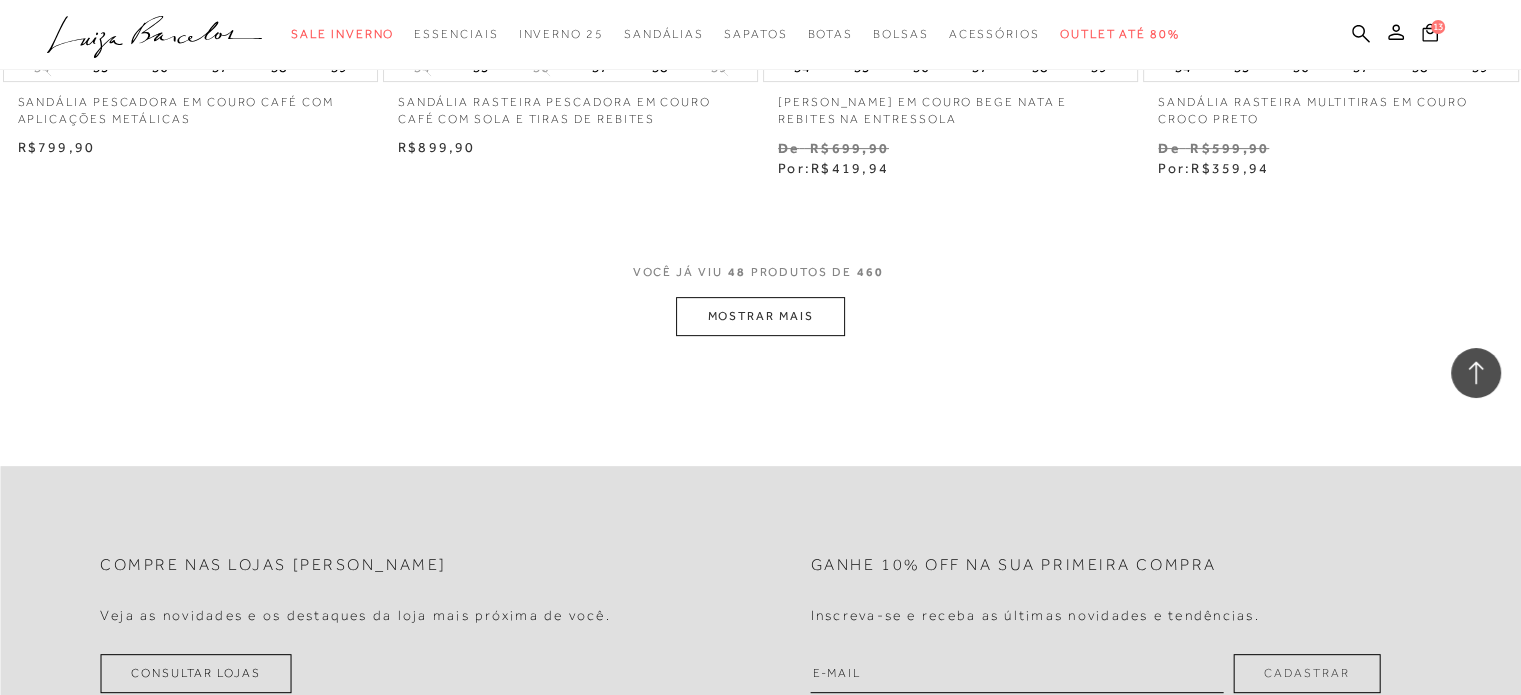 click on "MOSTRAR MAIS" at bounding box center (760, 316) 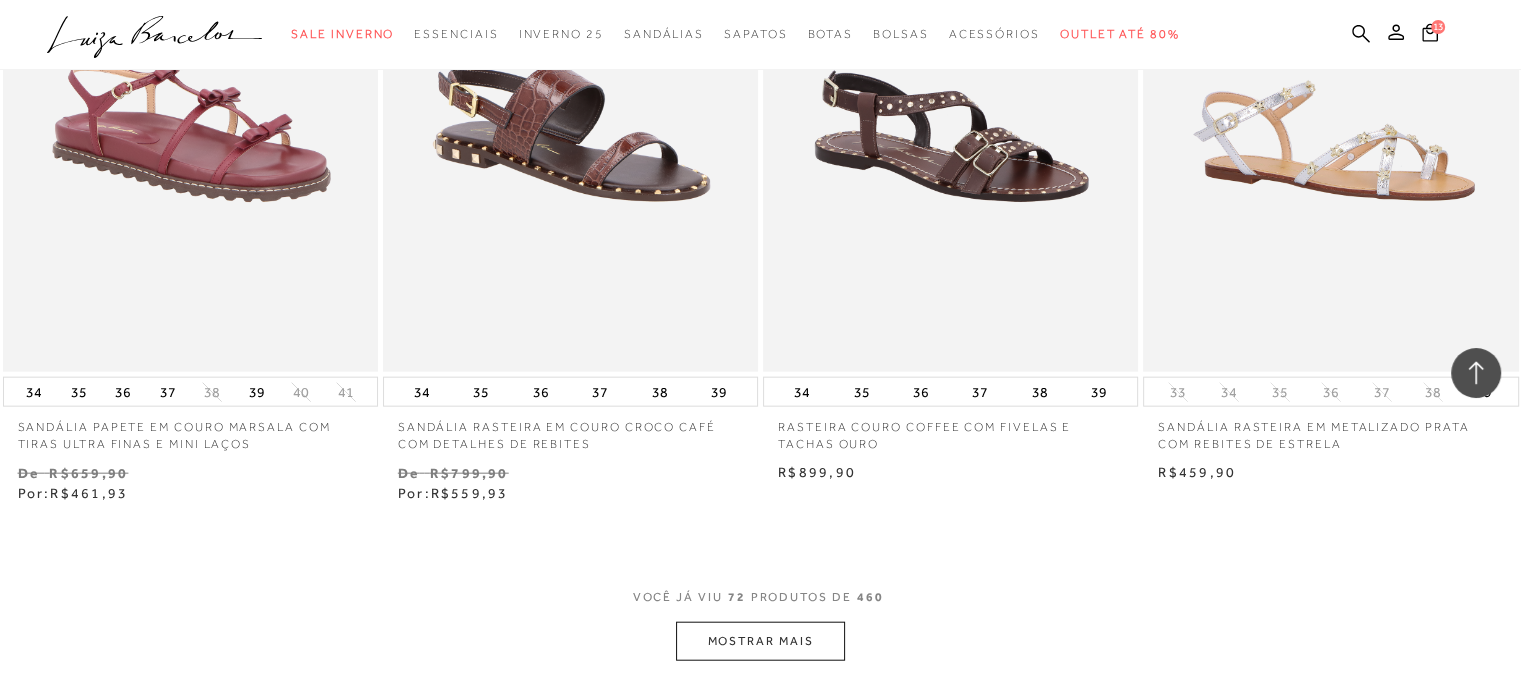 scroll, scrollTop: 12279, scrollLeft: 0, axis: vertical 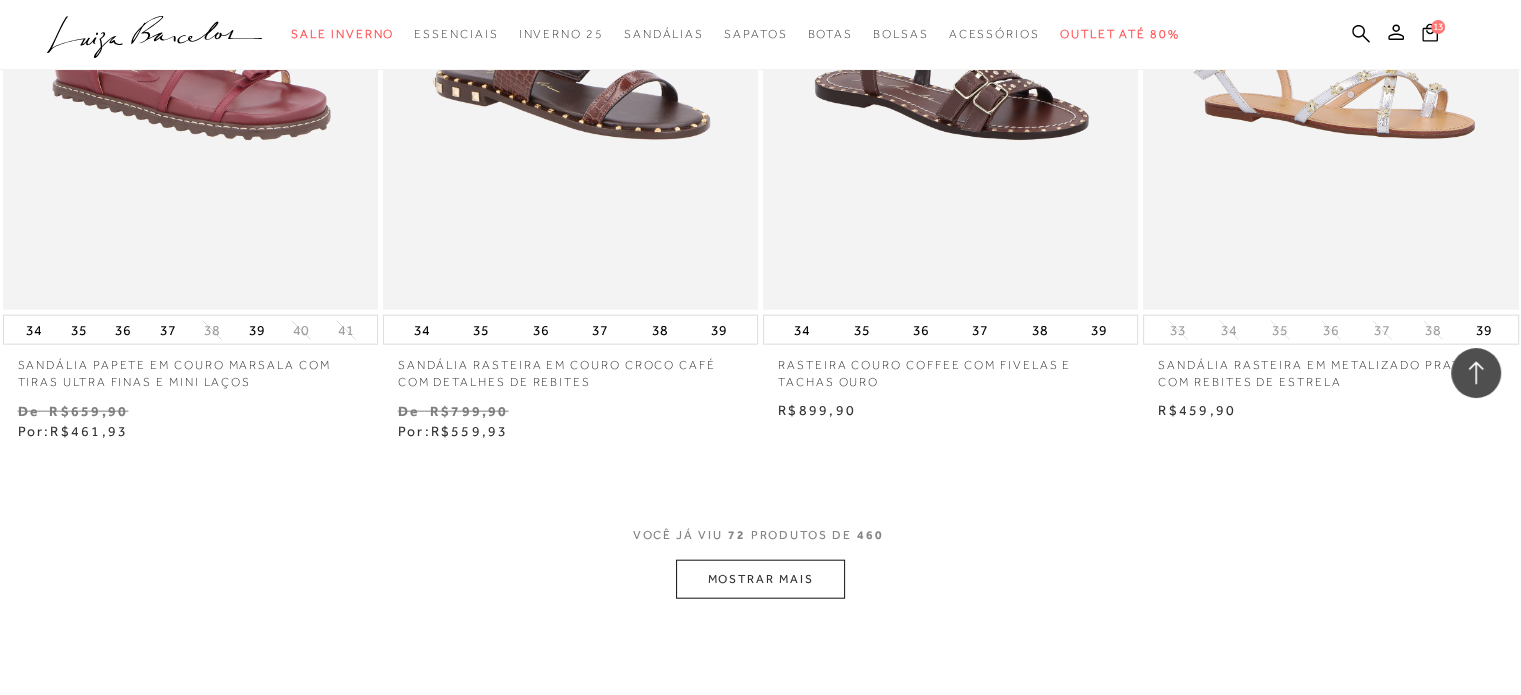 click on "MOSTRAR MAIS" at bounding box center (760, 579) 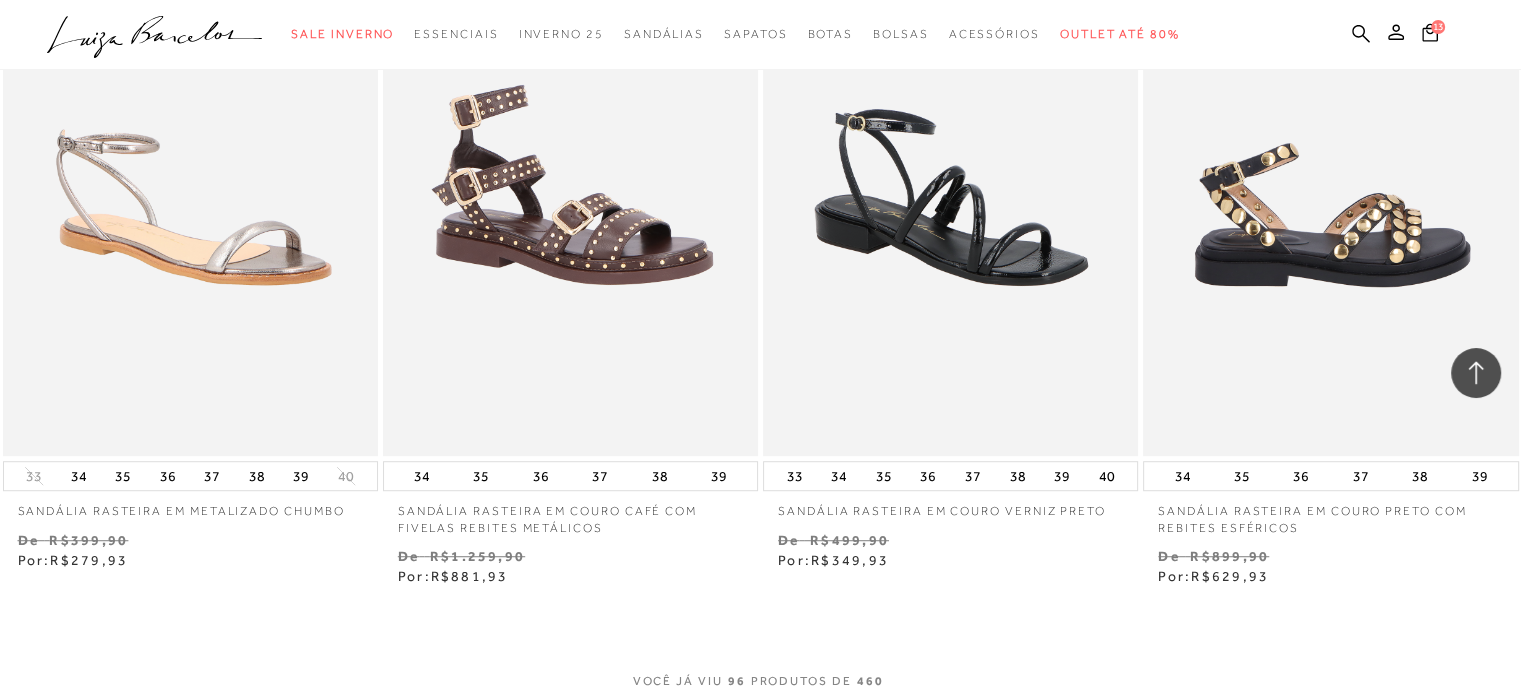 scroll, scrollTop: 16479, scrollLeft: 0, axis: vertical 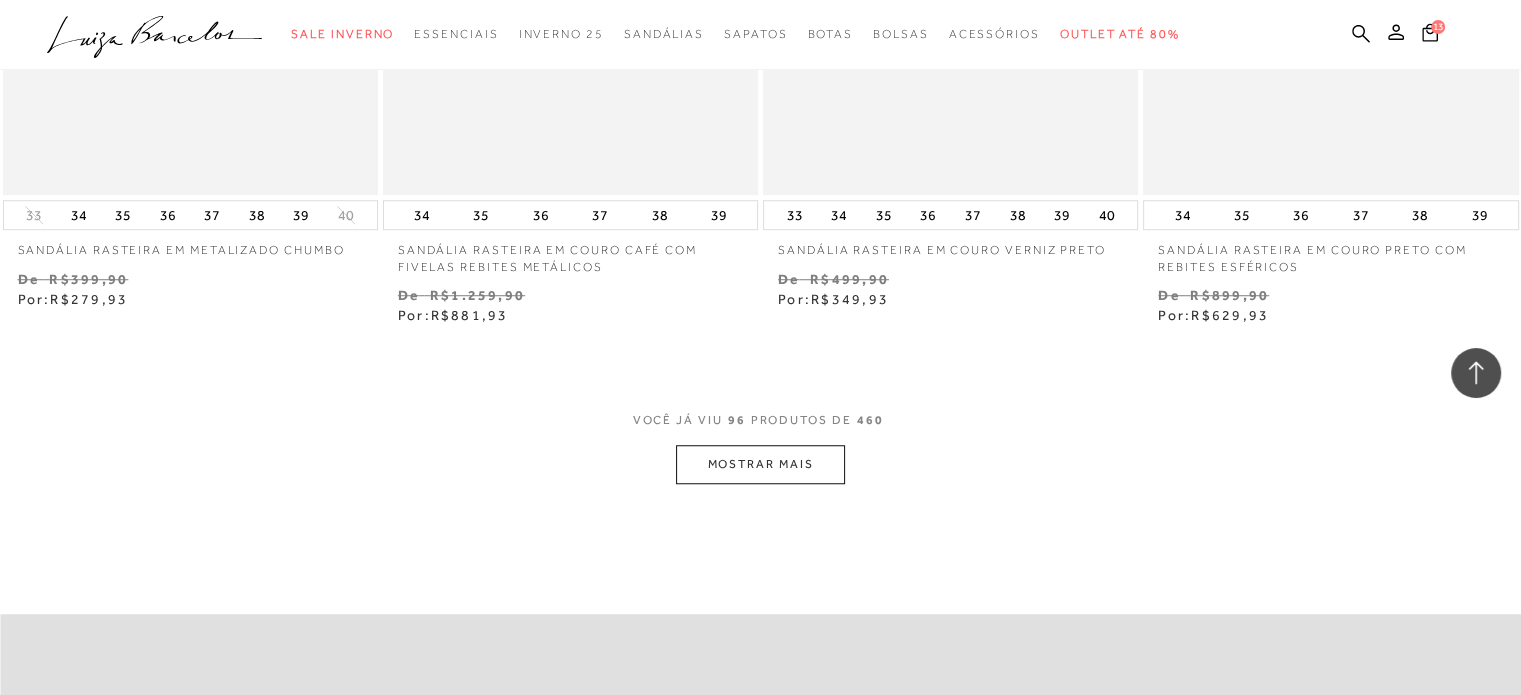 click on "MOSTRAR MAIS" at bounding box center [760, 464] 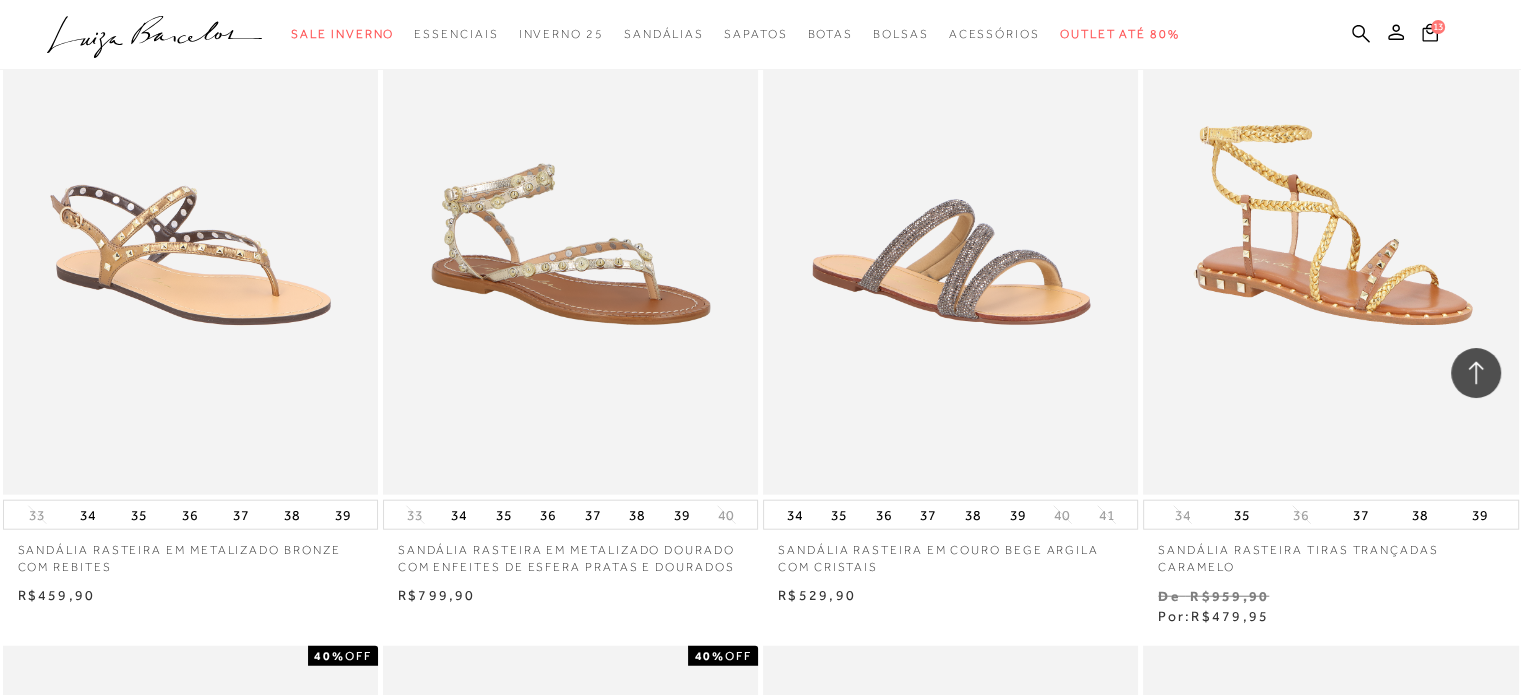 scroll, scrollTop: 19879, scrollLeft: 0, axis: vertical 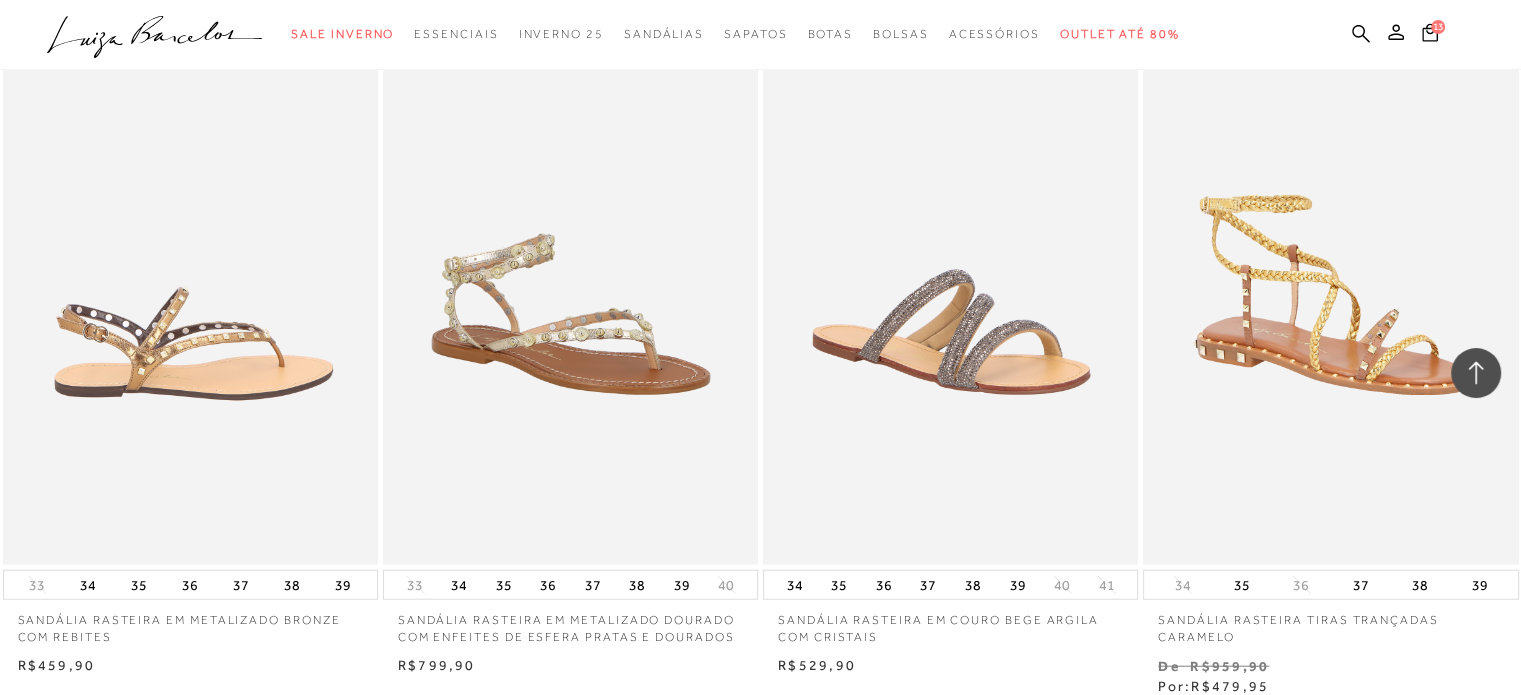 click at bounding box center [191, 283] 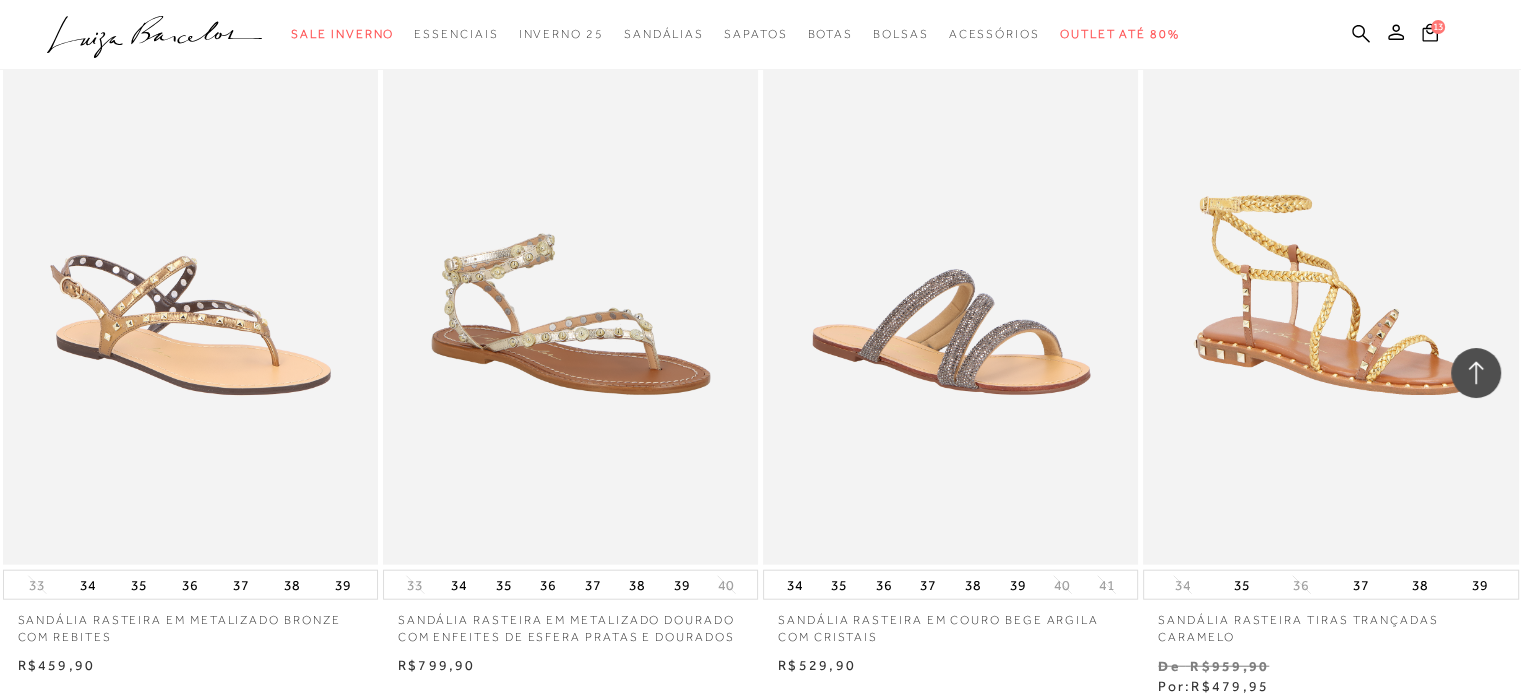 click on "SANDÁLIA RASTEIRA EM METALIZADO BRONZE COM REBITES" at bounding box center [190, 623] 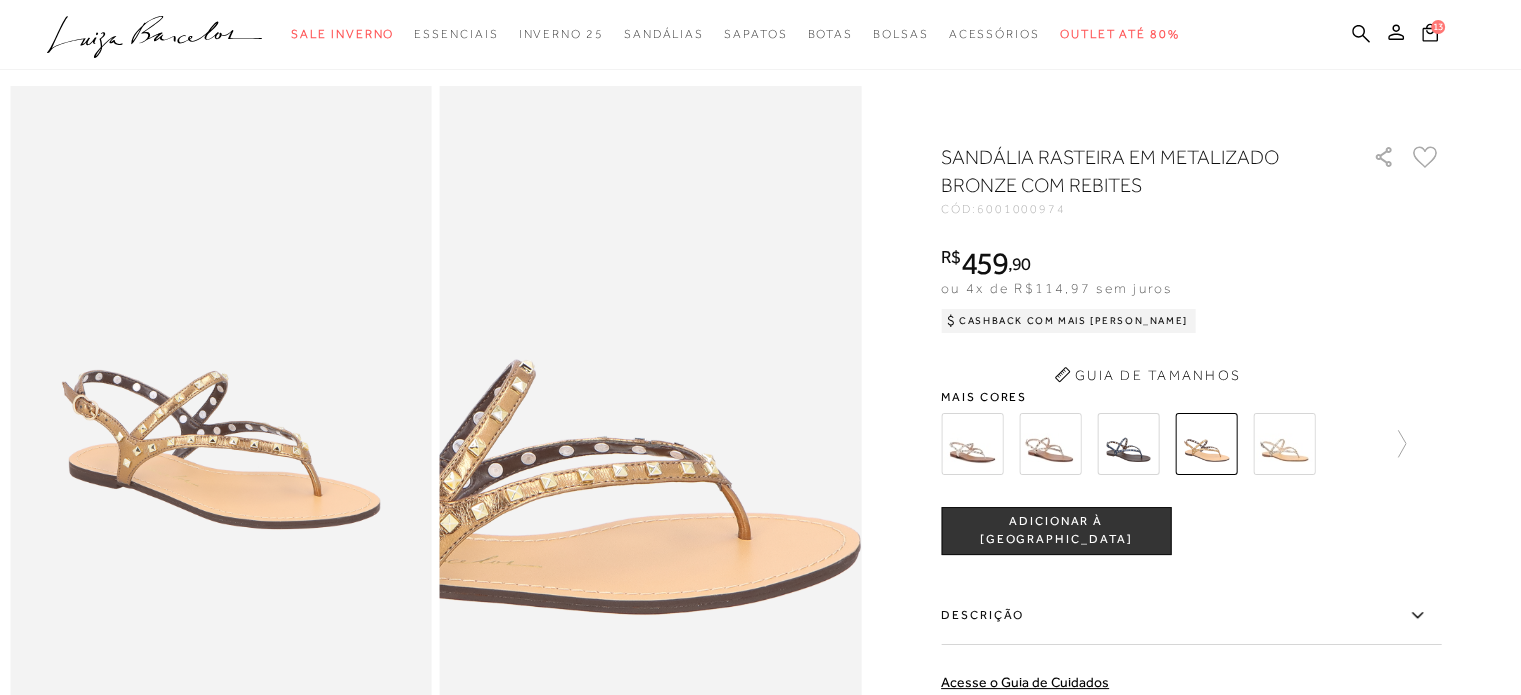 scroll, scrollTop: 198, scrollLeft: 0, axis: vertical 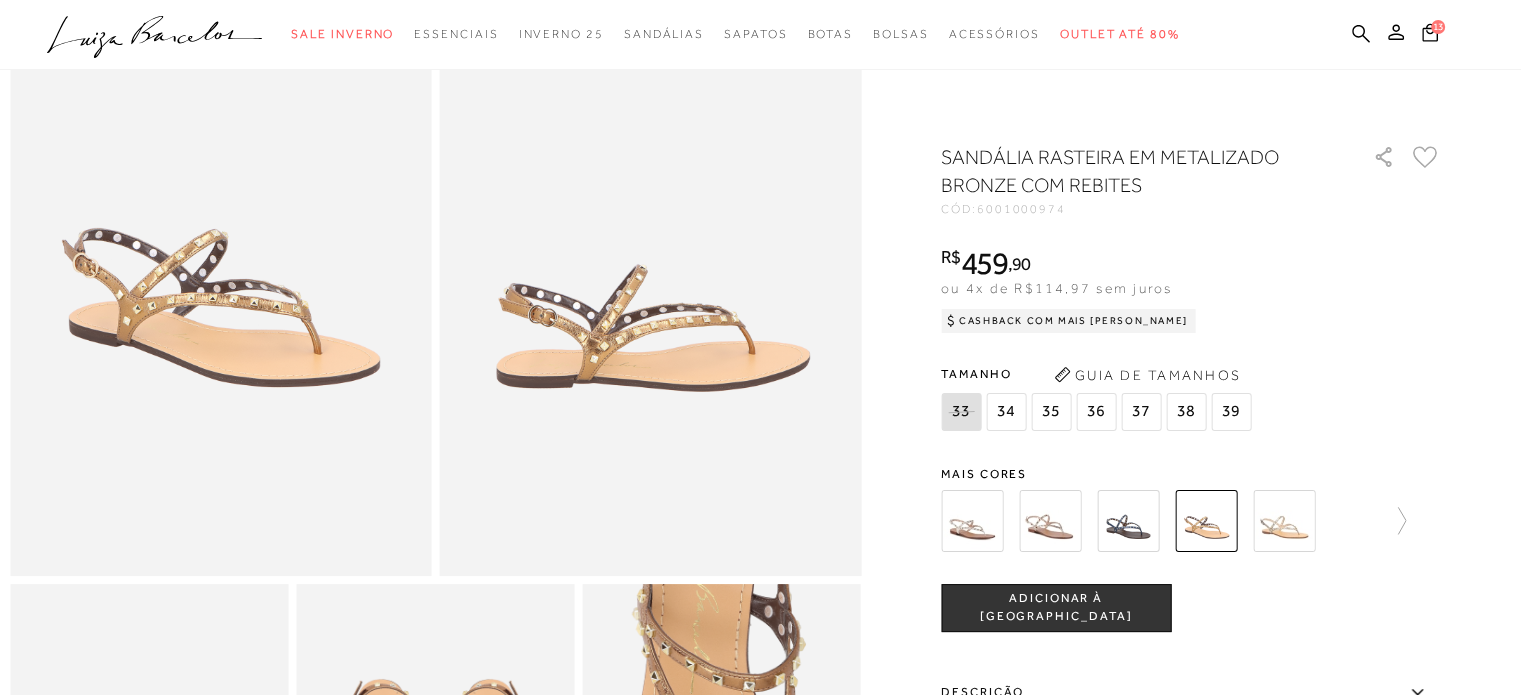 click at bounding box center [1128, 521] 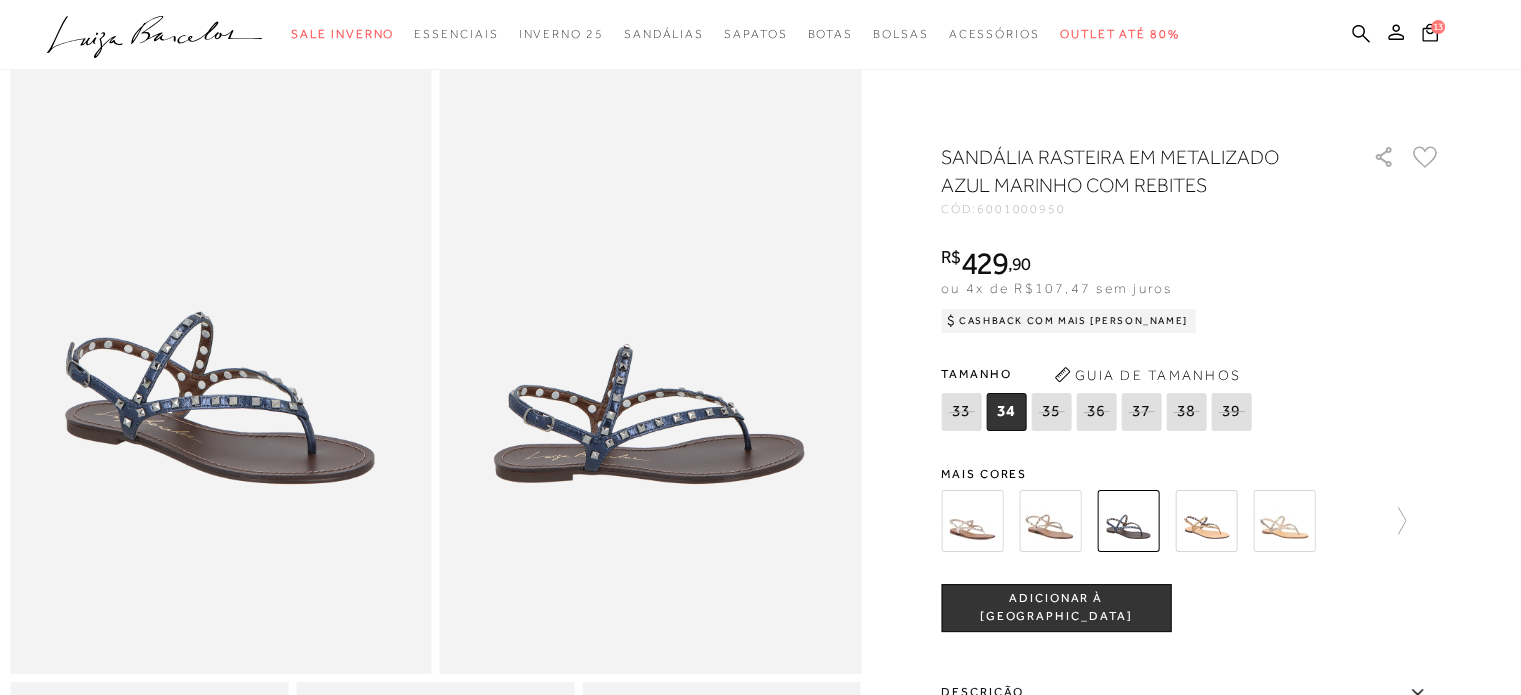 scroll, scrollTop: 0, scrollLeft: 0, axis: both 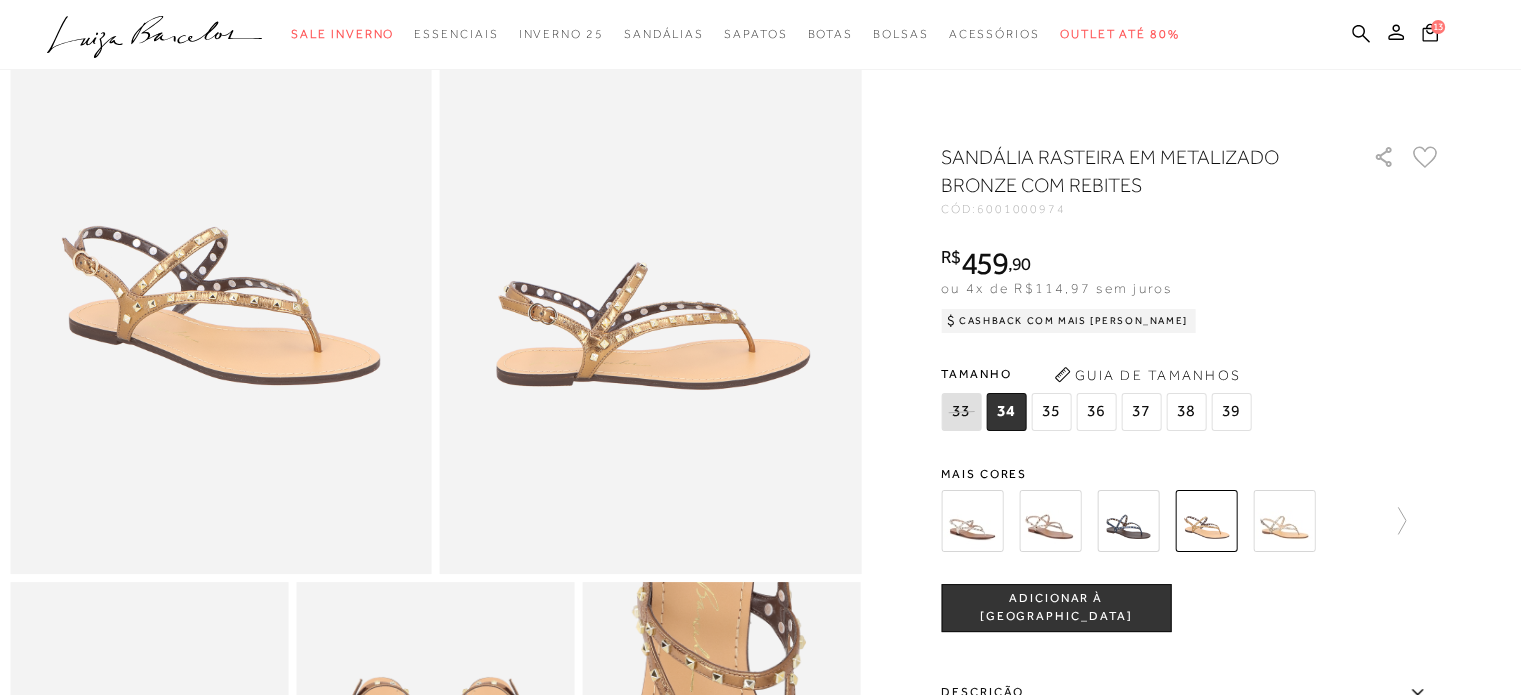 click at bounding box center [1050, 521] 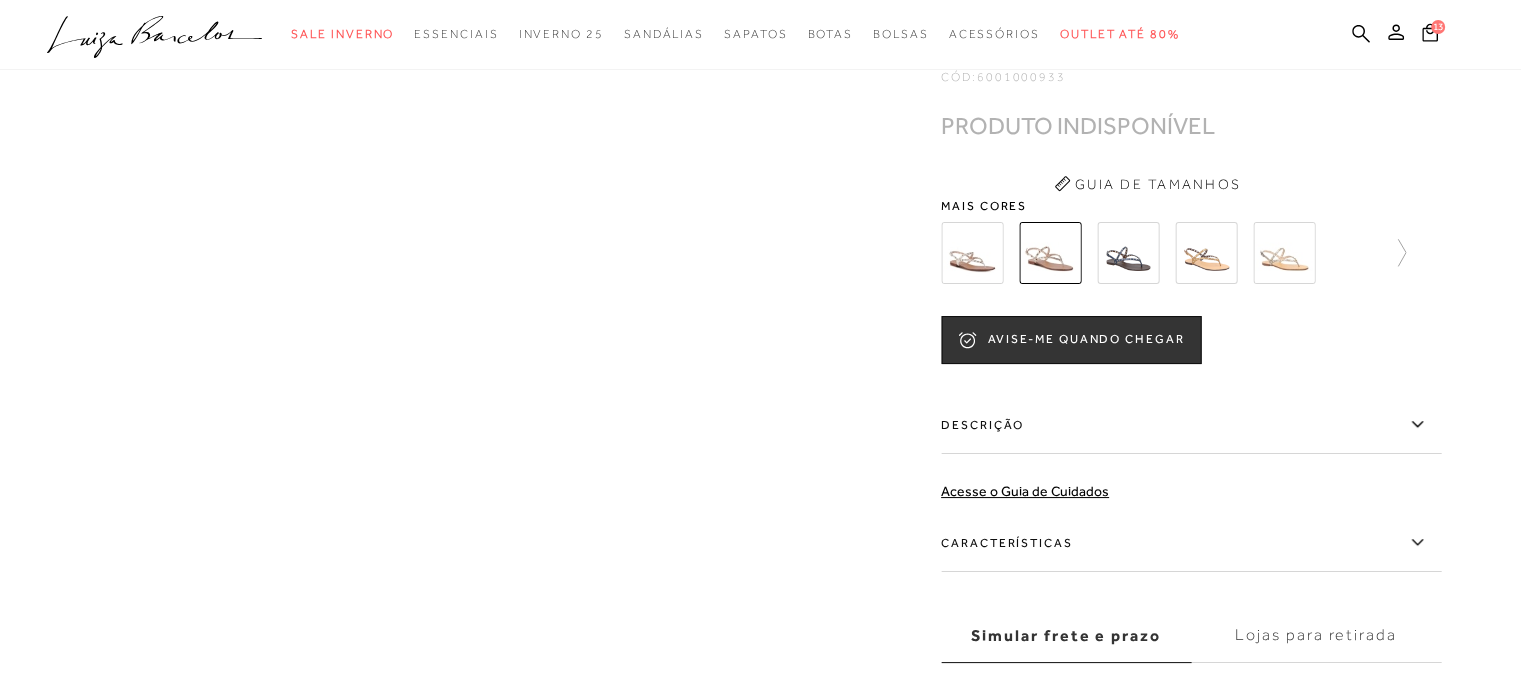 scroll, scrollTop: 0, scrollLeft: 0, axis: both 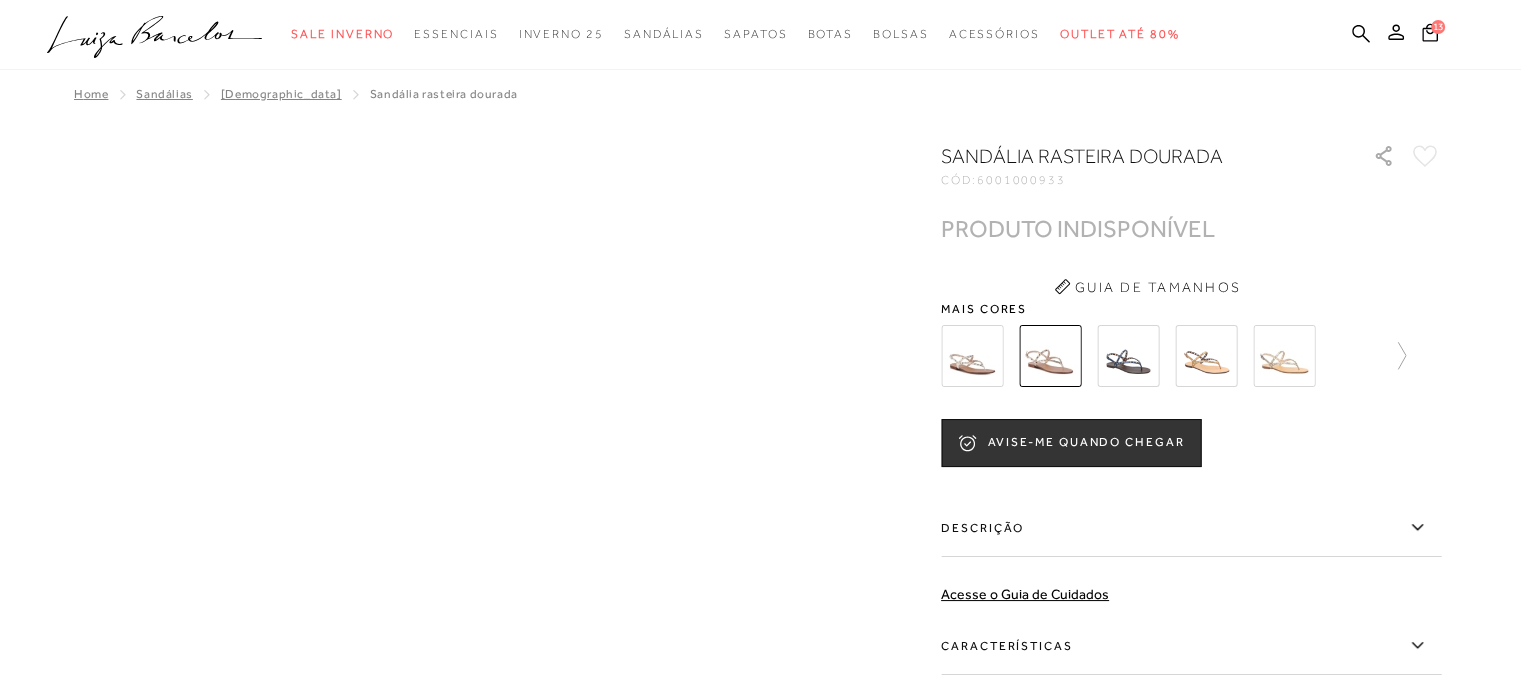 click at bounding box center [1050, 356] 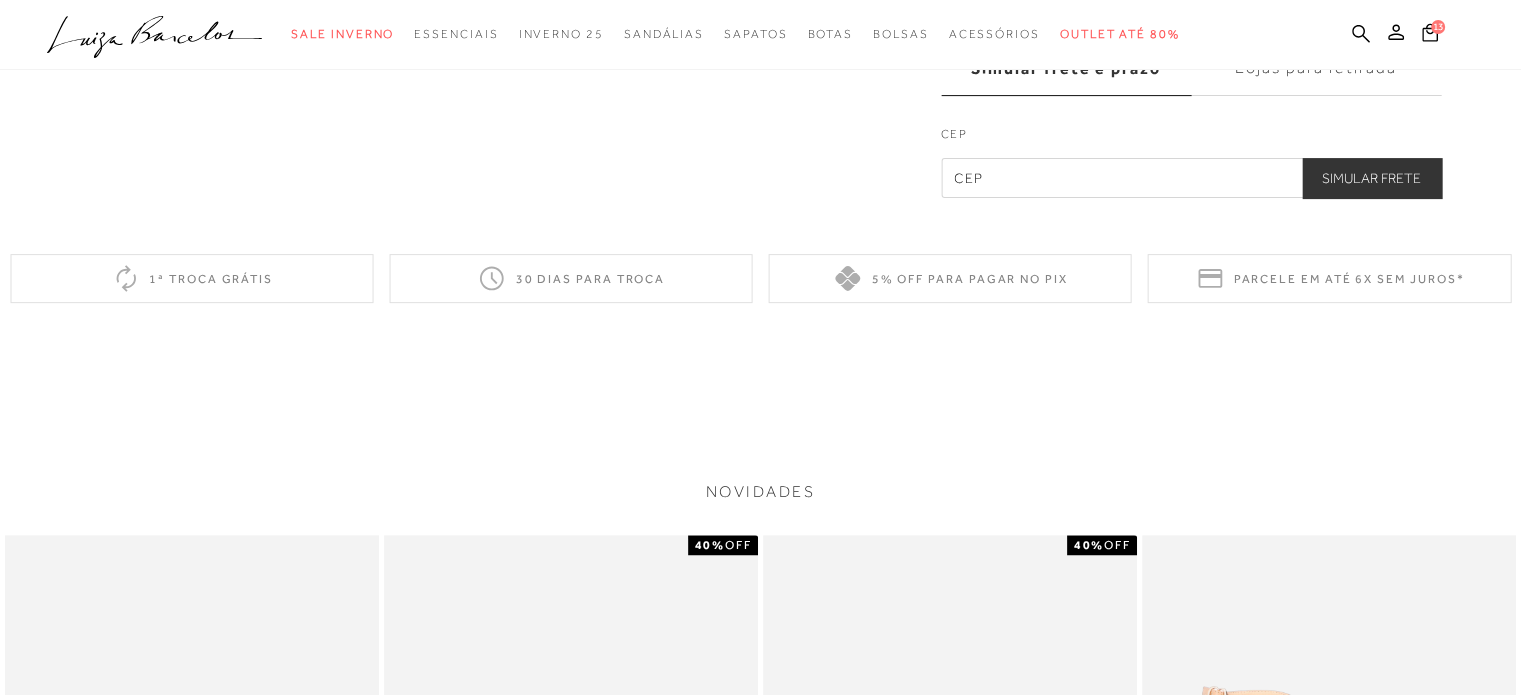 scroll, scrollTop: 0, scrollLeft: 0, axis: both 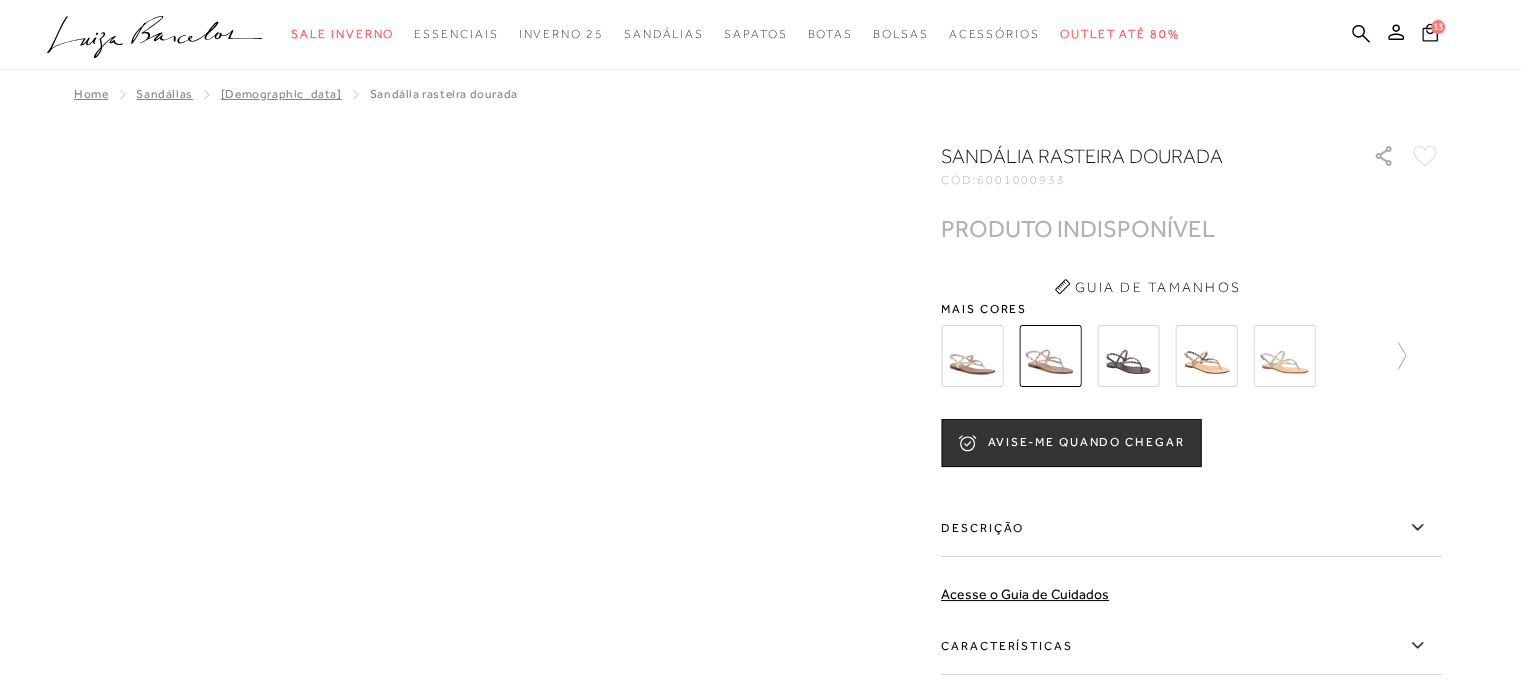 click on "13" at bounding box center (1438, 27) 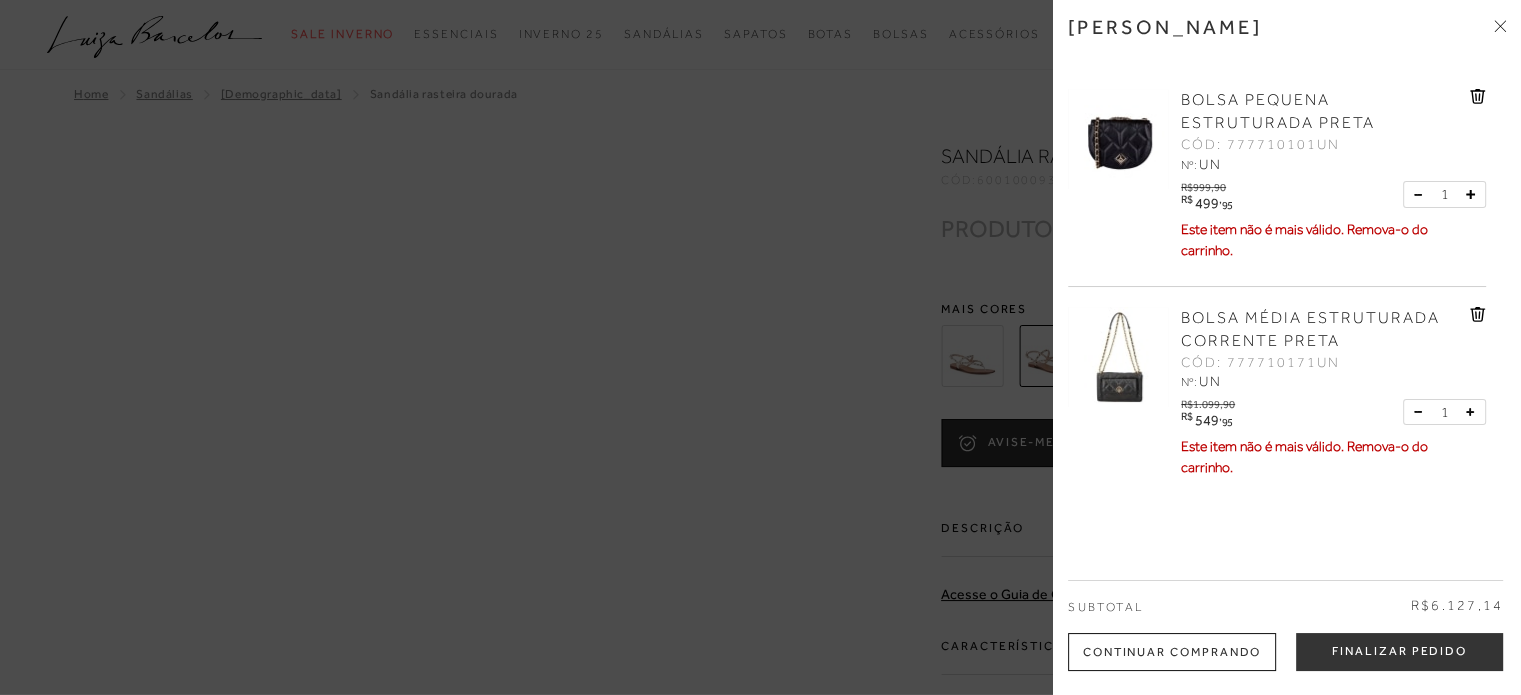 click 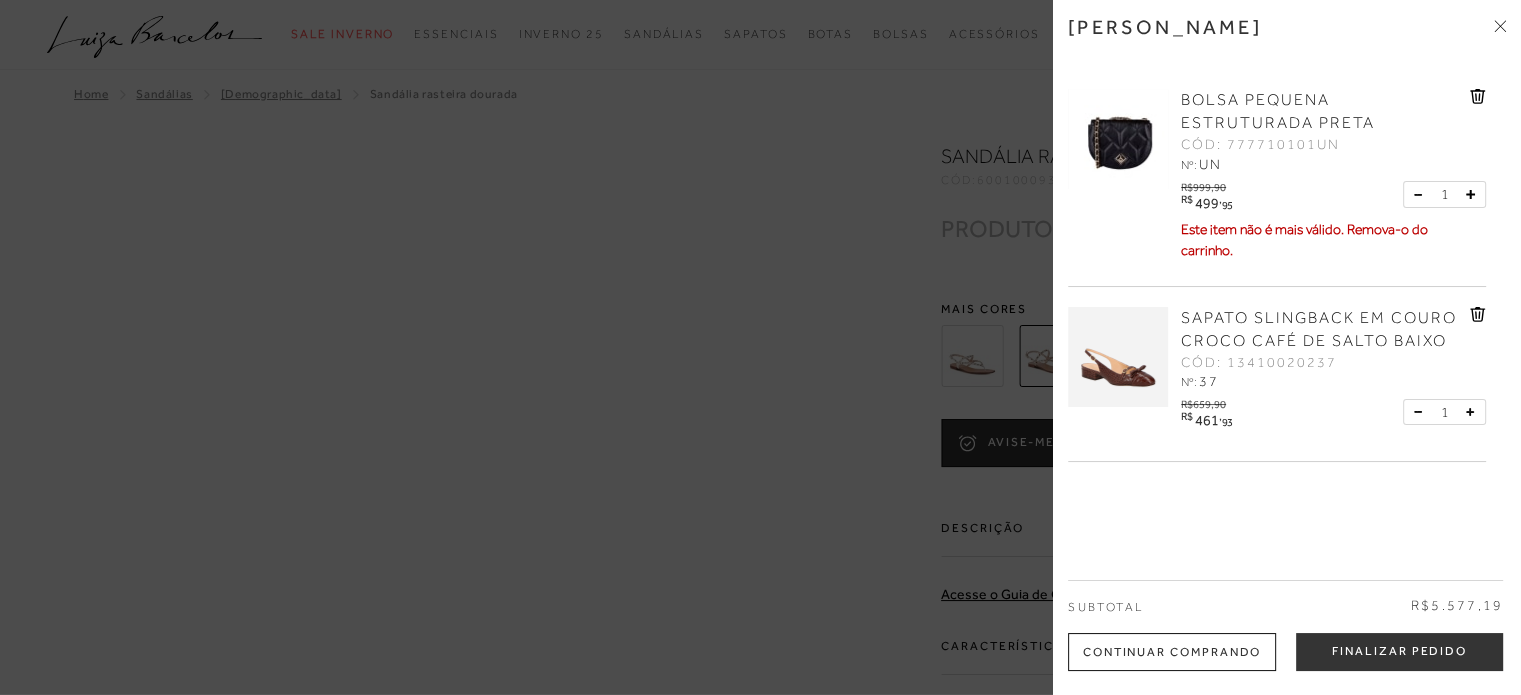 click 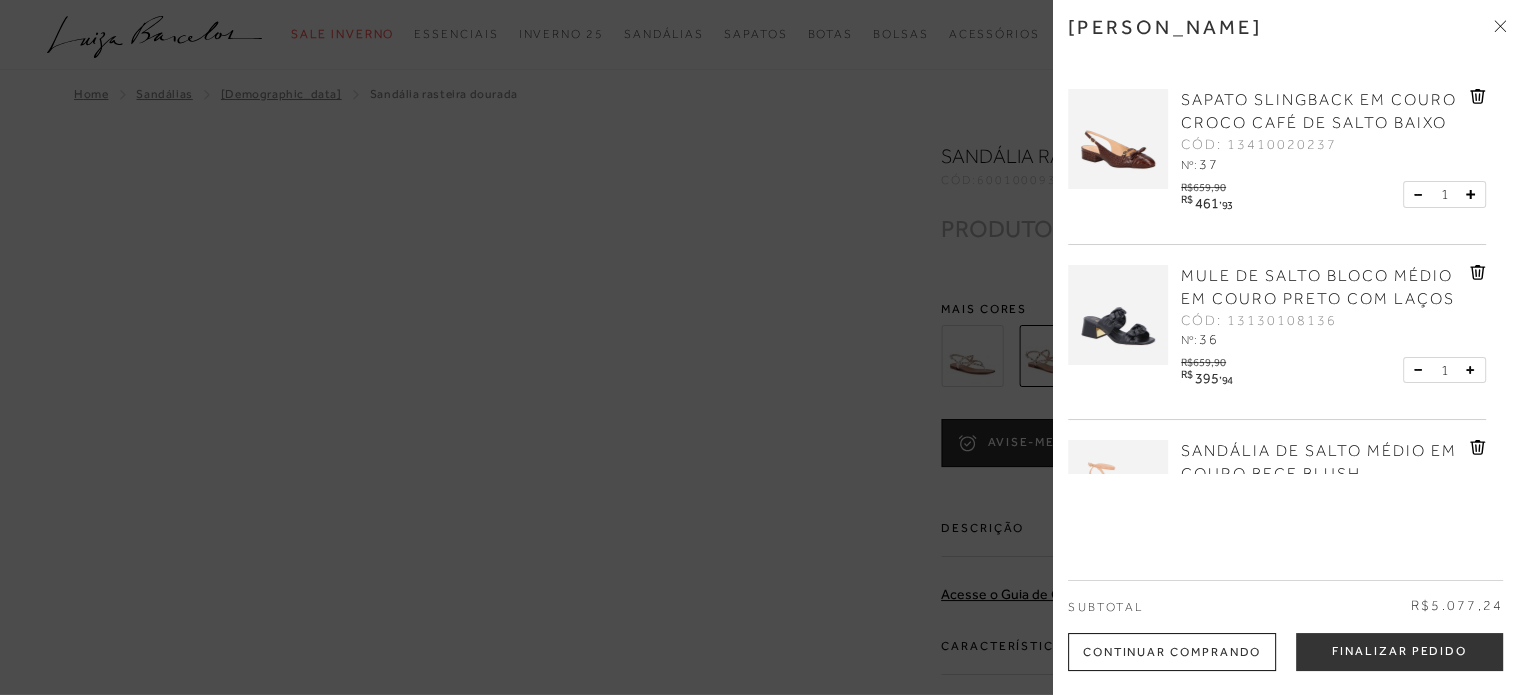 click 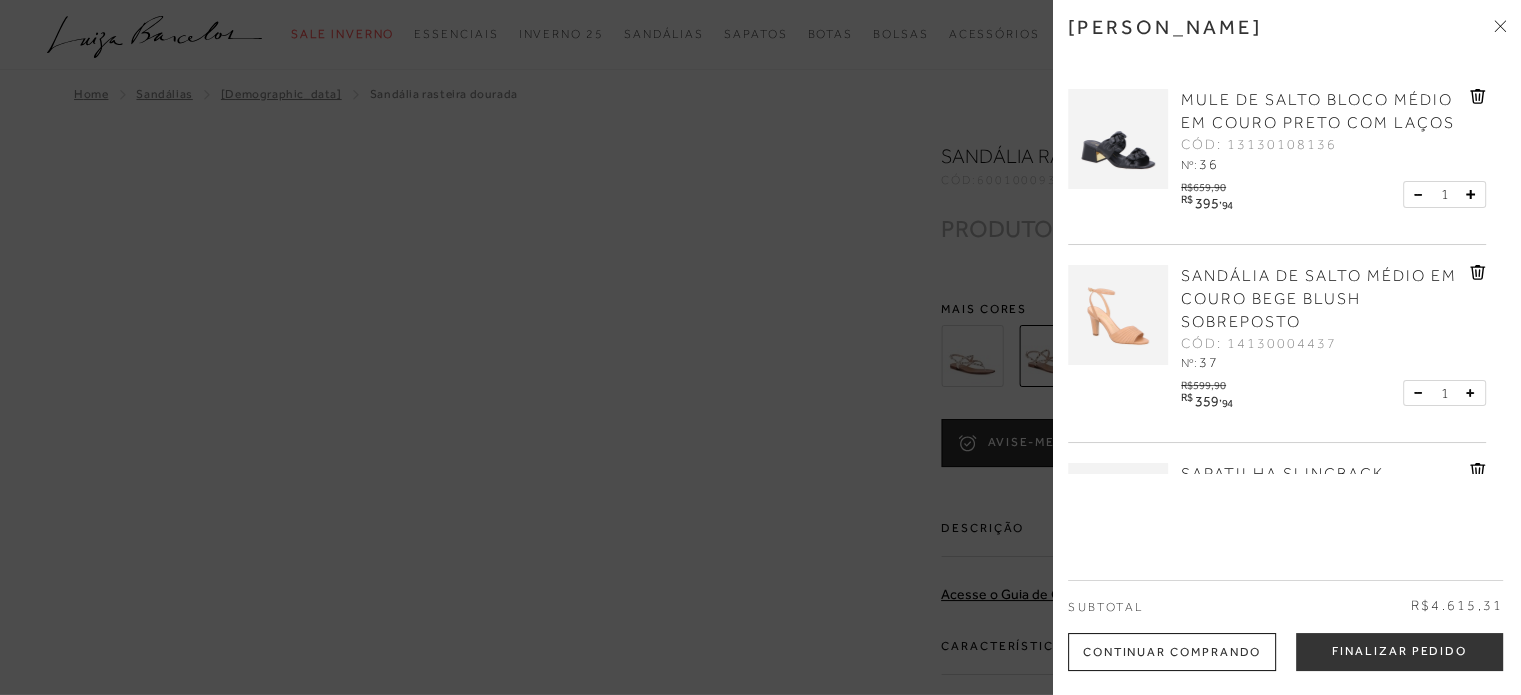 click on "SANDÁLIA DE SALTO MÉDIO EM COURO BEGE BLUSH SOBREPOSTO
CÓD: 14130004437
Nº:
37
R$599,90 R$" at bounding box center [1277, 344] 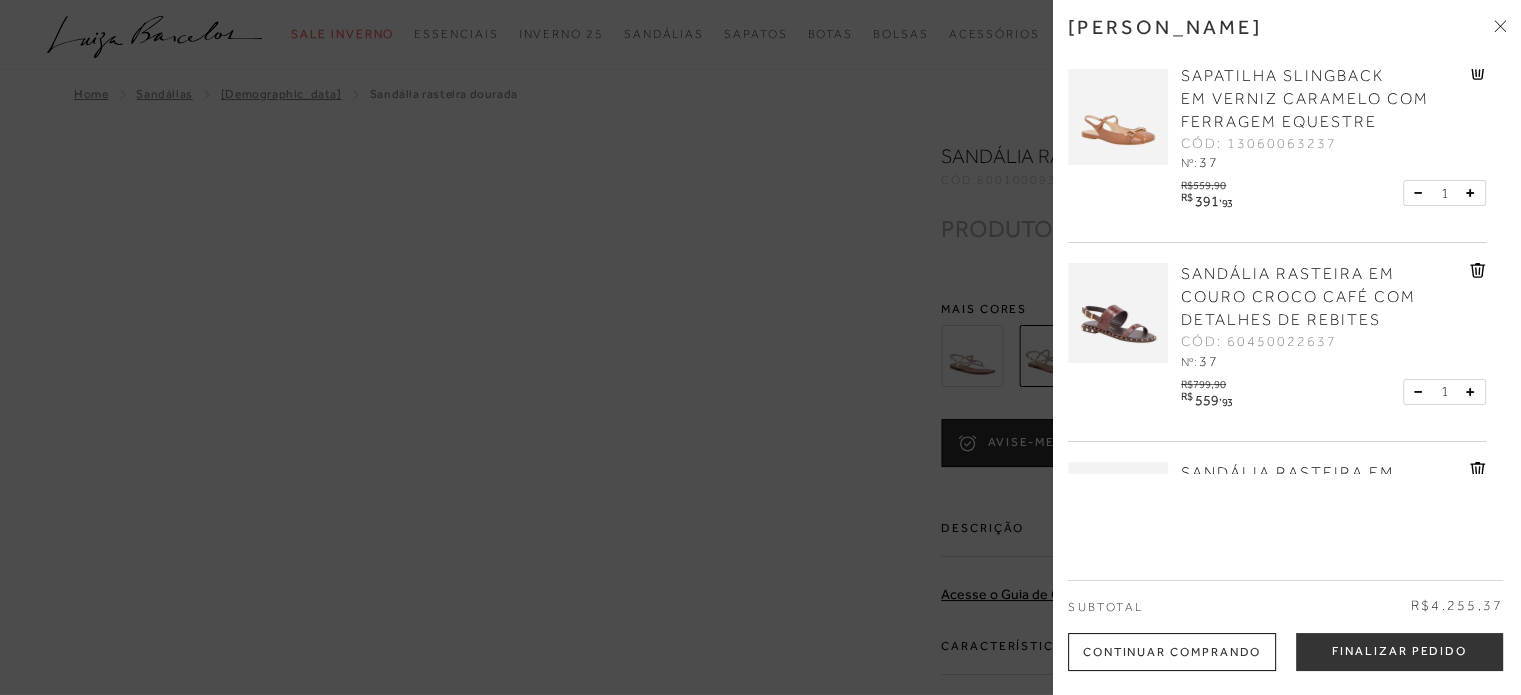 scroll, scrollTop: 300, scrollLeft: 0, axis: vertical 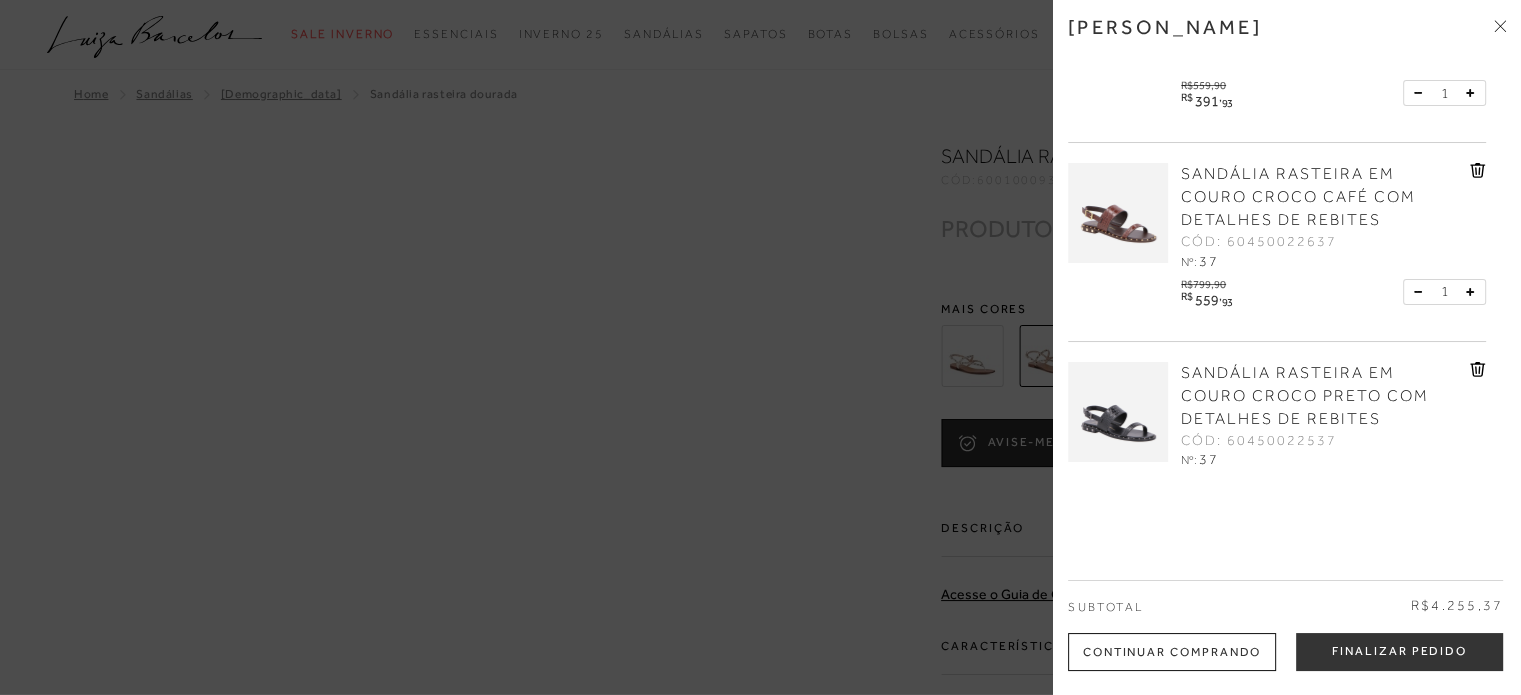 click 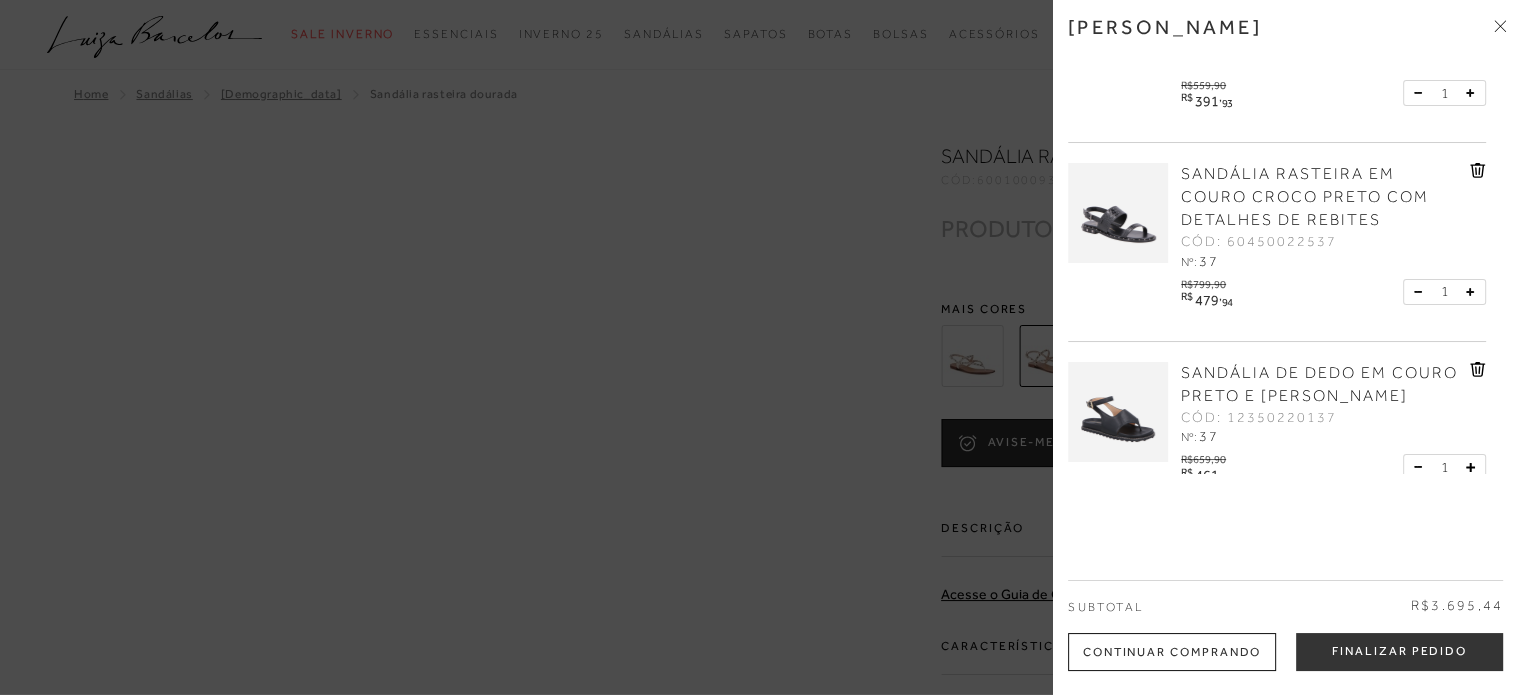 click 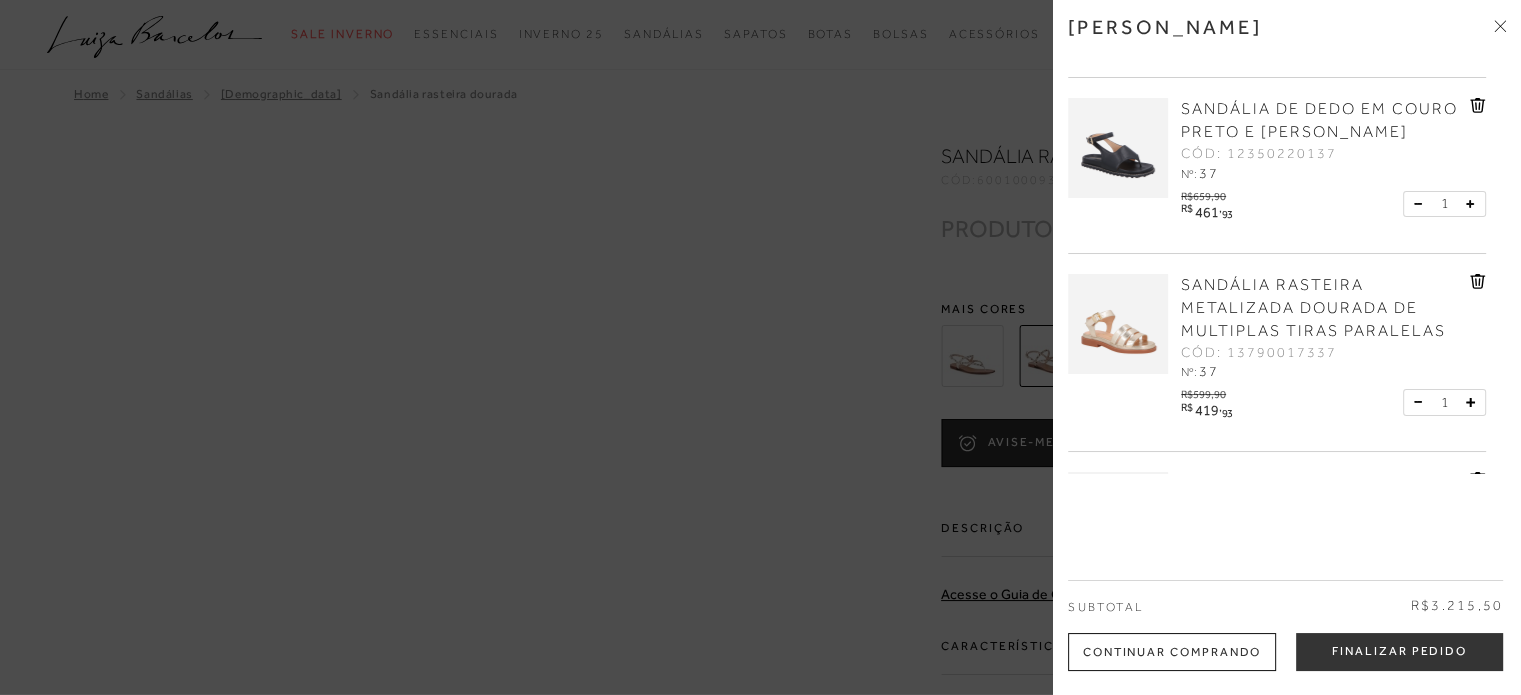 scroll, scrollTop: 400, scrollLeft: 0, axis: vertical 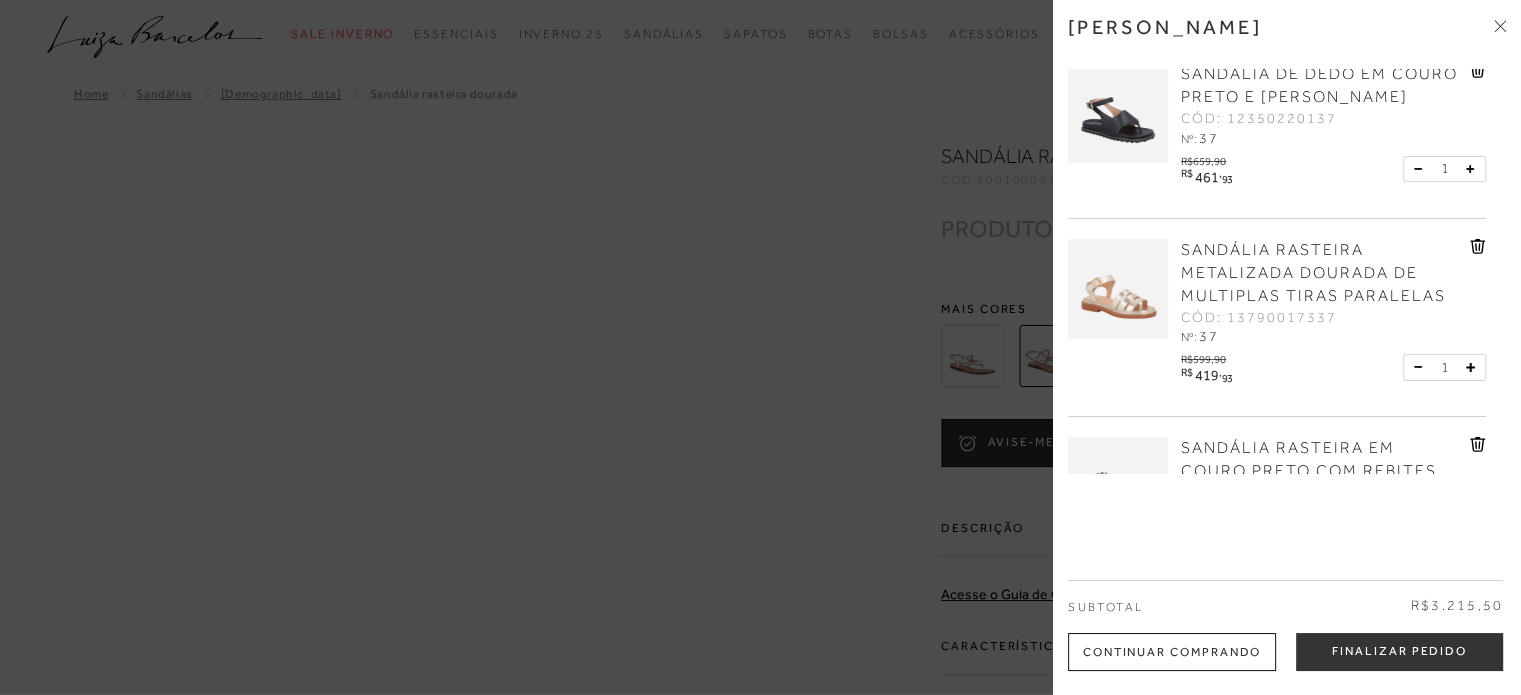 click 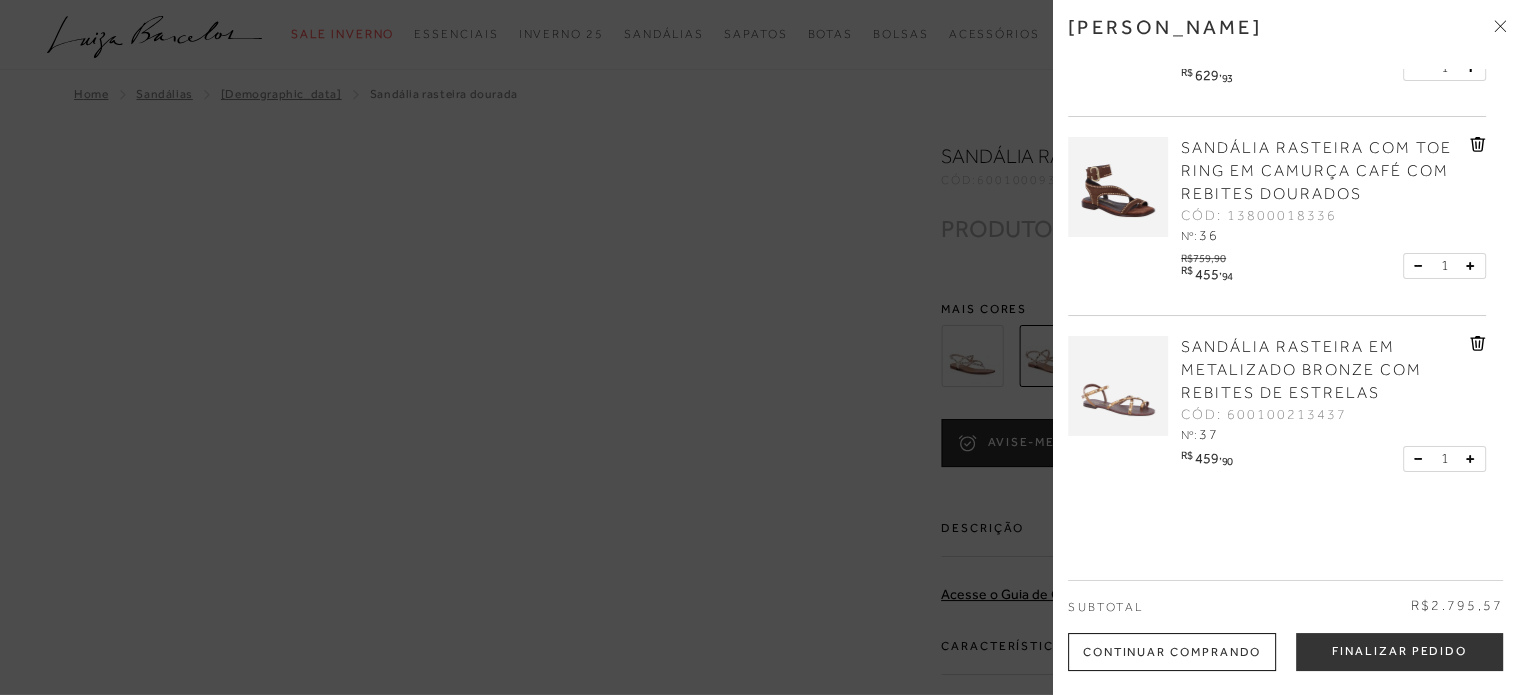 scroll, scrollTop: 732, scrollLeft: 0, axis: vertical 